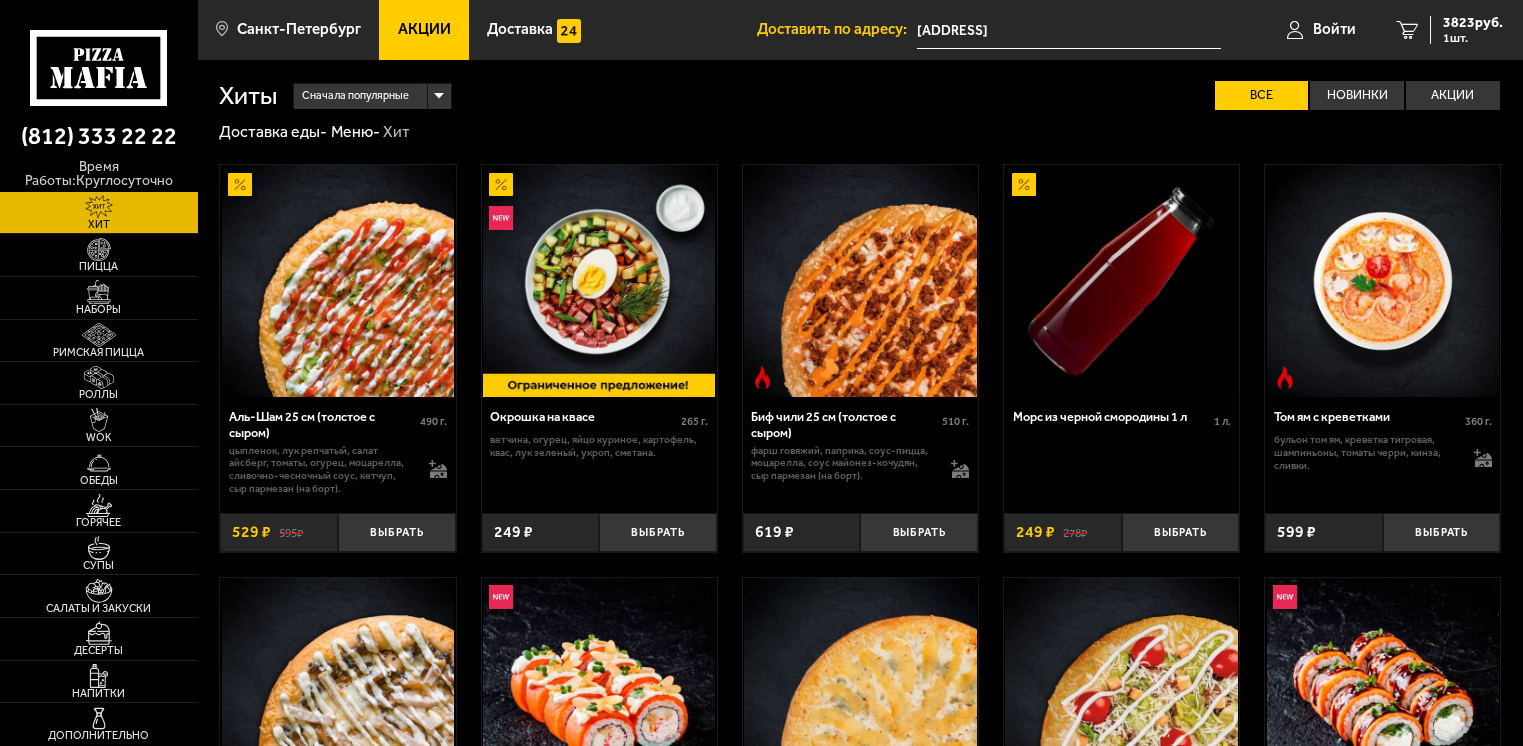 scroll, scrollTop: 0, scrollLeft: 0, axis: both 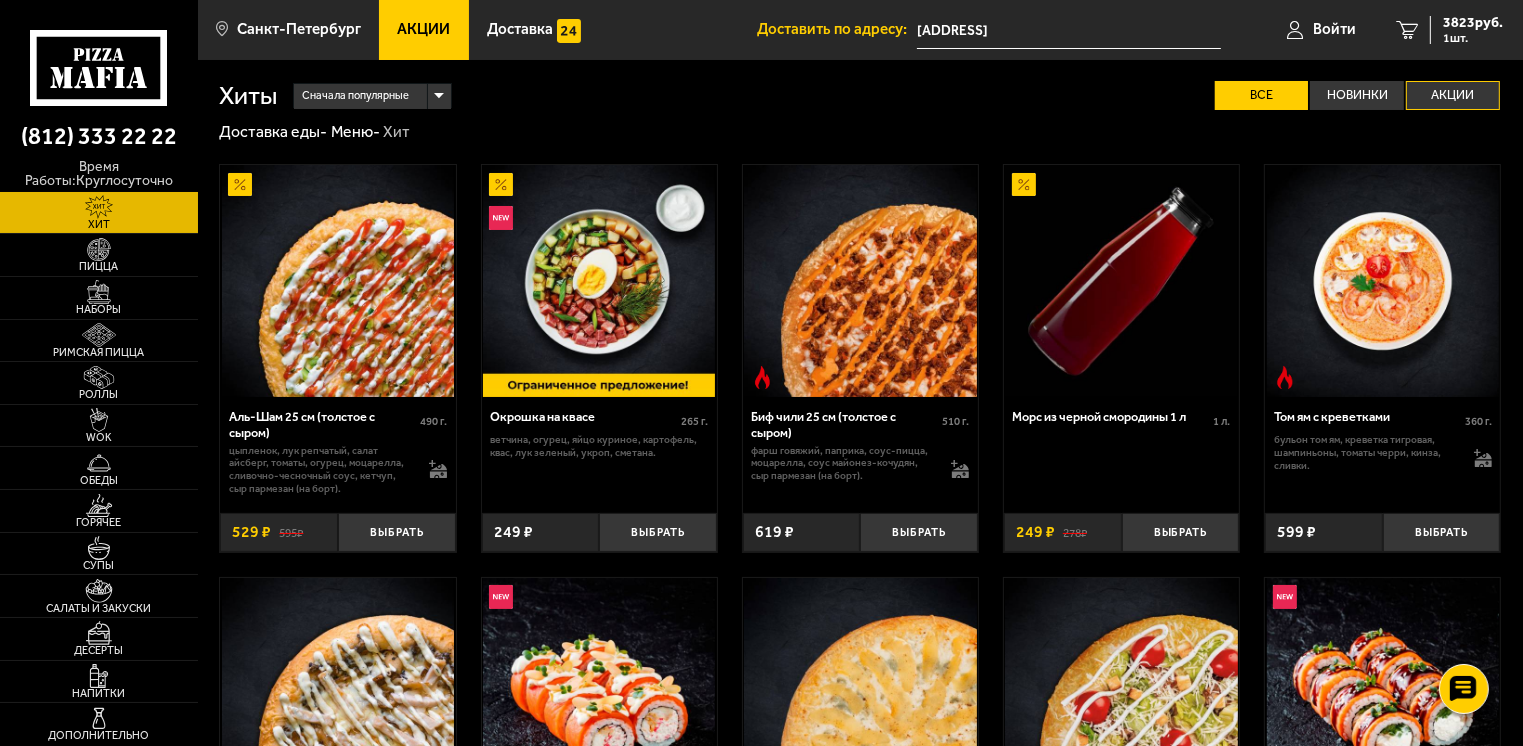 click on "Акции" at bounding box center [1453, 95] 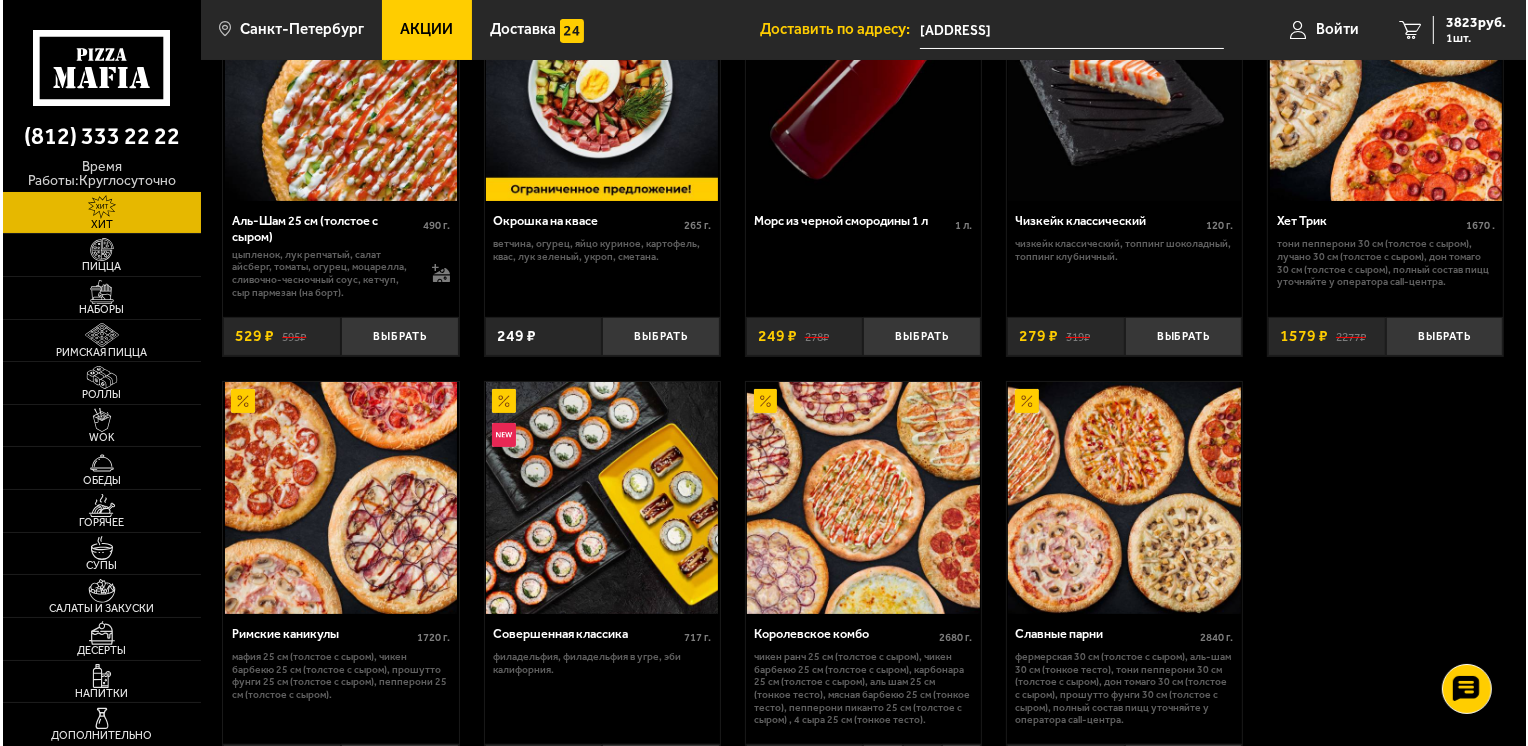 scroll, scrollTop: 200, scrollLeft: 0, axis: vertical 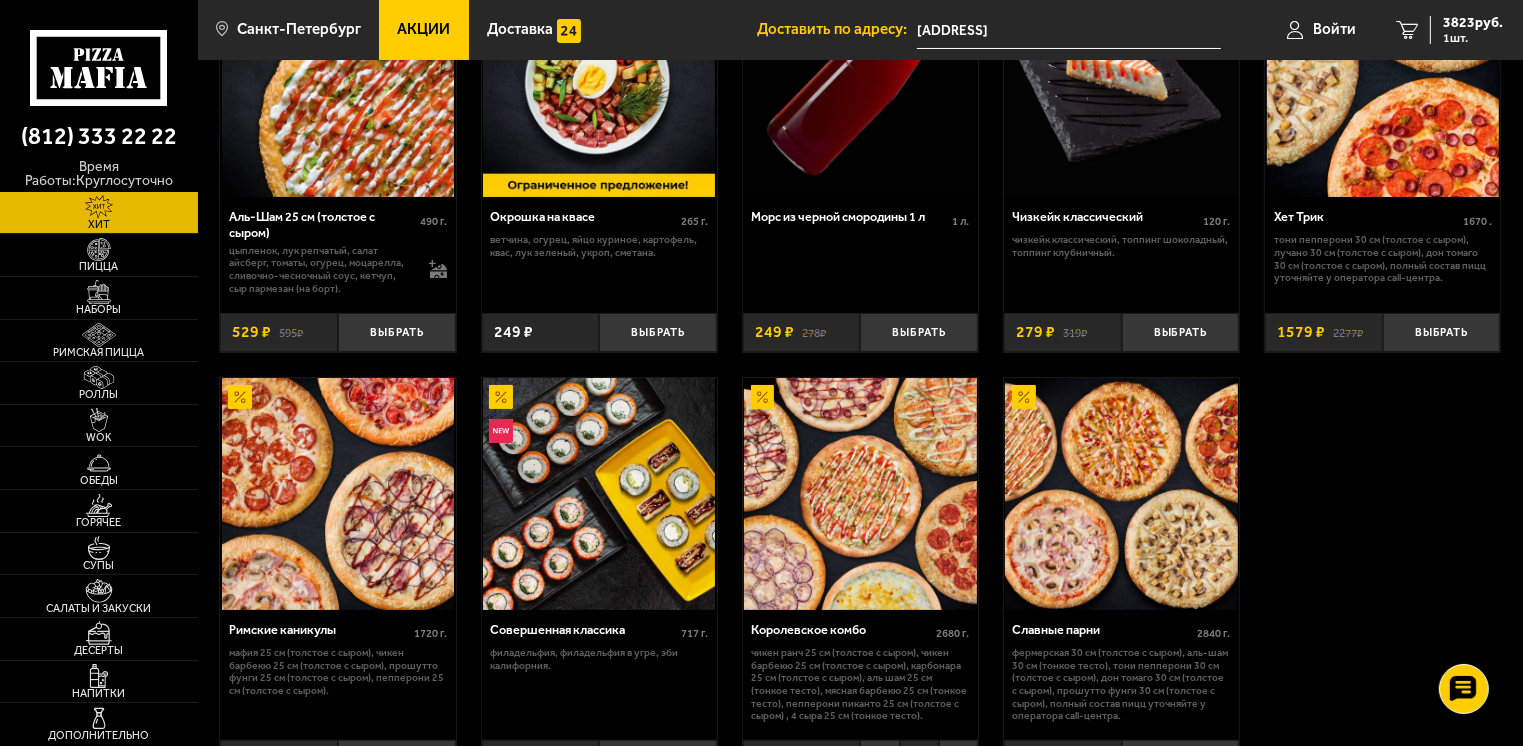 click at bounding box center (860, 494) 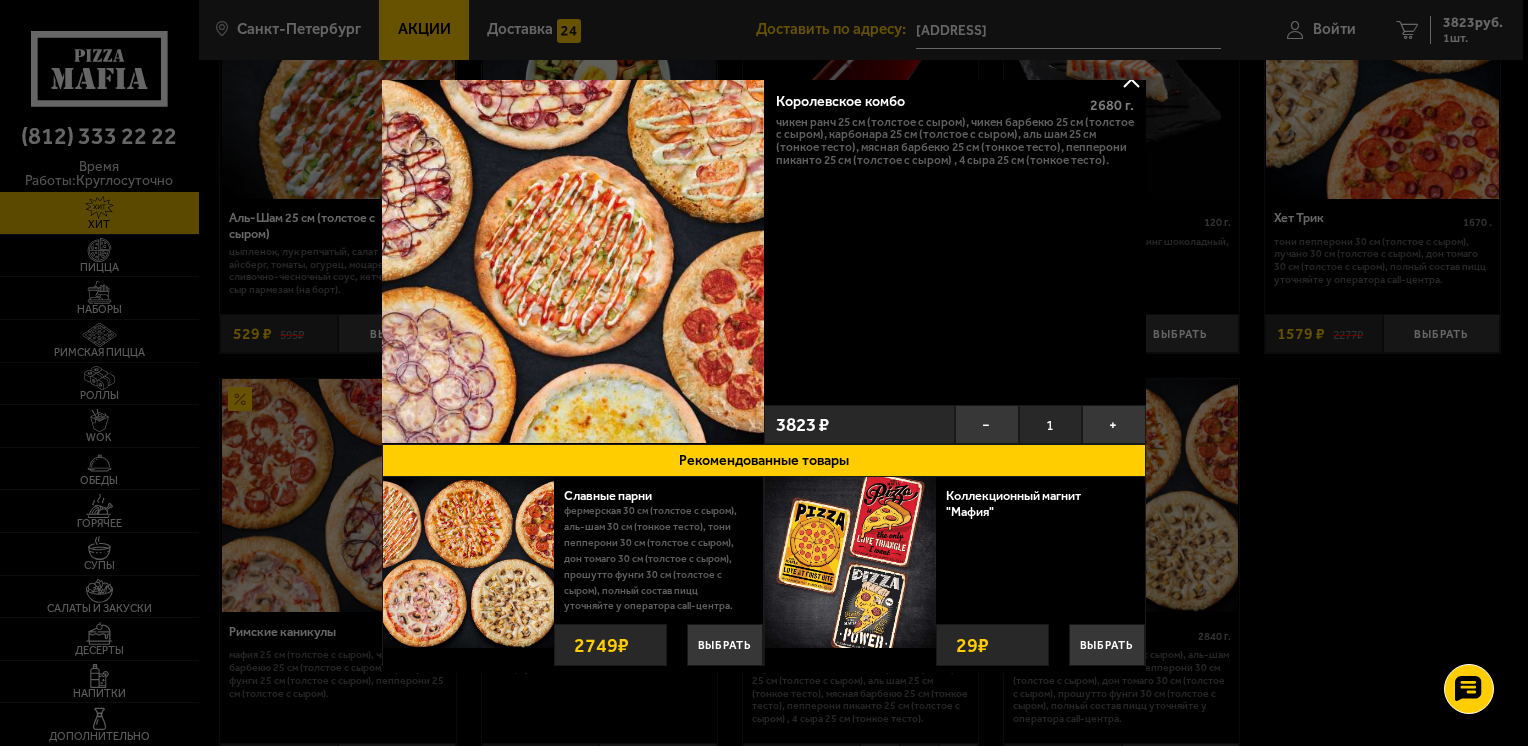 scroll, scrollTop: 38, scrollLeft: 0, axis: vertical 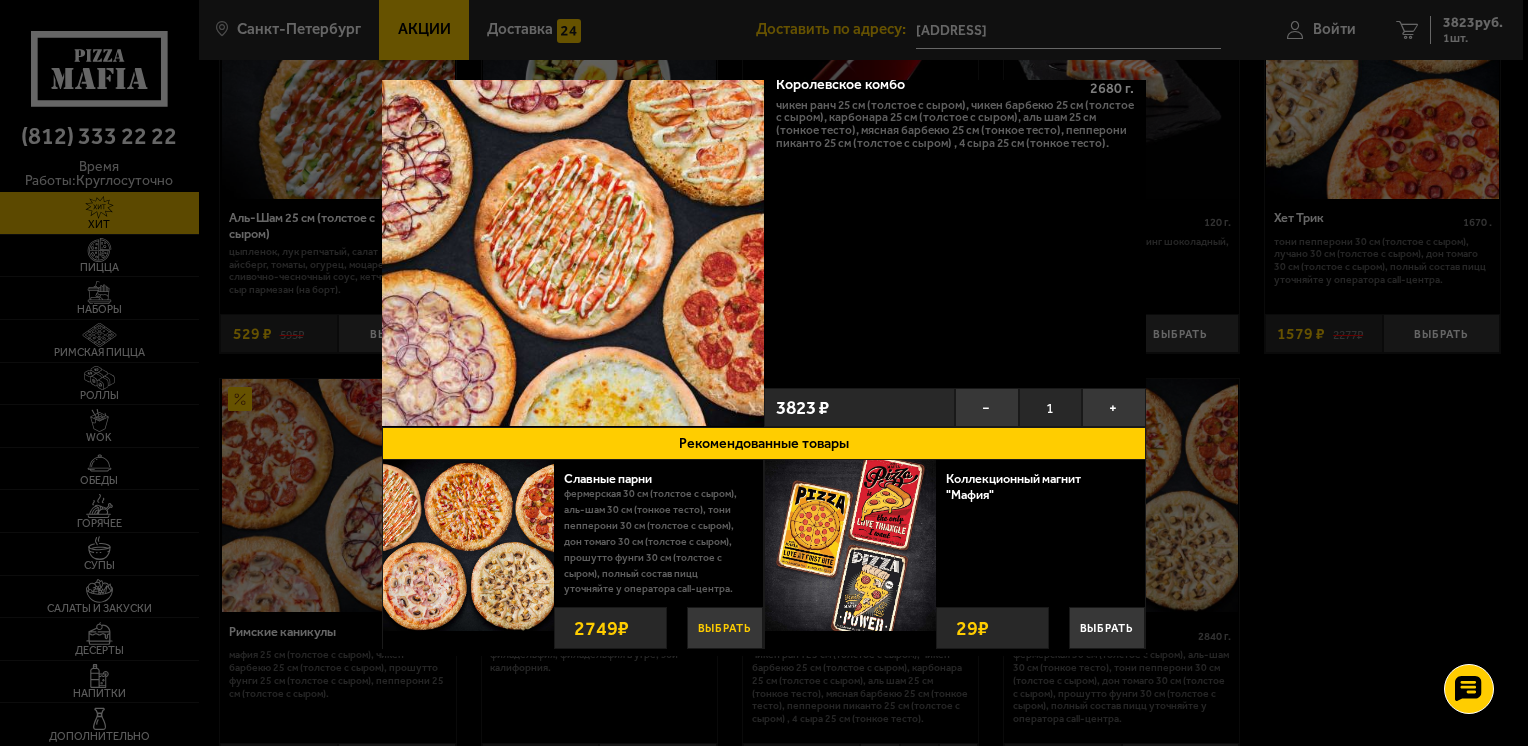 click on "Выбрать" at bounding box center (725, 628) 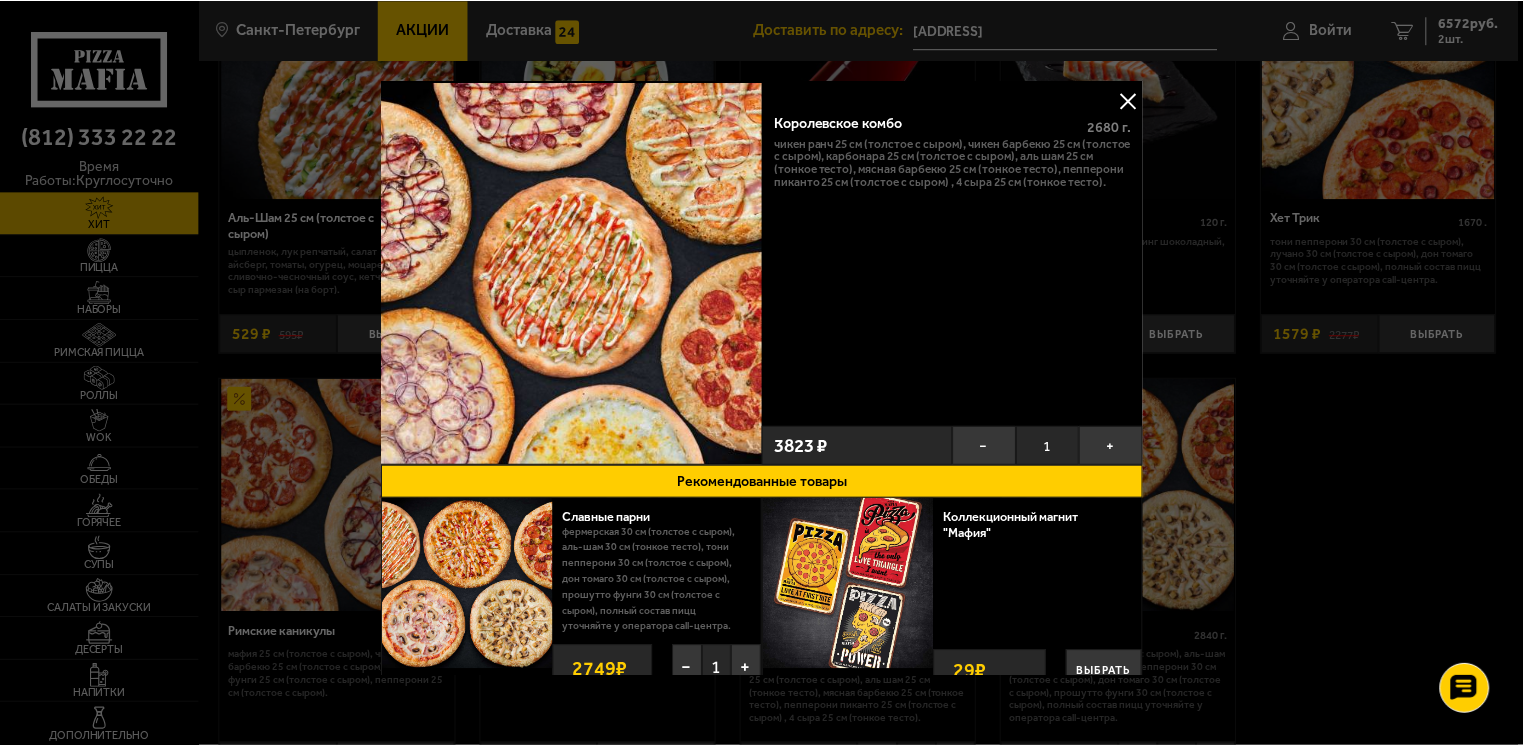 scroll, scrollTop: 43, scrollLeft: 0, axis: vertical 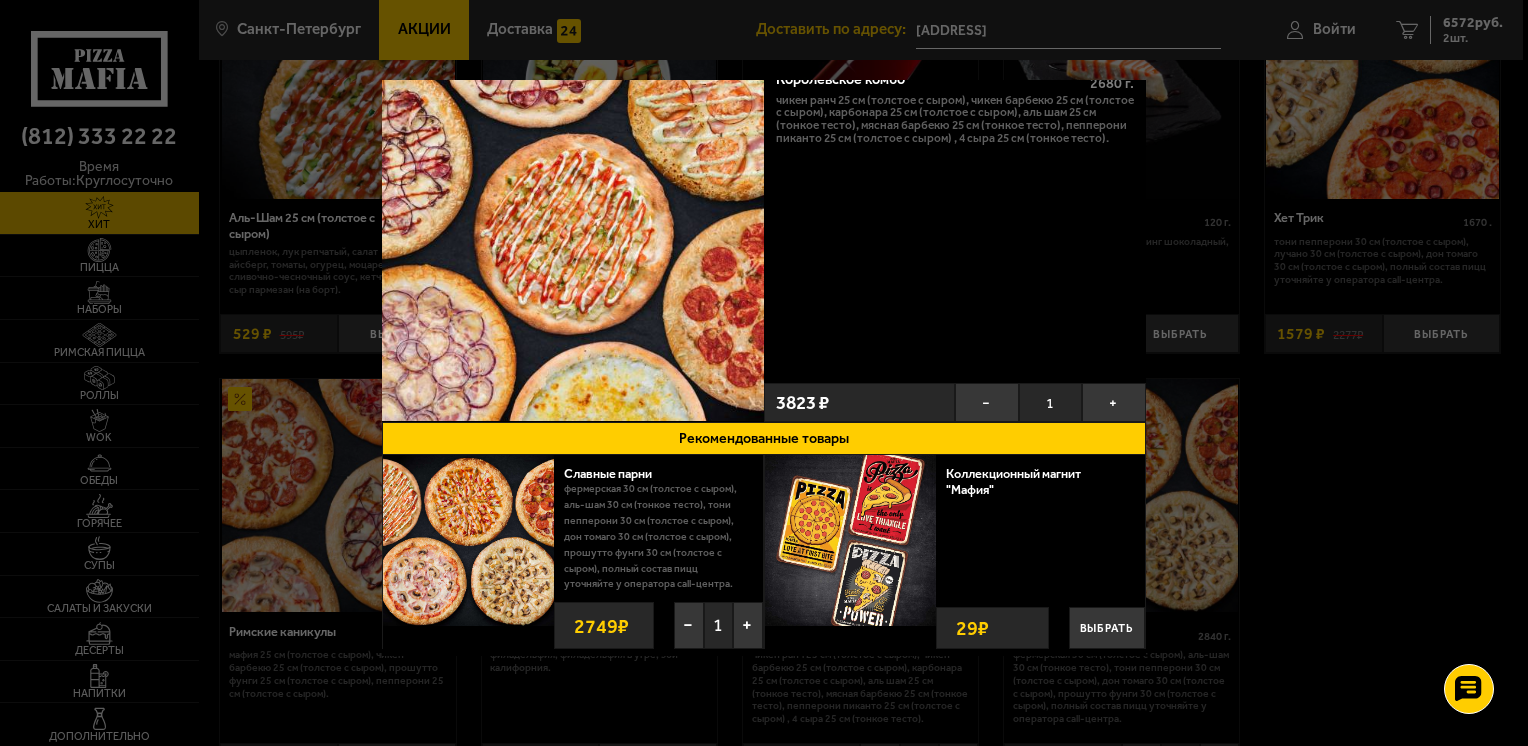 click at bounding box center [764, 373] 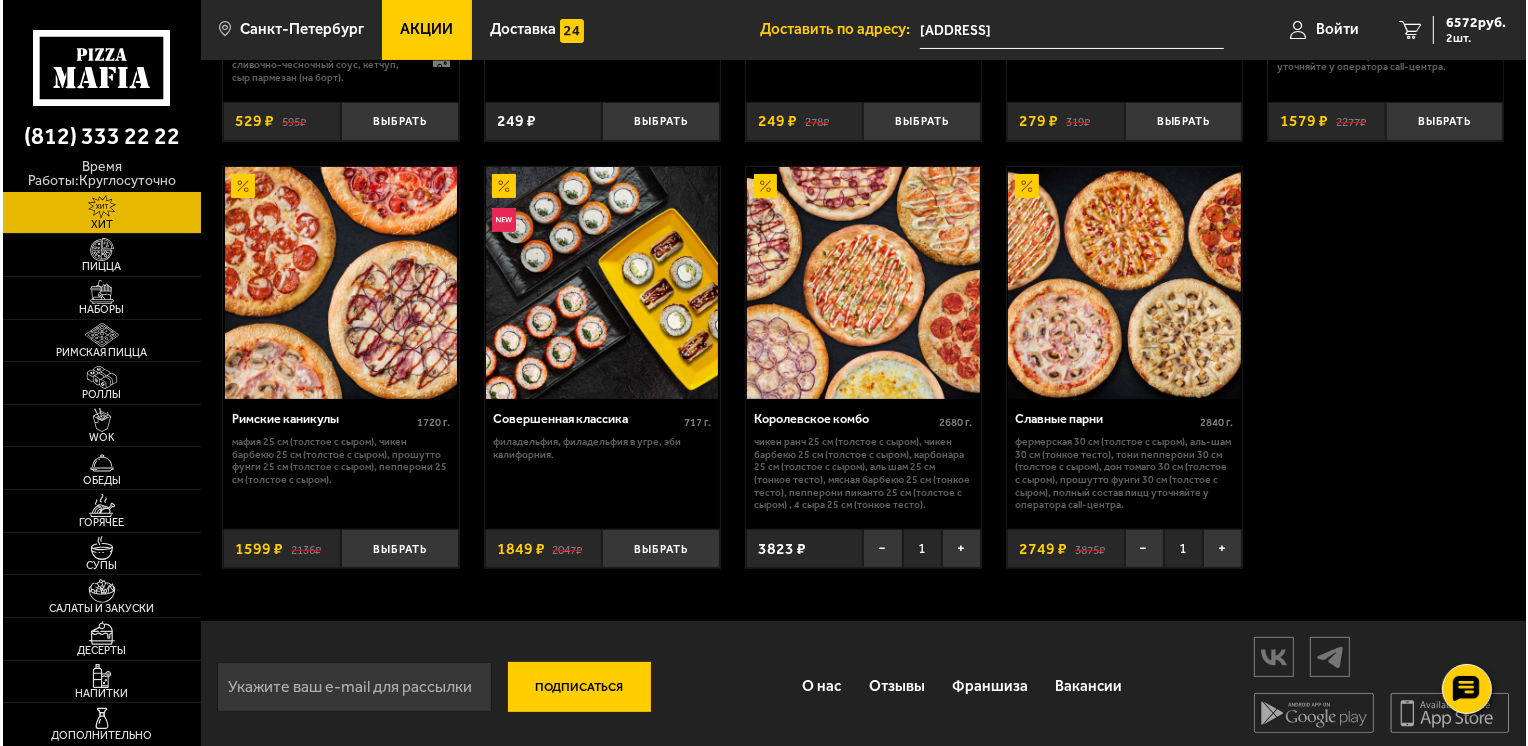 scroll, scrollTop: 434, scrollLeft: 0, axis: vertical 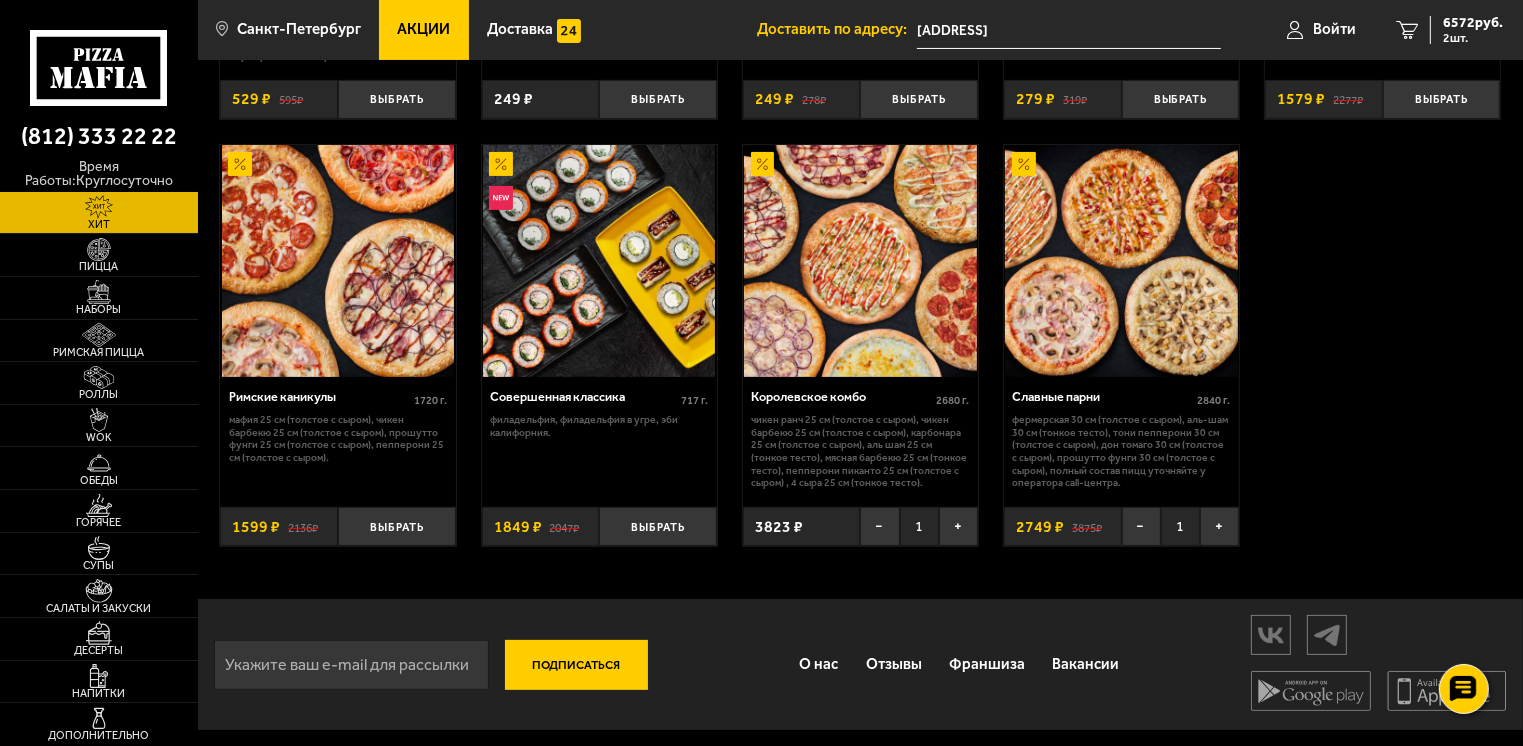 click at bounding box center (1121, 261) 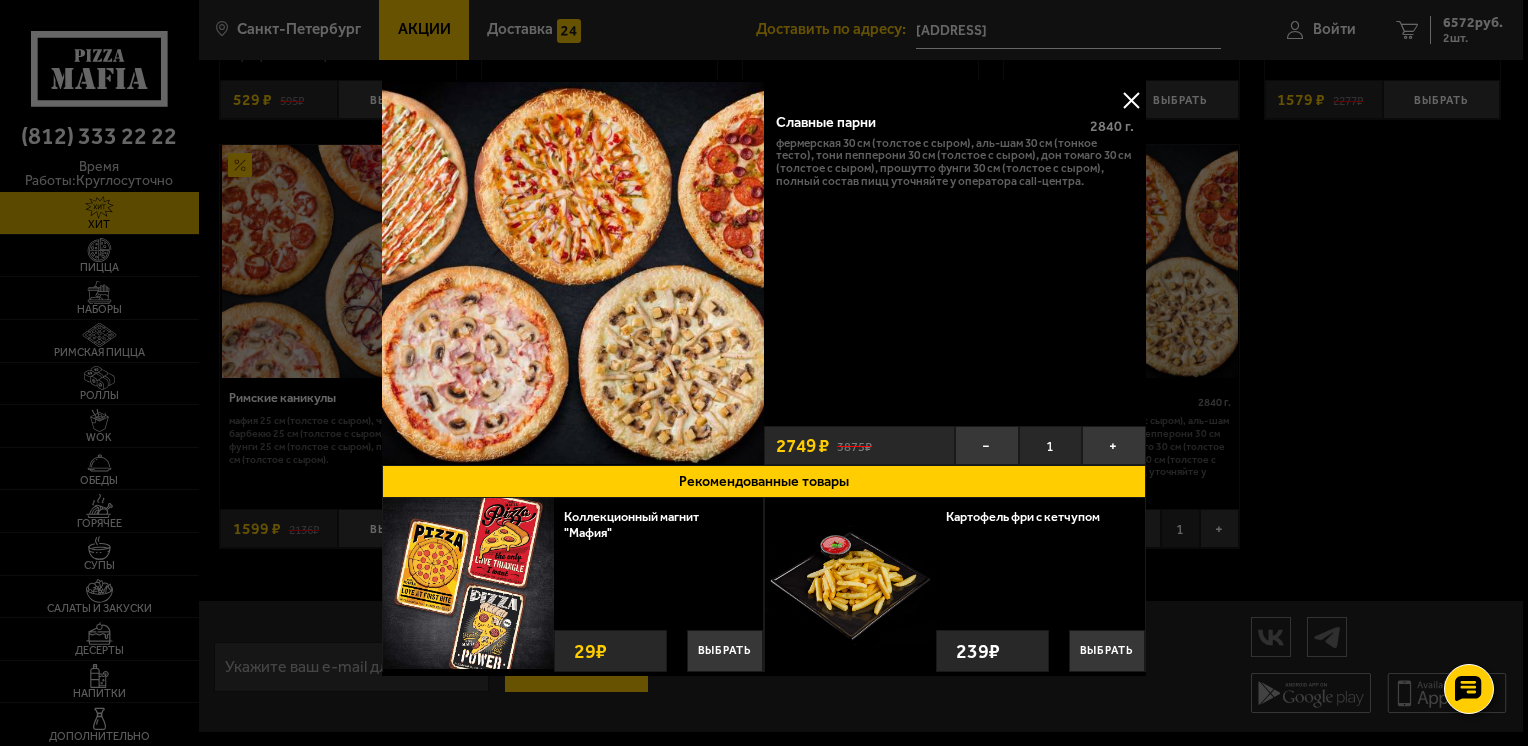 scroll, scrollTop: 21, scrollLeft: 0, axis: vertical 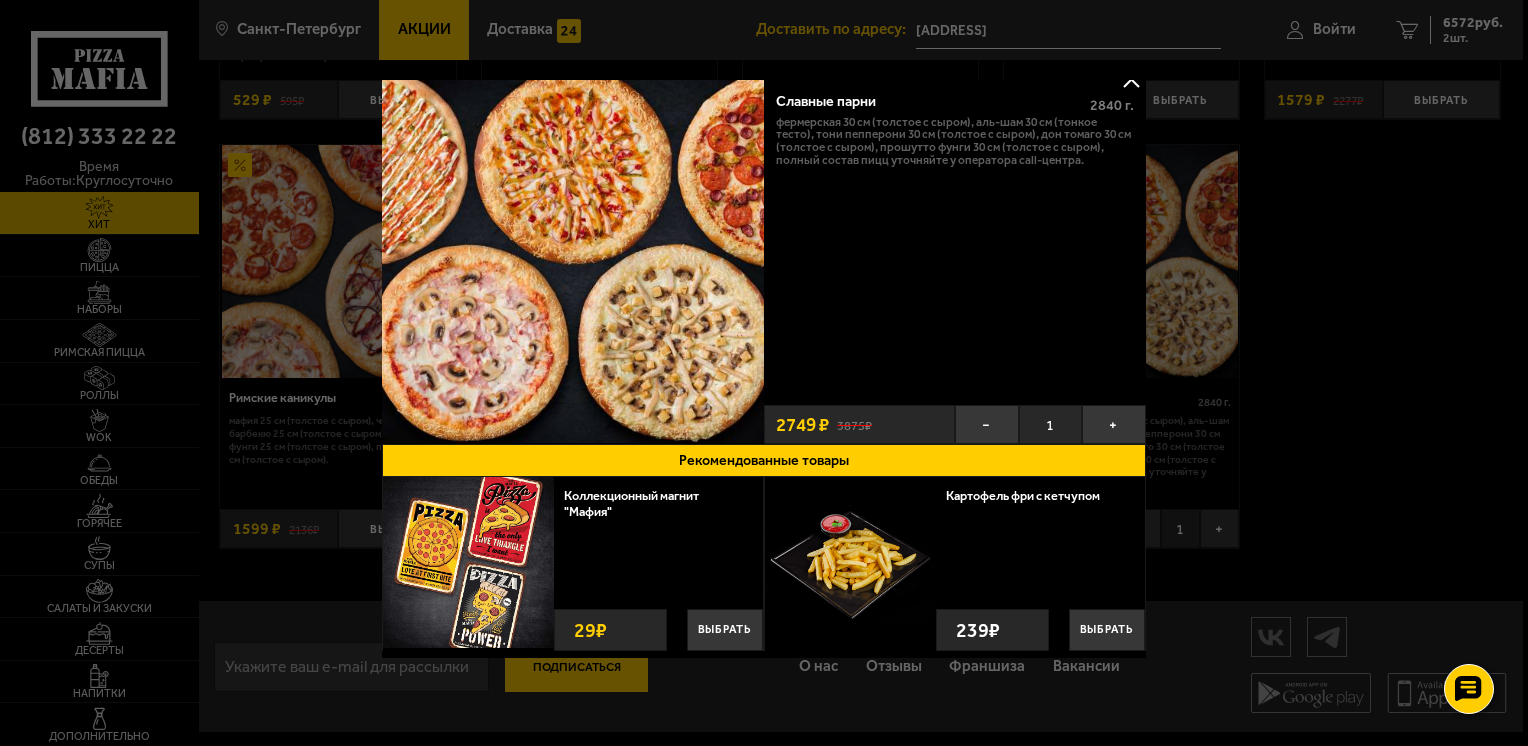 click at bounding box center [764, 373] 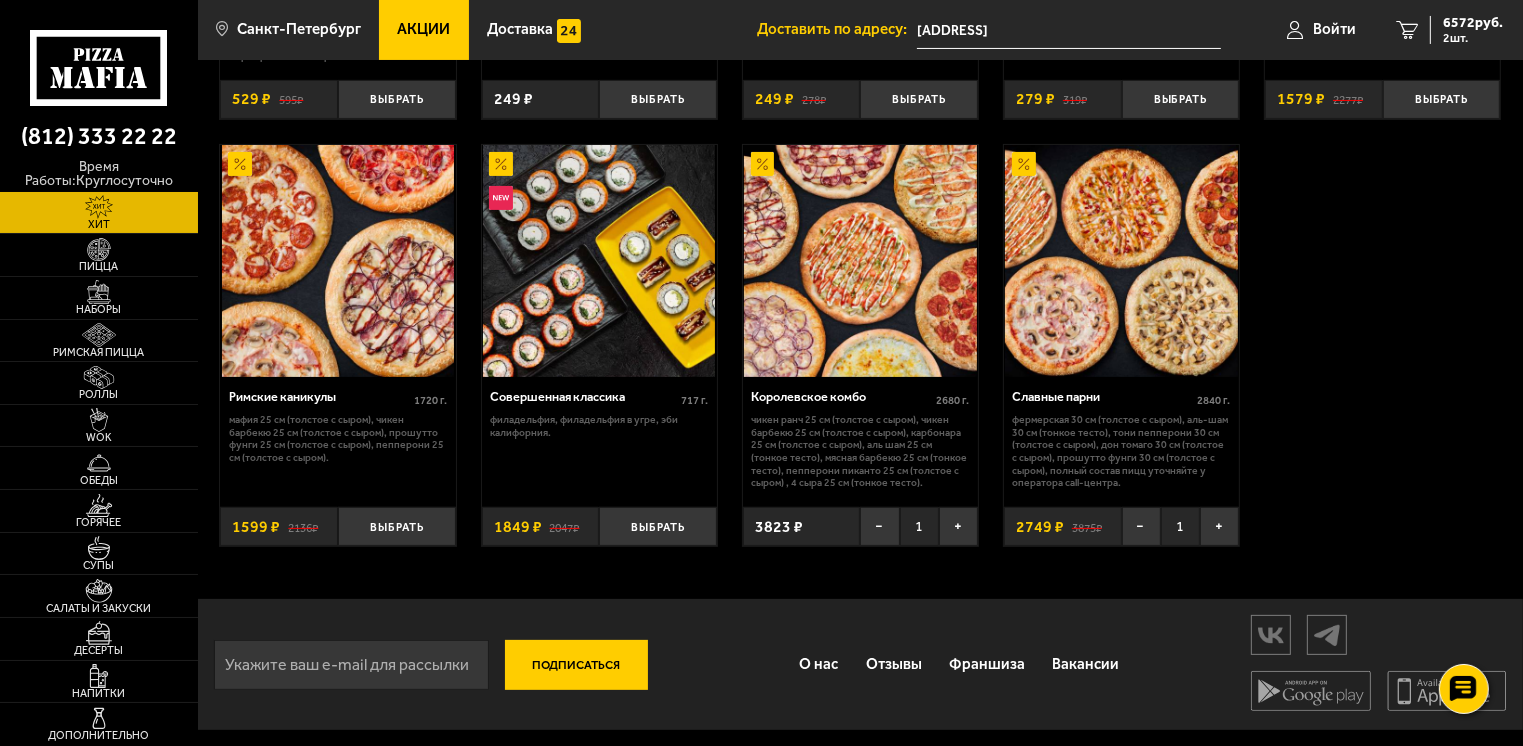 click at bounding box center [860, 261] 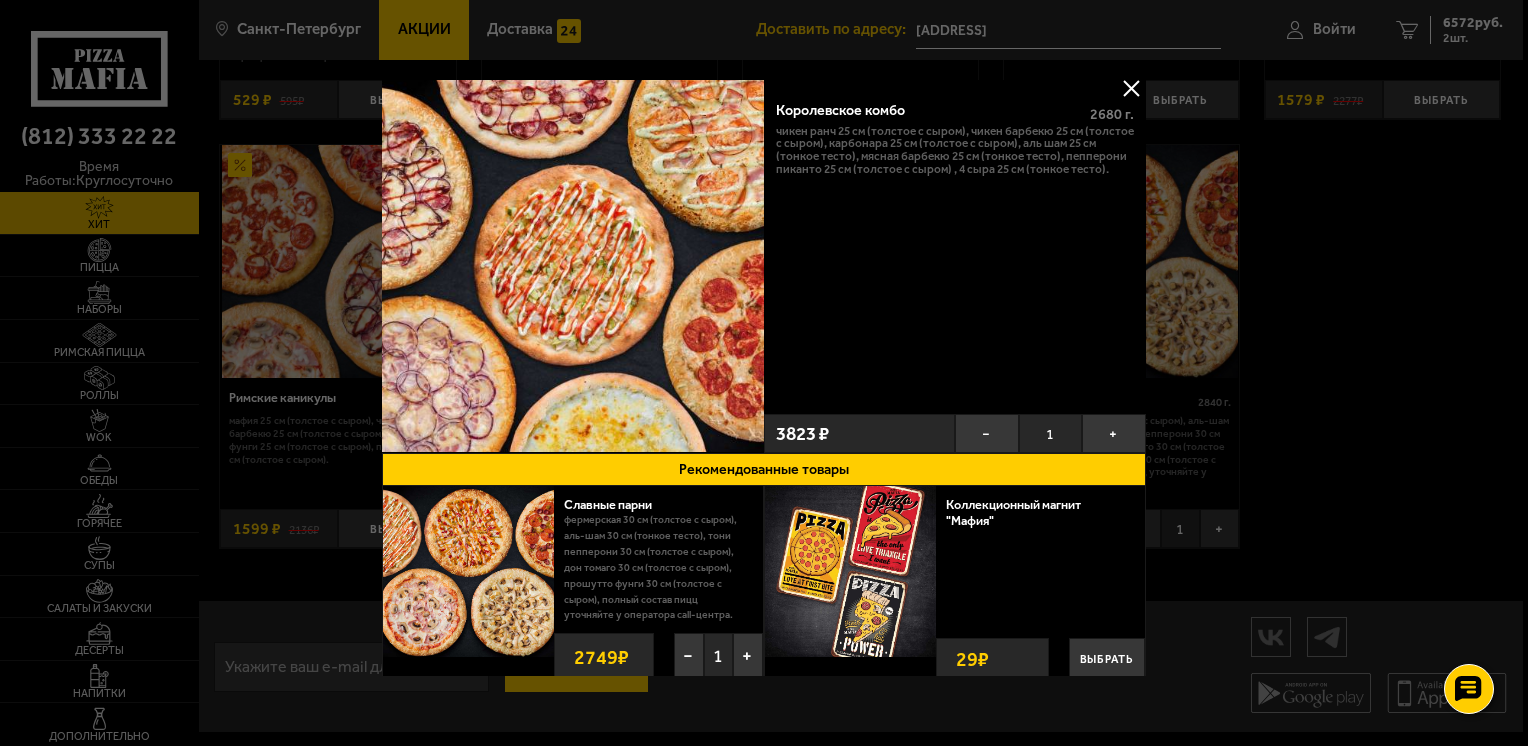 scroll, scrollTop: 0, scrollLeft: 0, axis: both 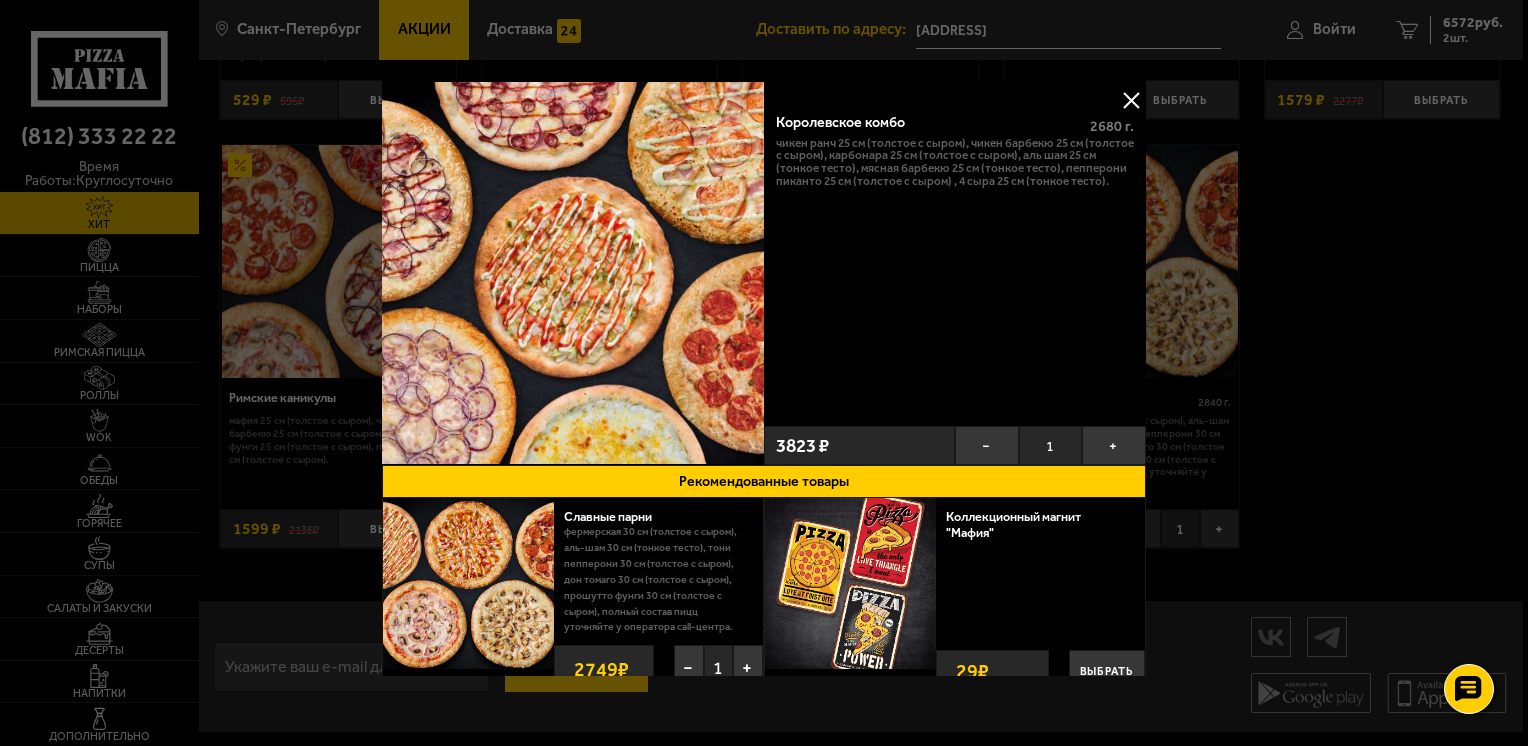 click on "3823   ₽" at bounding box center [802, 445] 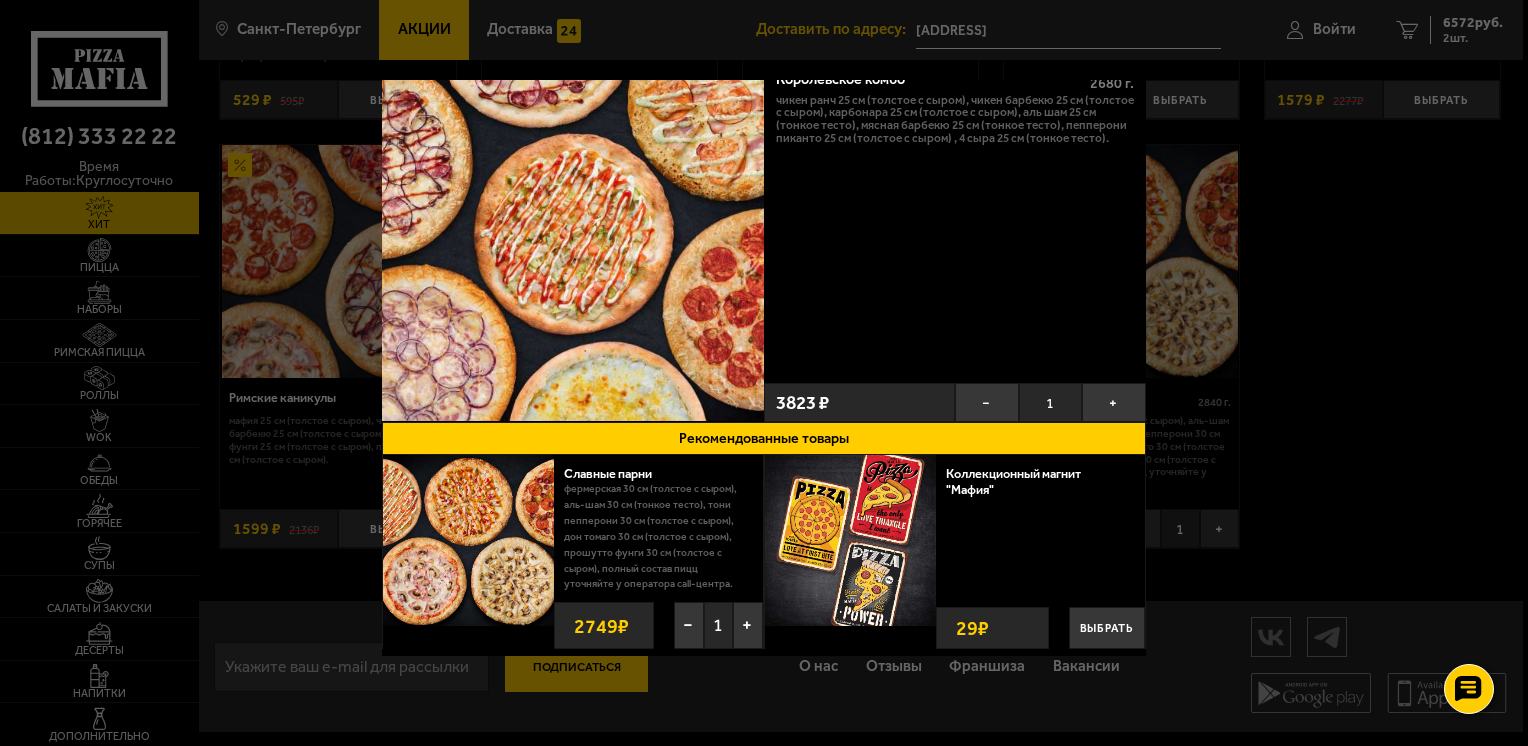 click on "3823   ₽" at bounding box center [802, 402] 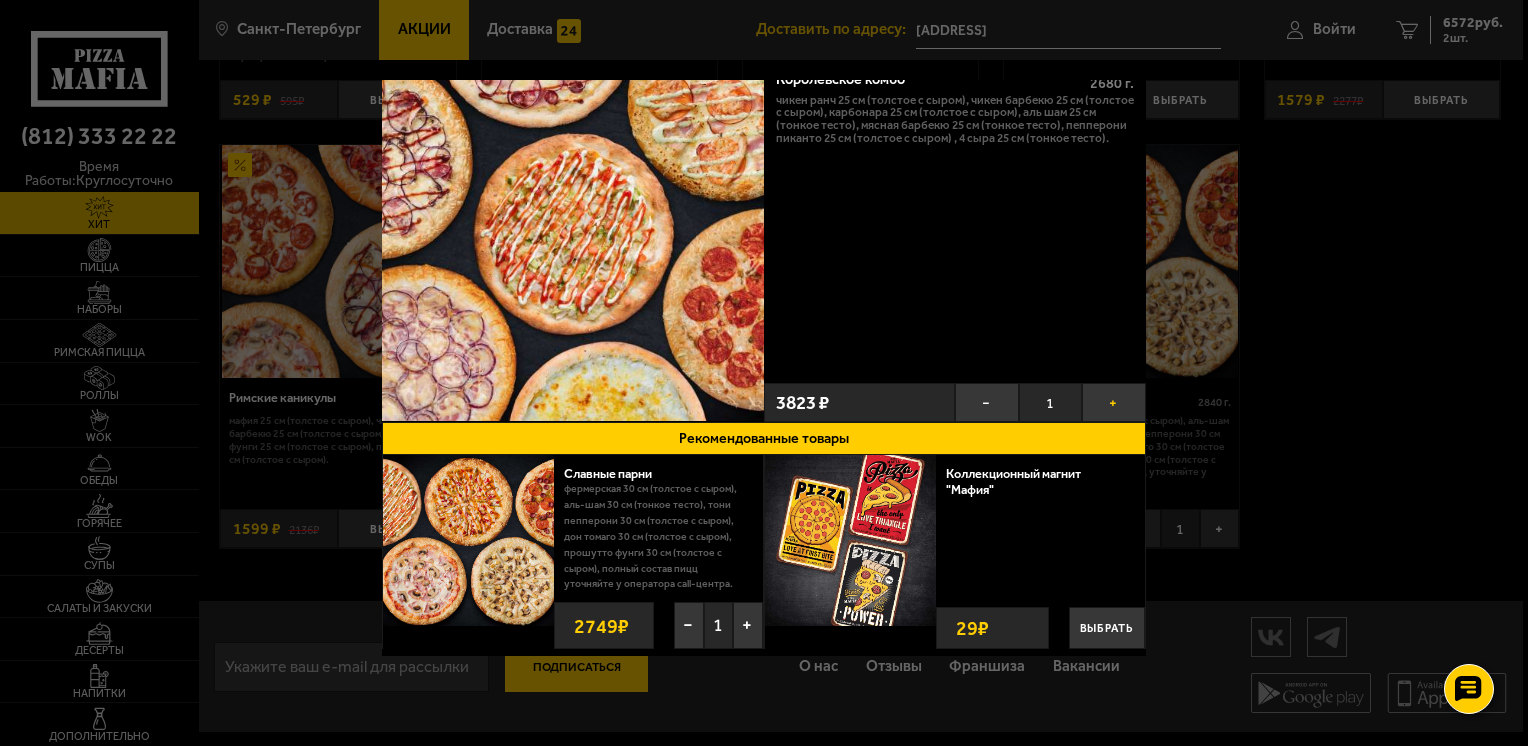 click on "+" at bounding box center (1114, 402) 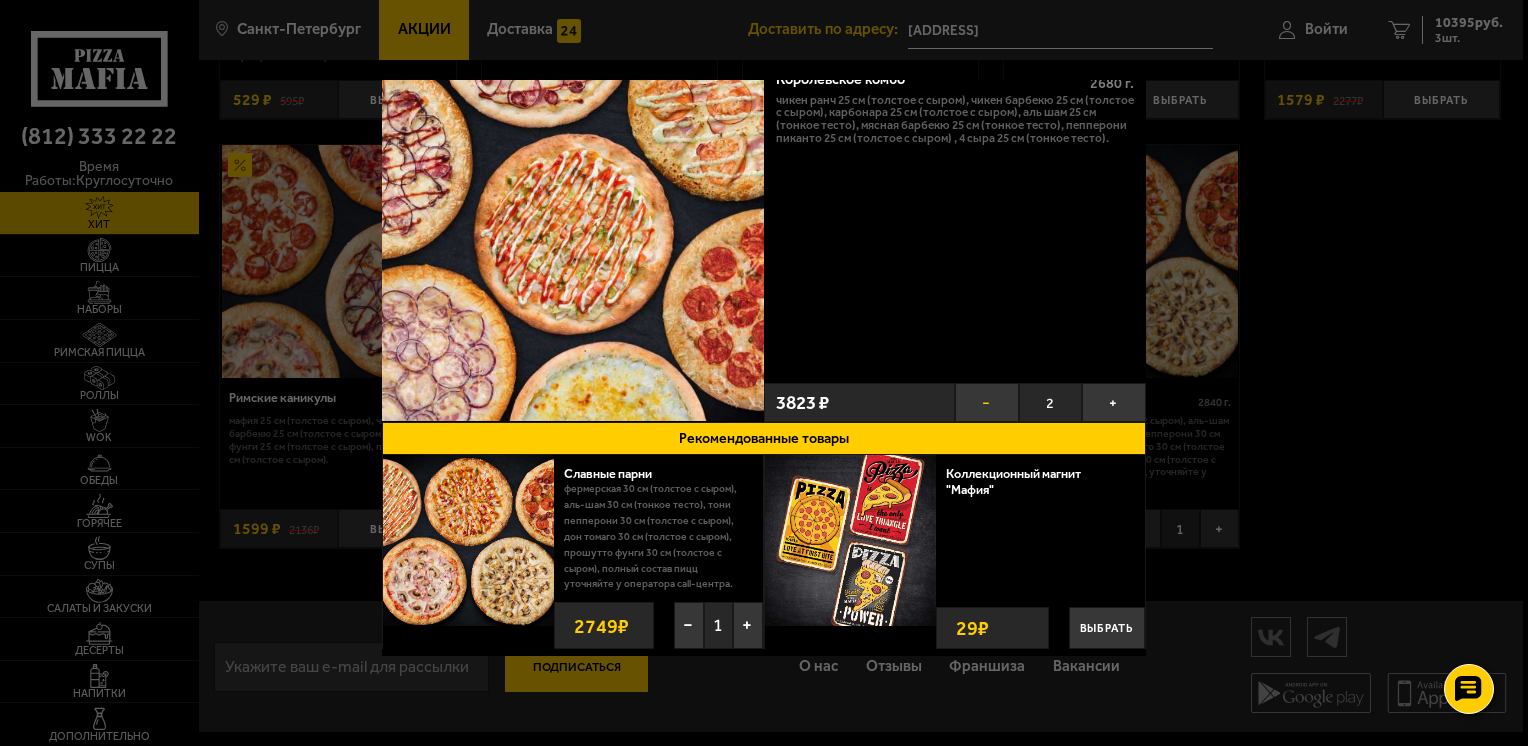 click on "−" at bounding box center [987, 402] 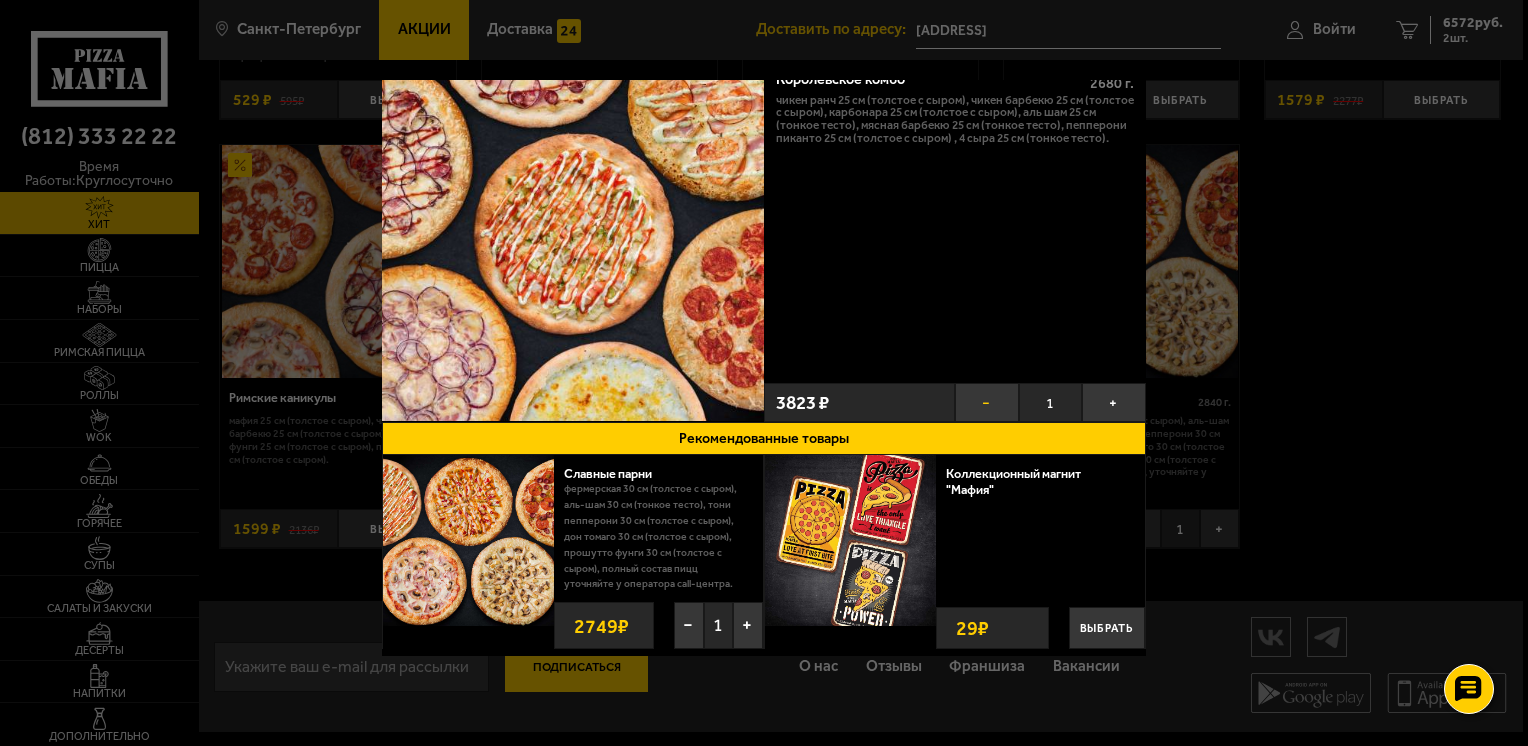 click on "−" at bounding box center (987, 402) 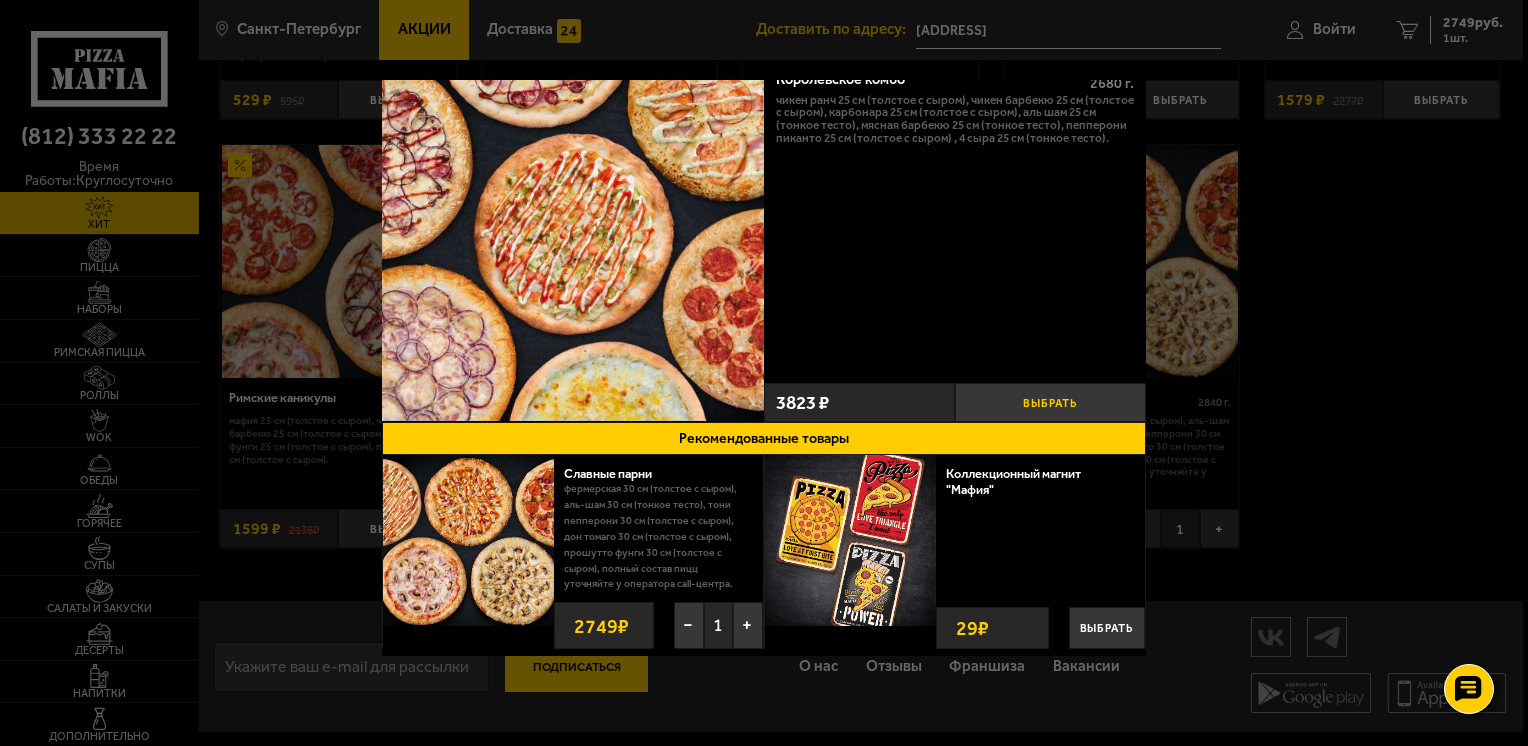 click on "Выбрать" at bounding box center [1050, 402] 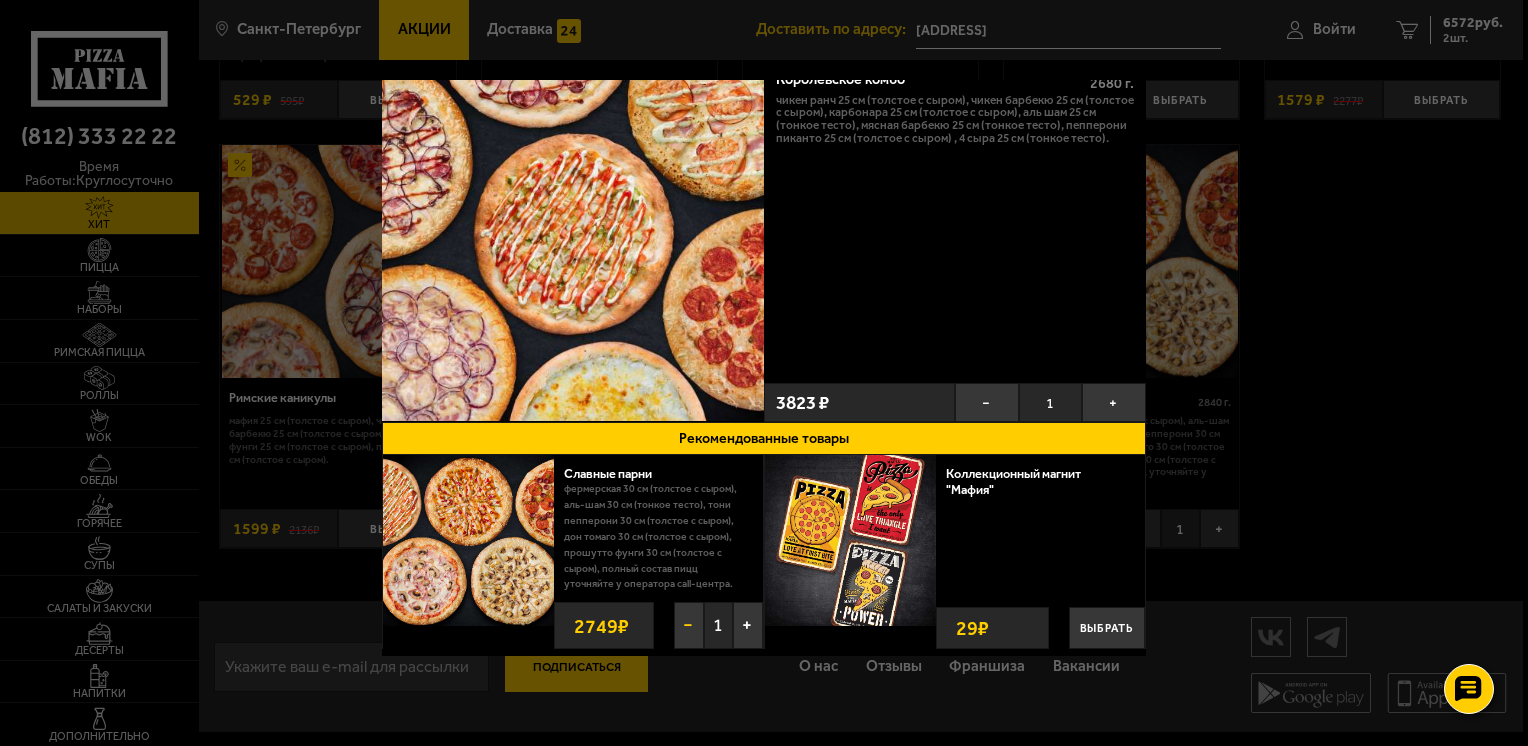 click on "−" at bounding box center [689, 625] 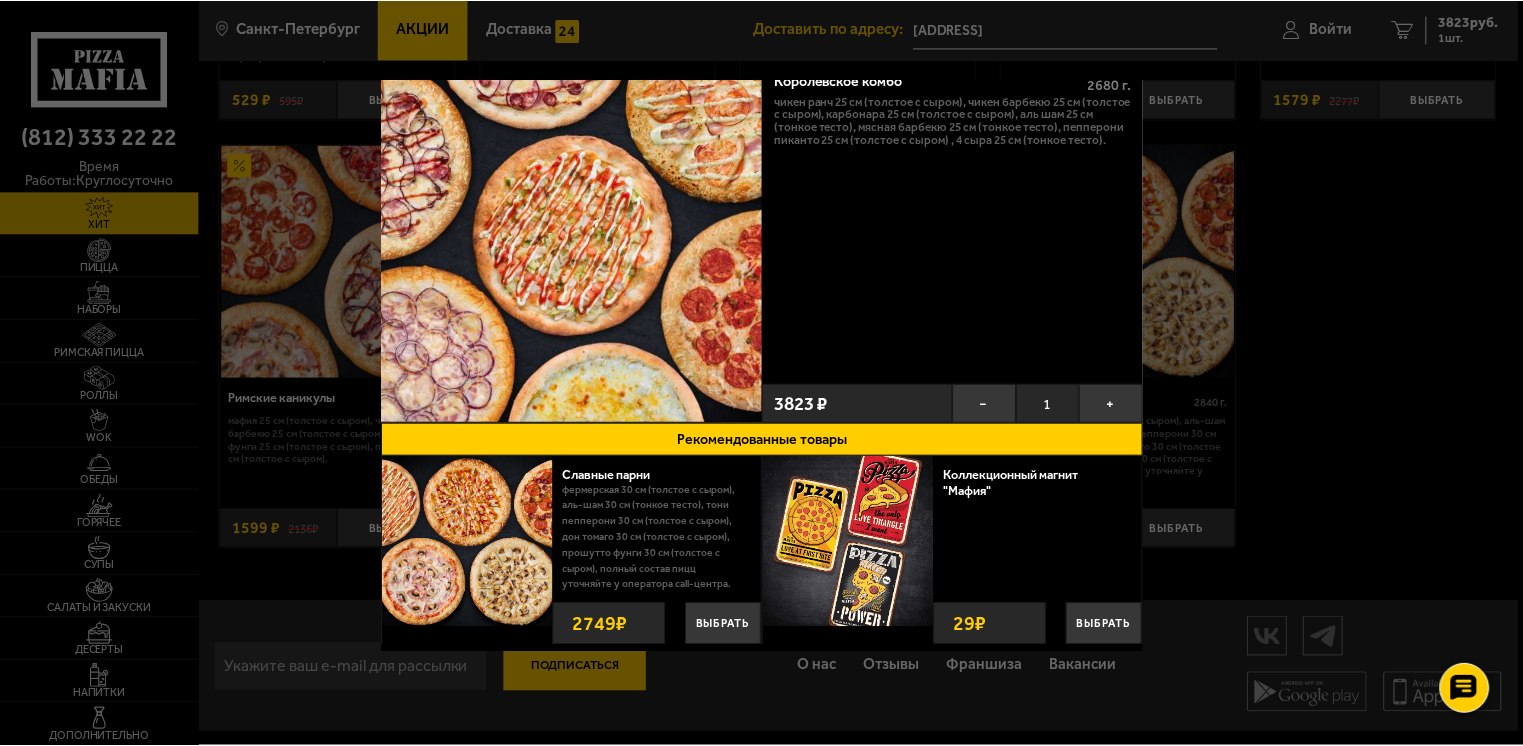 scroll, scrollTop: 38, scrollLeft: 0, axis: vertical 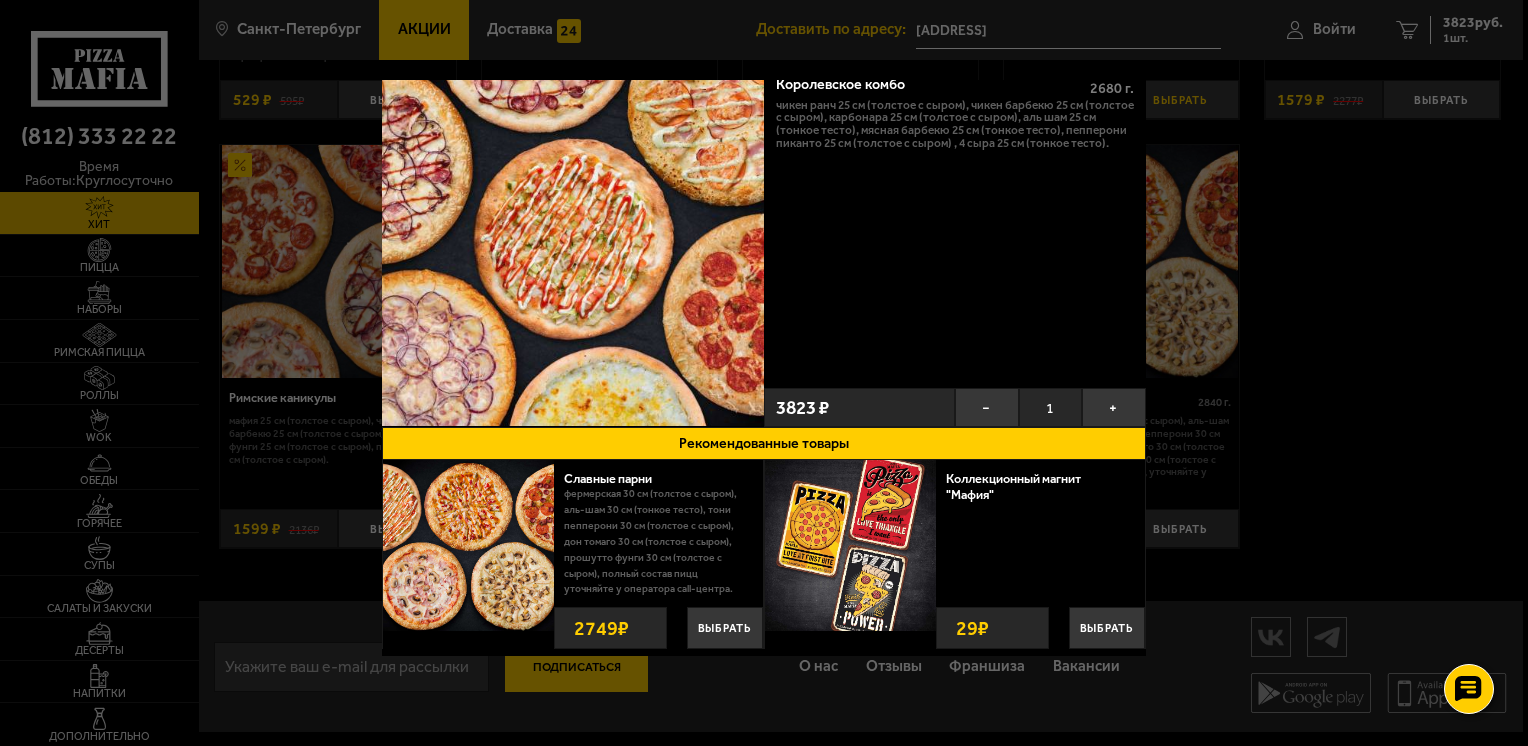 click at bounding box center (764, 373) 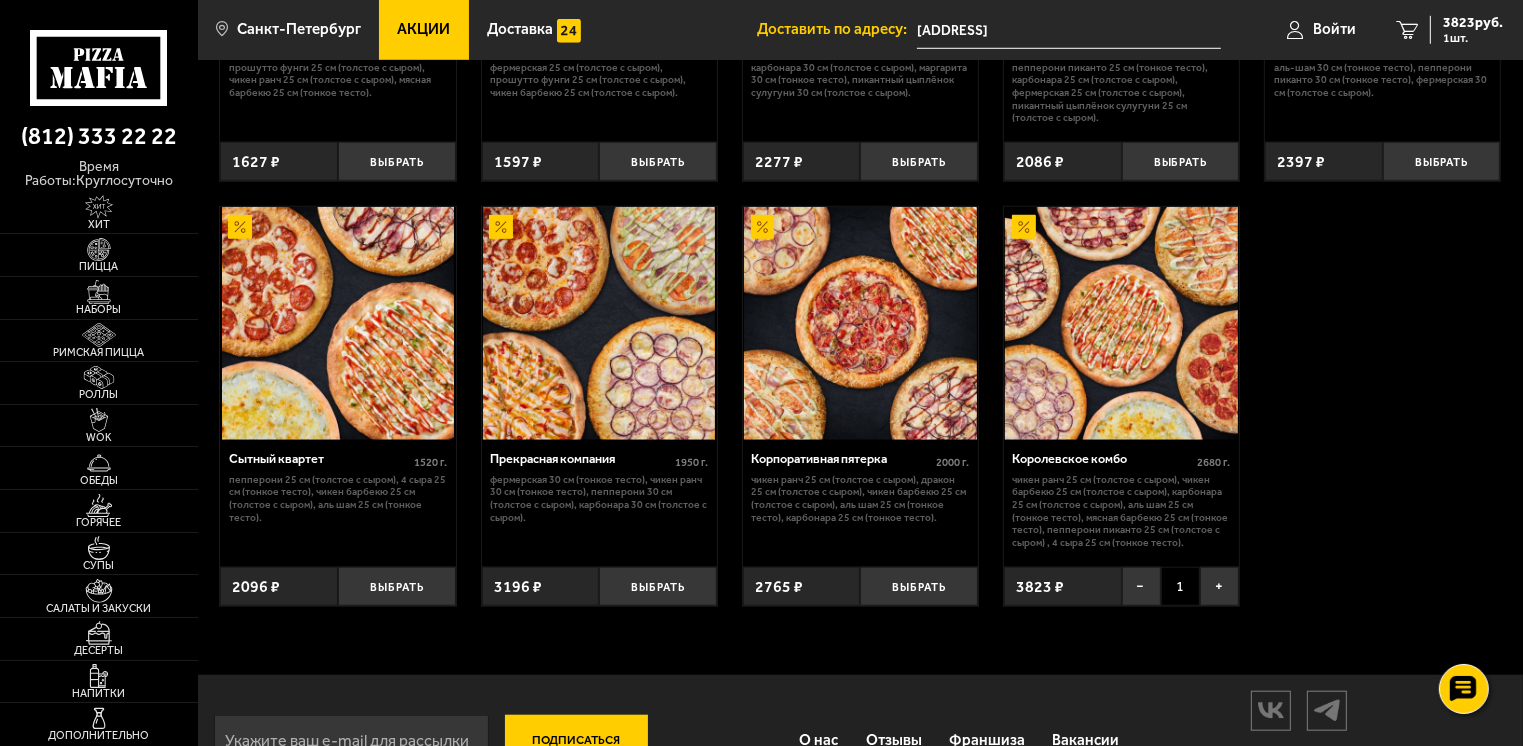 scroll, scrollTop: 1700, scrollLeft: 0, axis: vertical 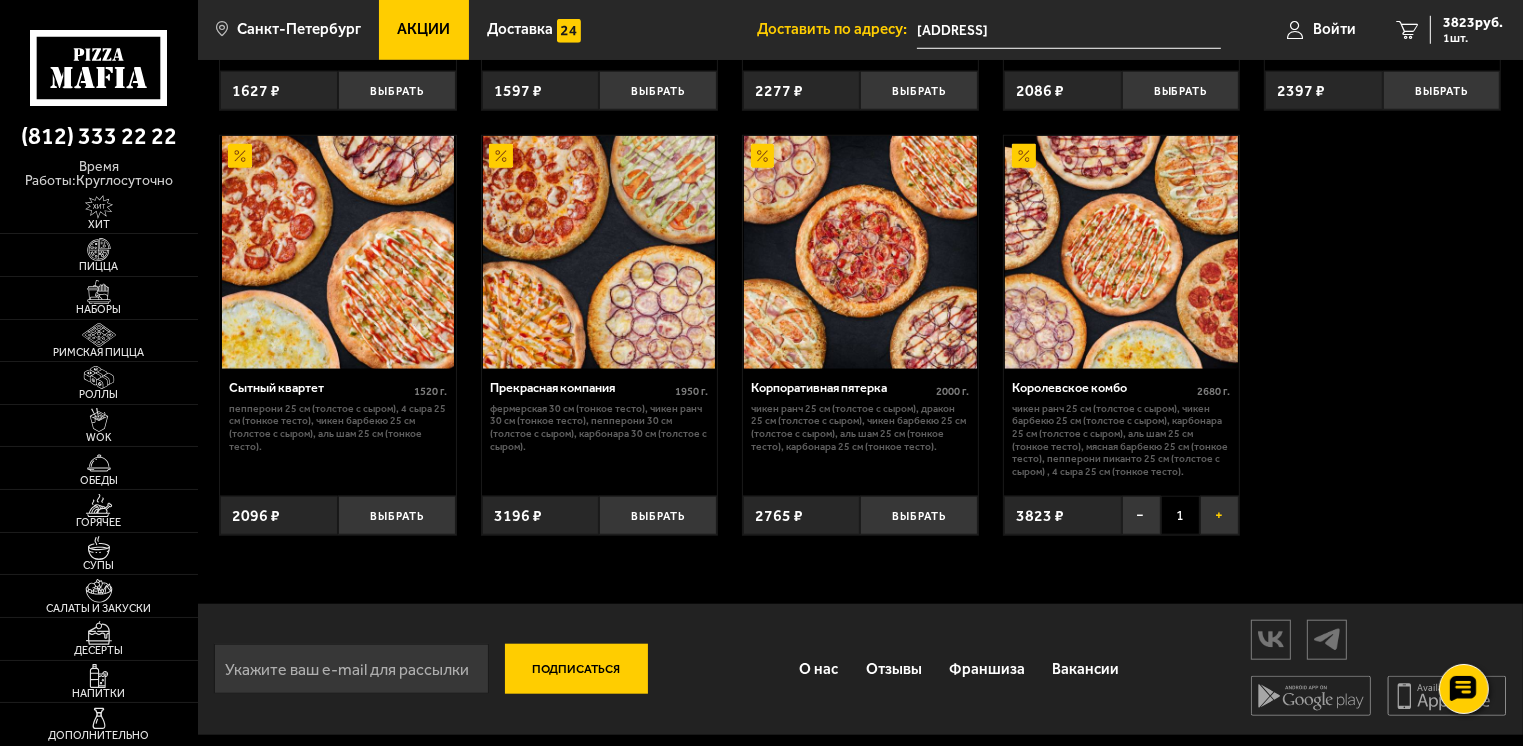 click on "+" at bounding box center (1219, 515) 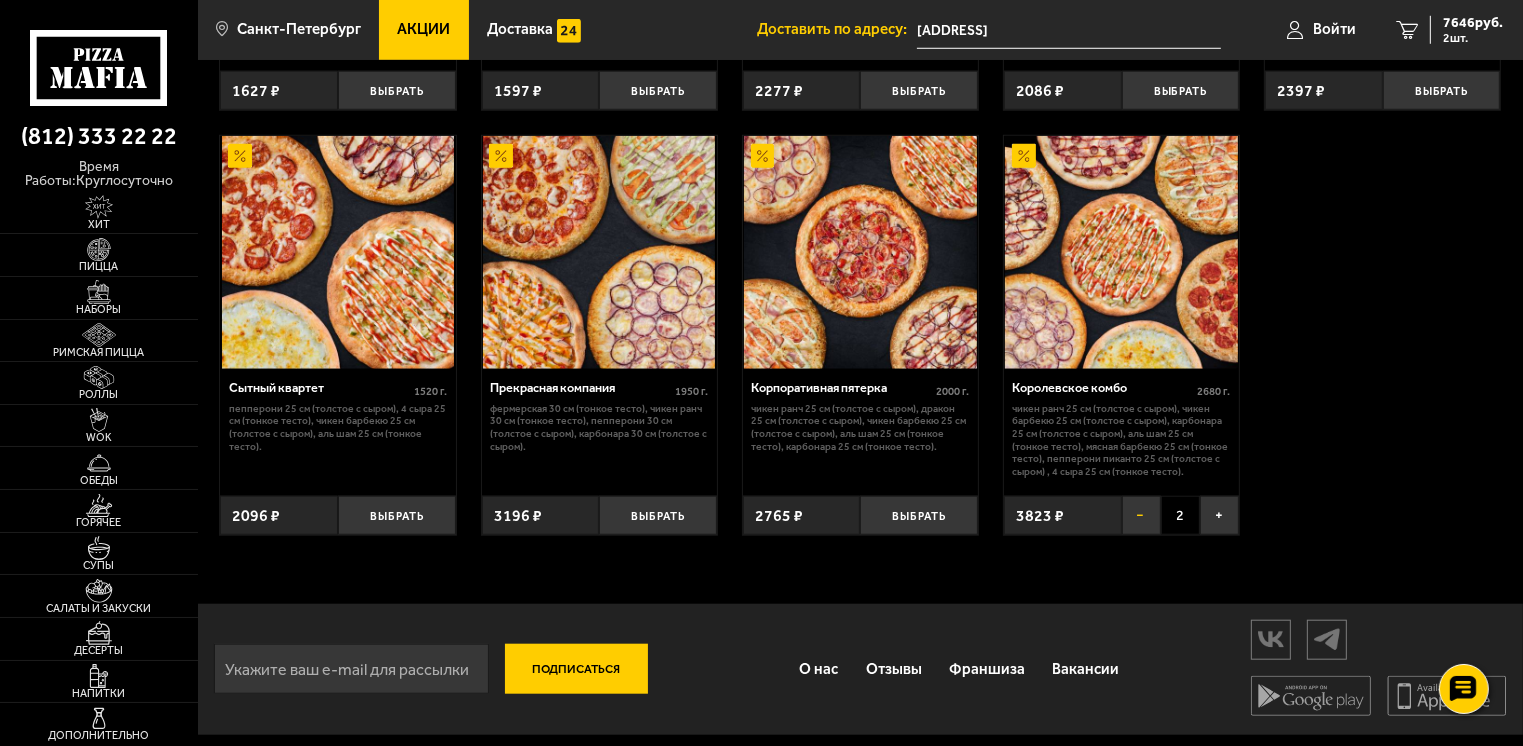 click on "−" at bounding box center (1141, 515) 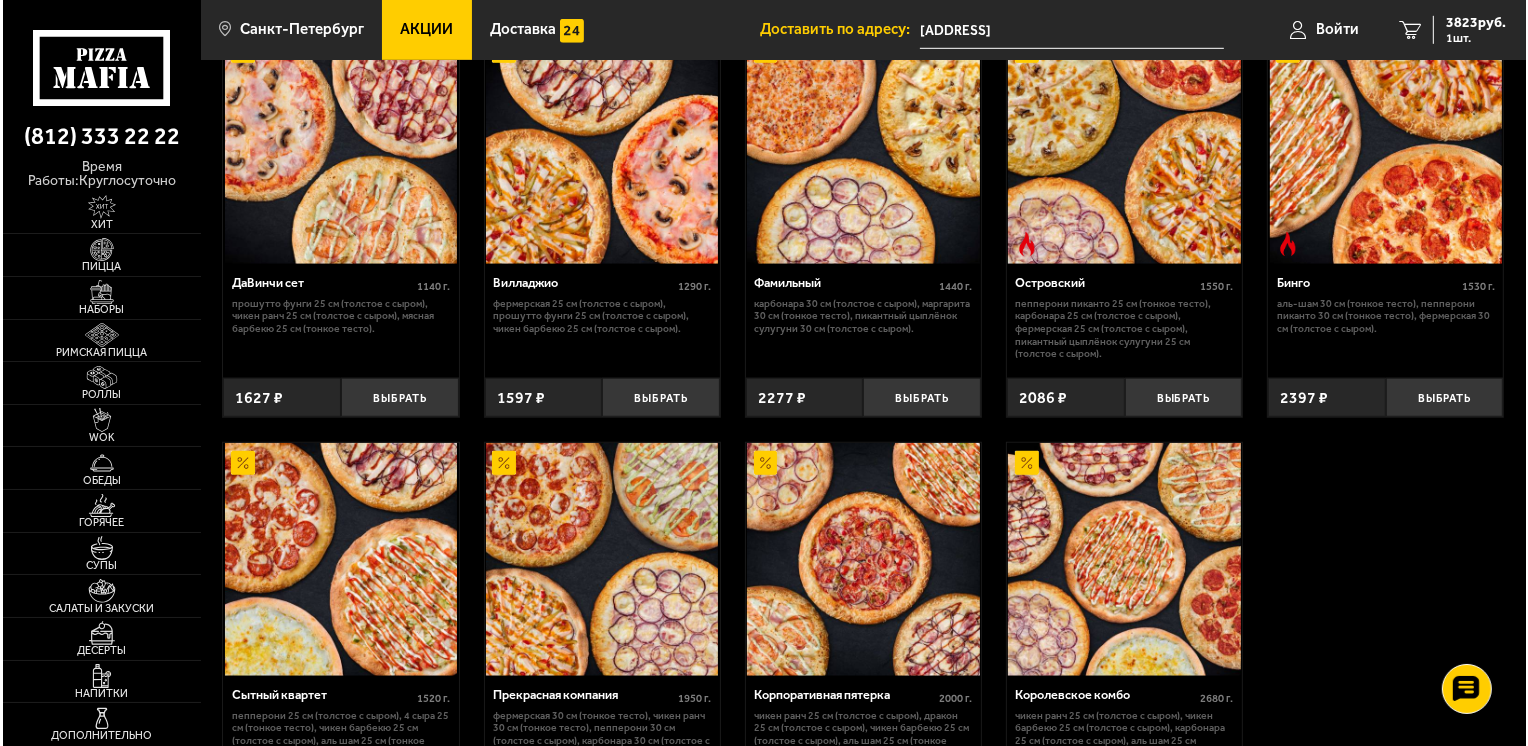 scroll, scrollTop: 1500, scrollLeft: 0, axis: vertical 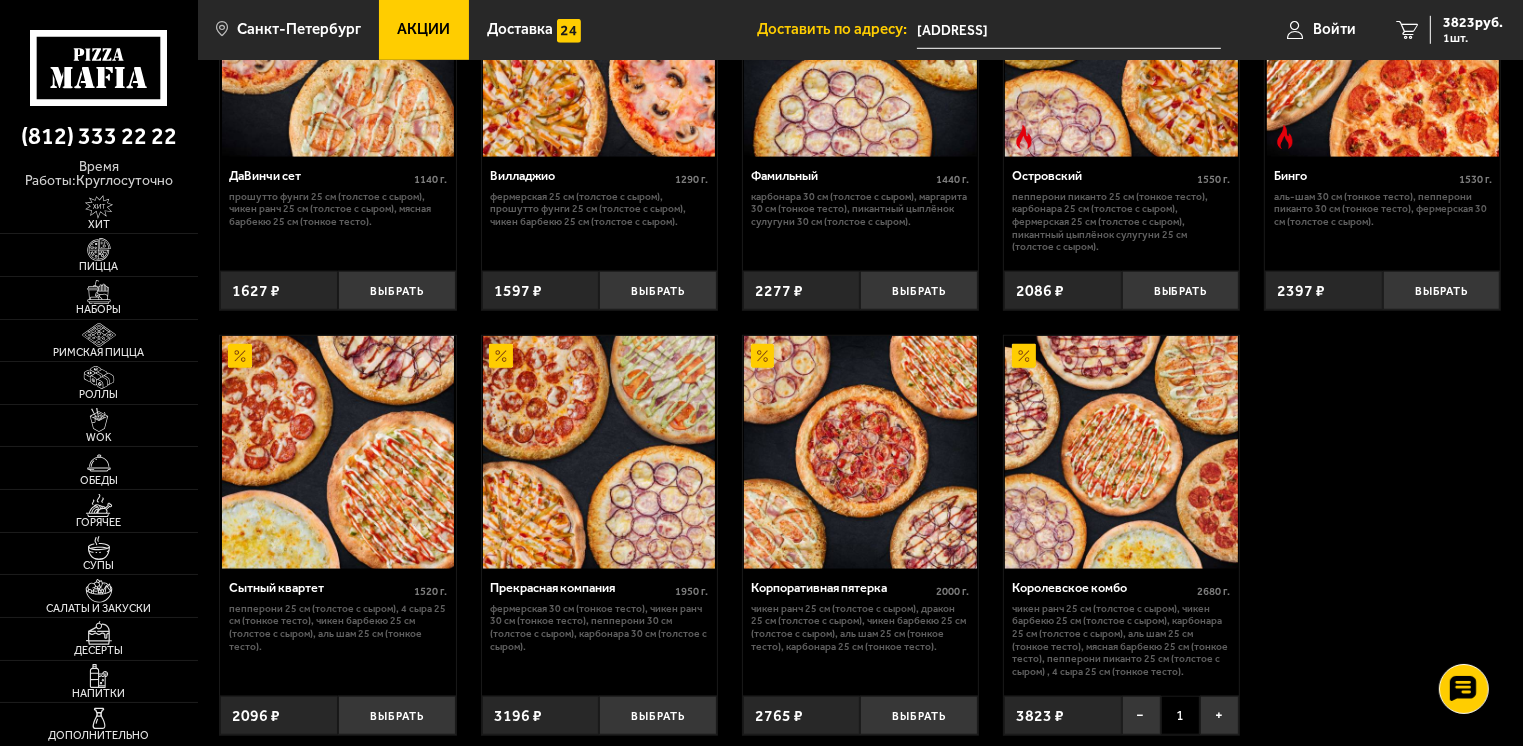 click at bounding box center (1121, 452) 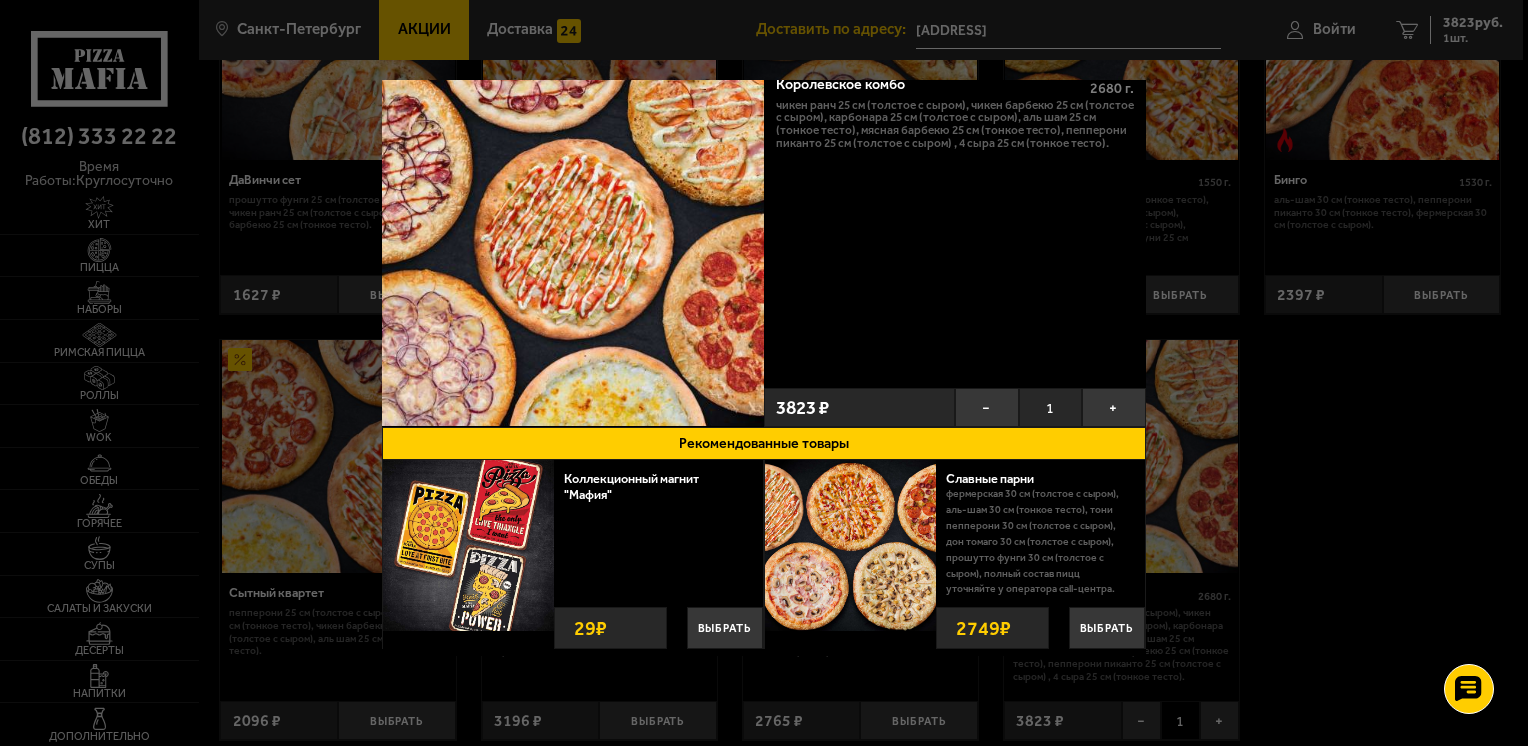 scroll, scrollTop: 0, scrollLeft: 0, axis: both 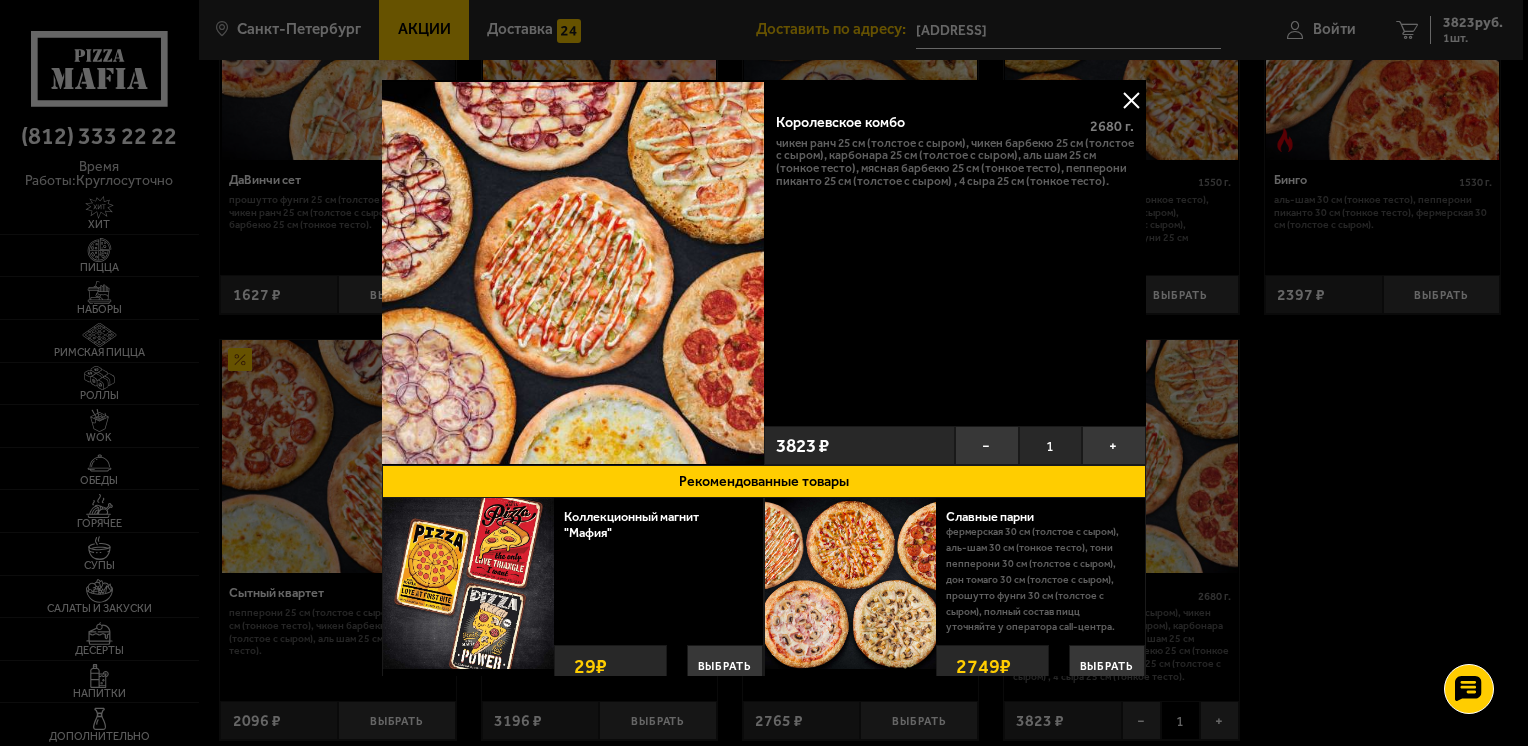 click at bounding box center [573, 272] 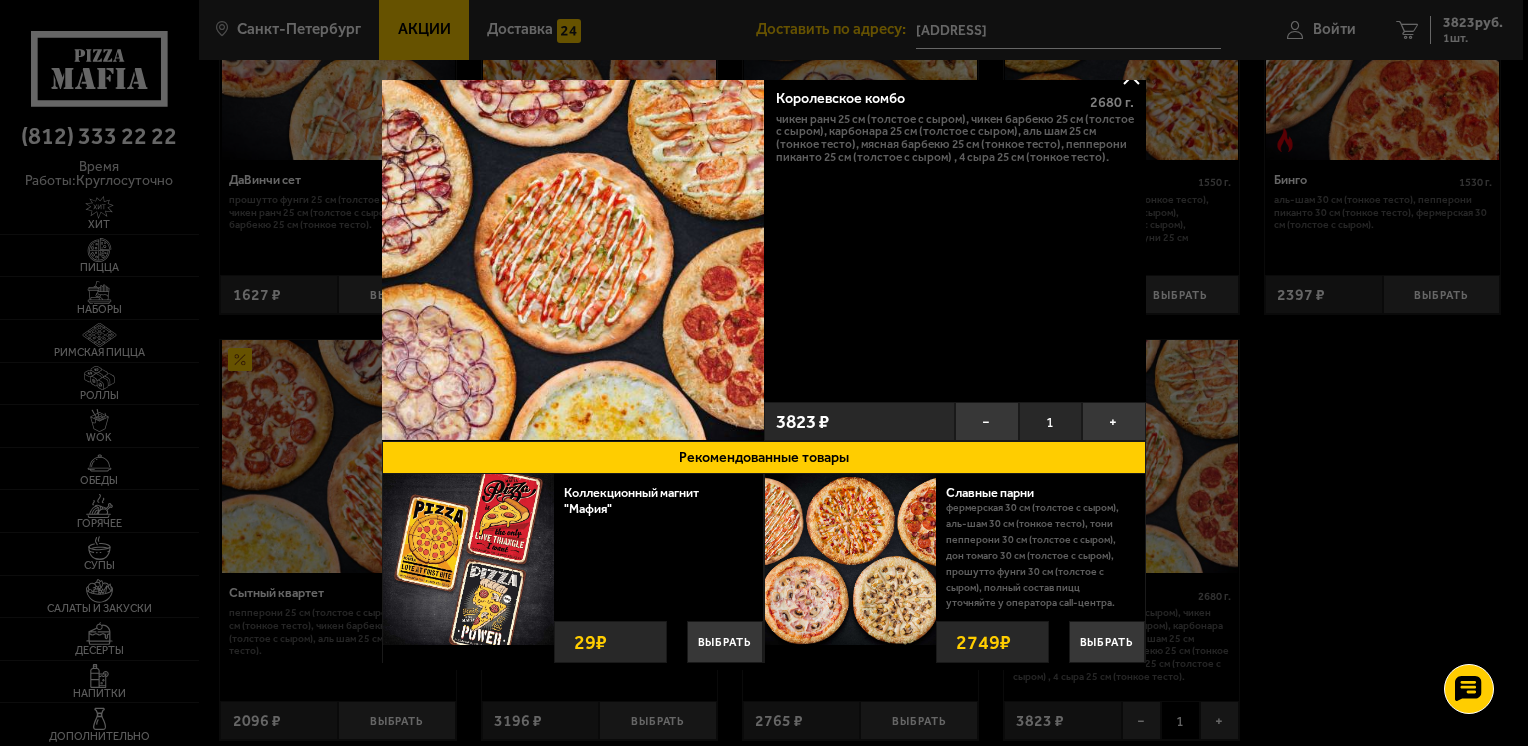 scroll, scrollTop: 38, scrollLeft: 0, axis: vertical 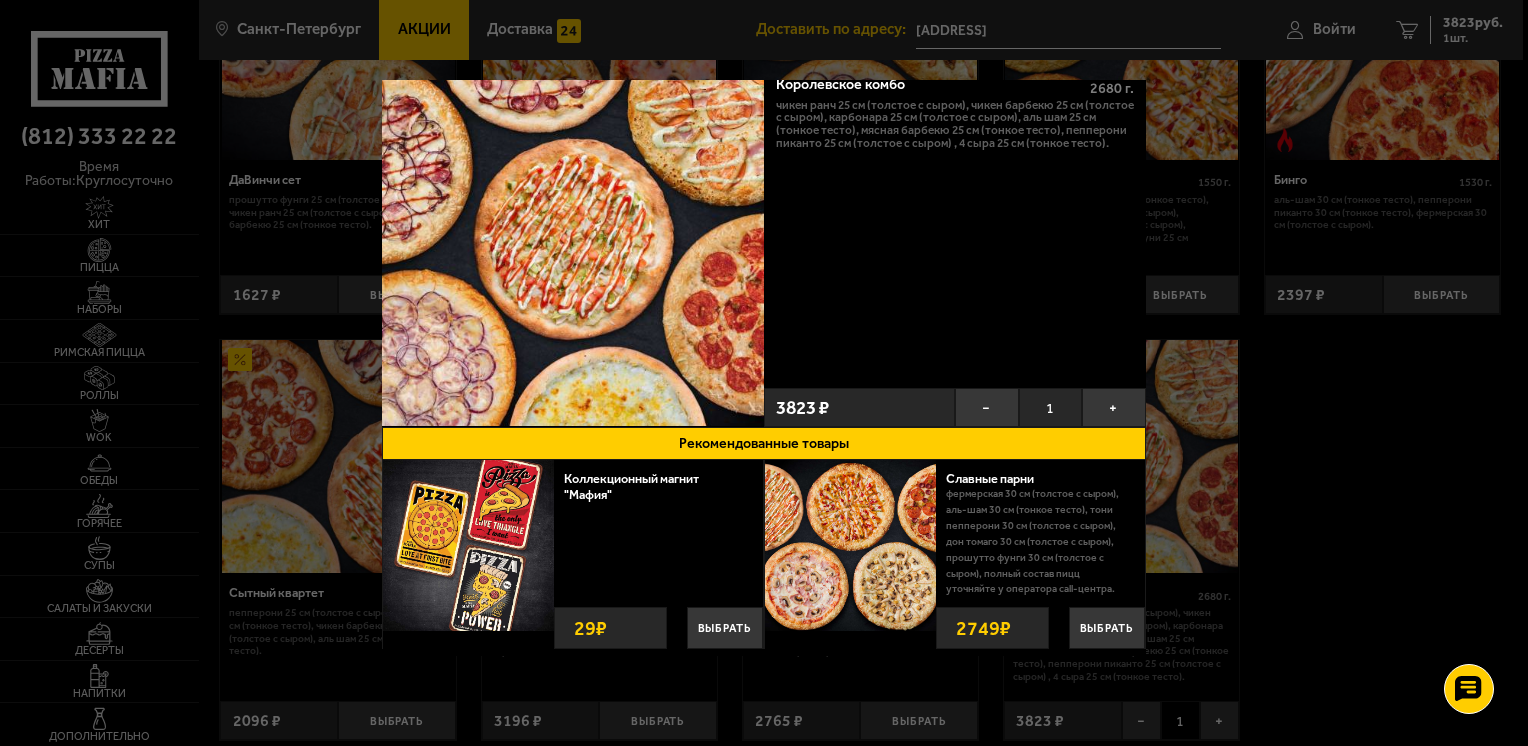 click on "Рекомендованные товары" at bounding box center [764, 443] 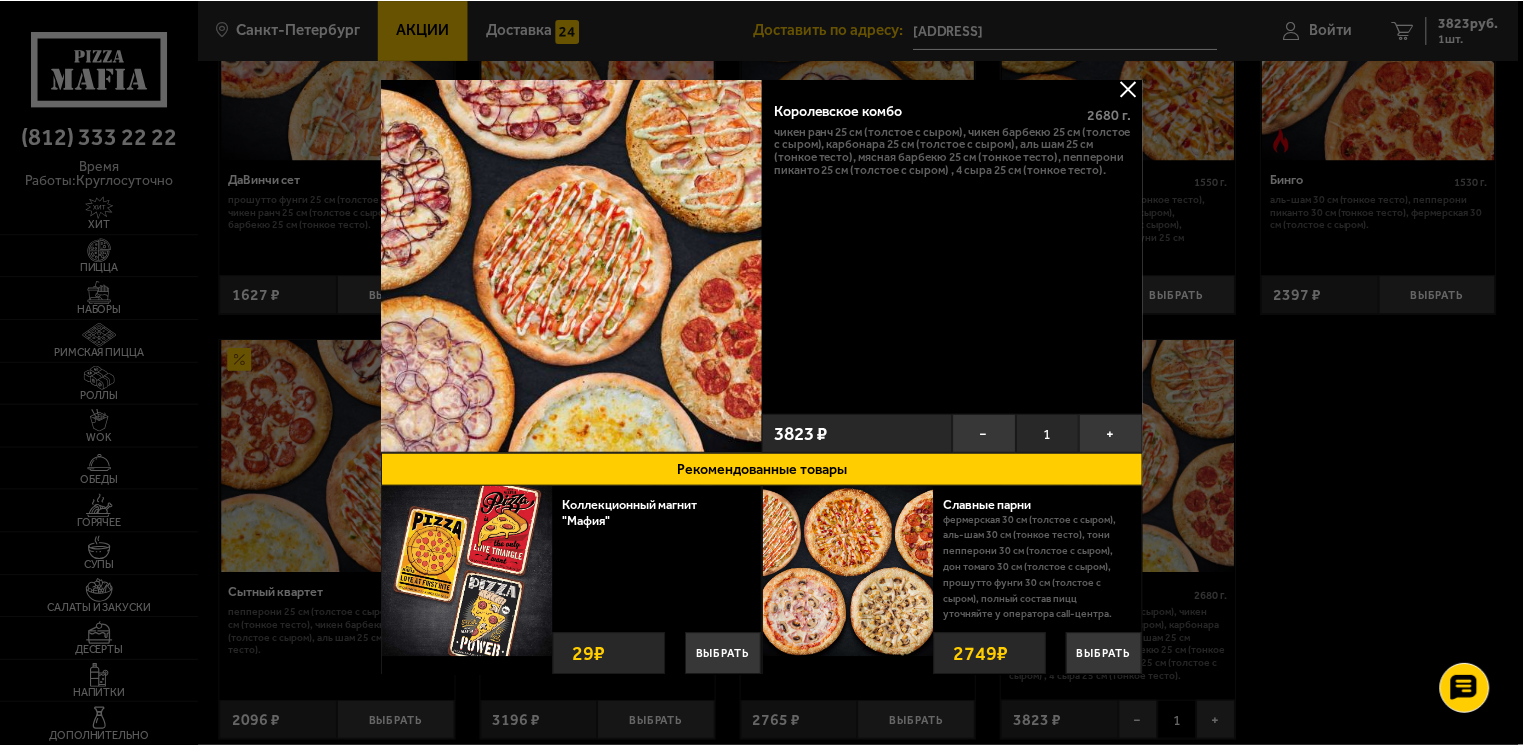 scroll, scrollTop: 0, scrollLeft: 0, axis: both 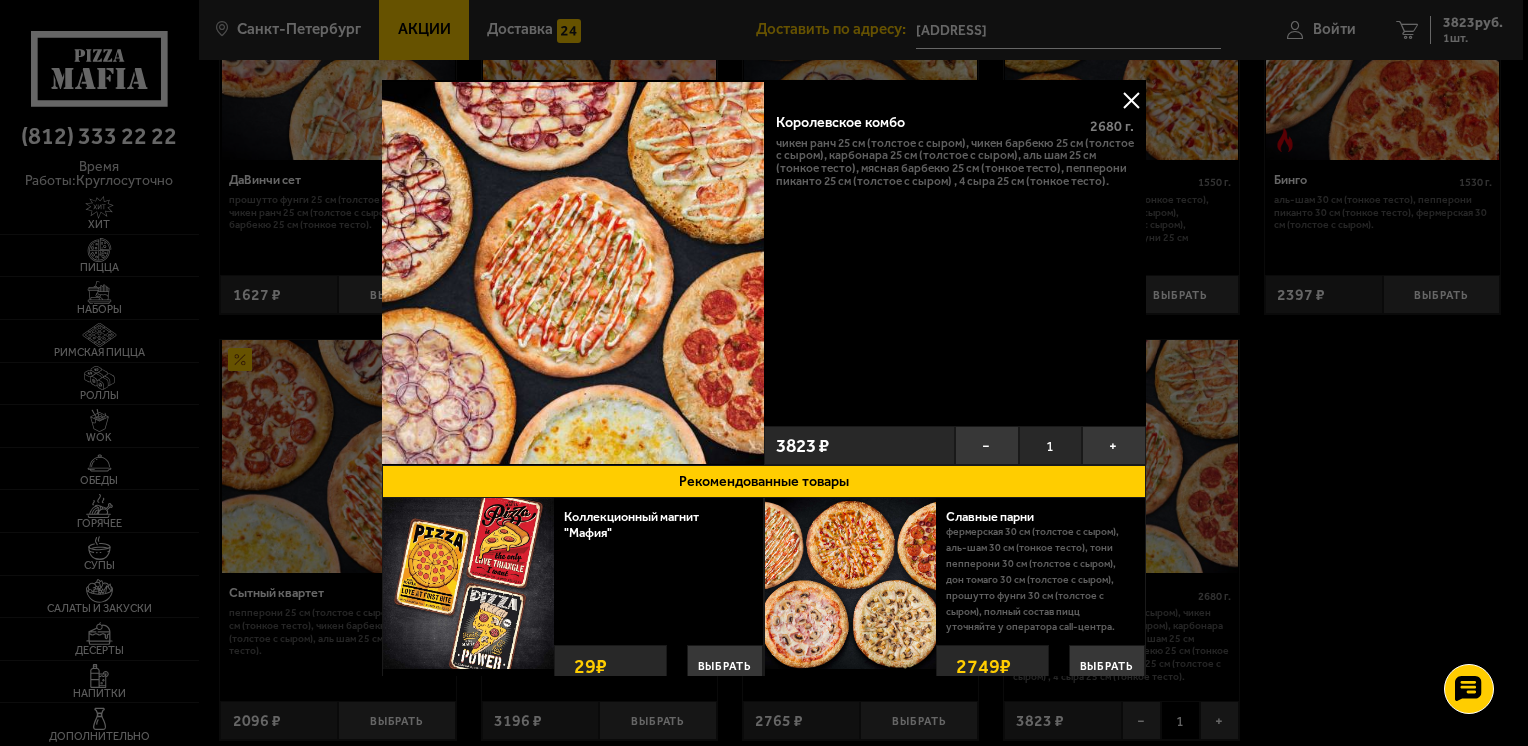 click on "Королевское комбо" at bounding box center [928, 122] 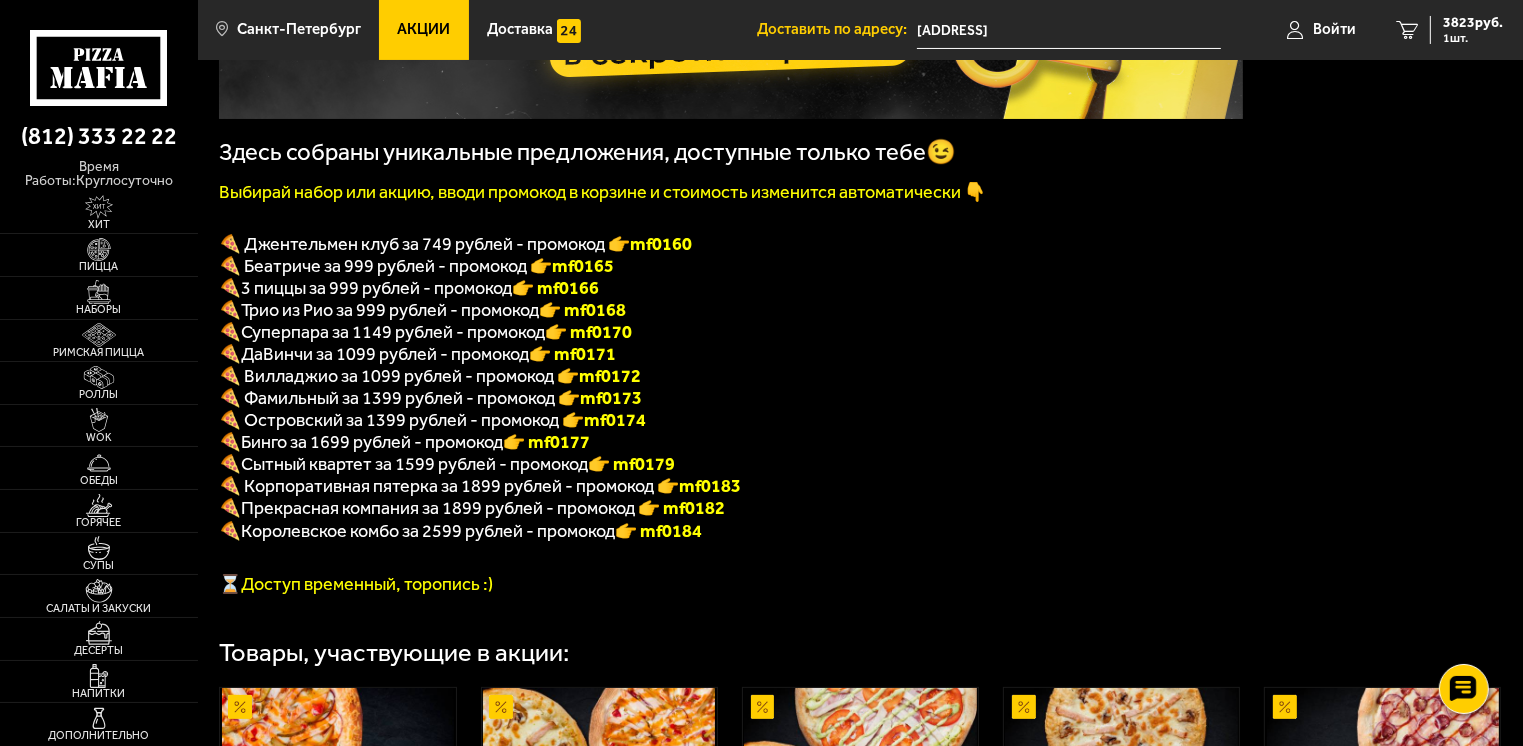 scroll, scrollTop: 100, scrollLeft: 0, axis: vertical 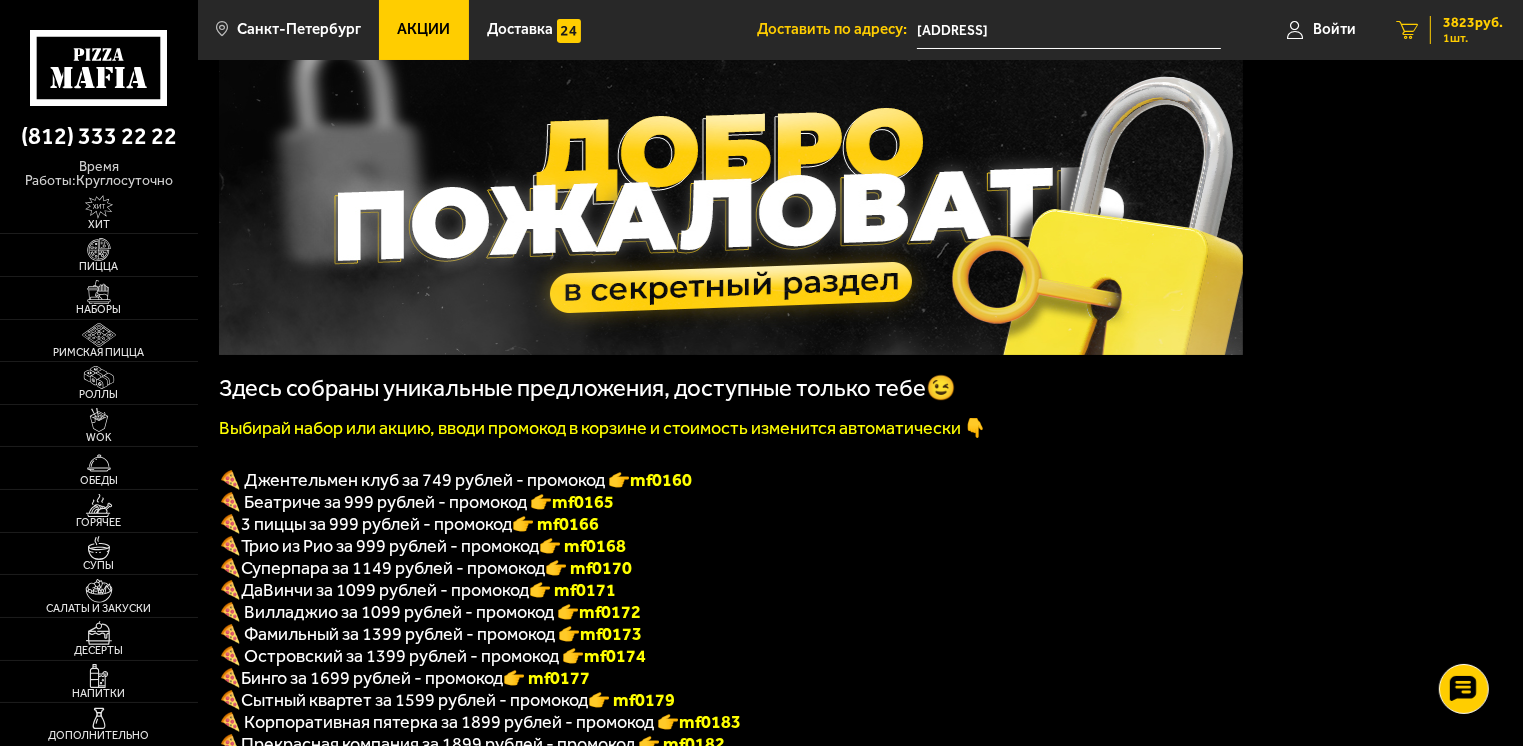 click on "3823  руб." at bounding box center (1473, 23) 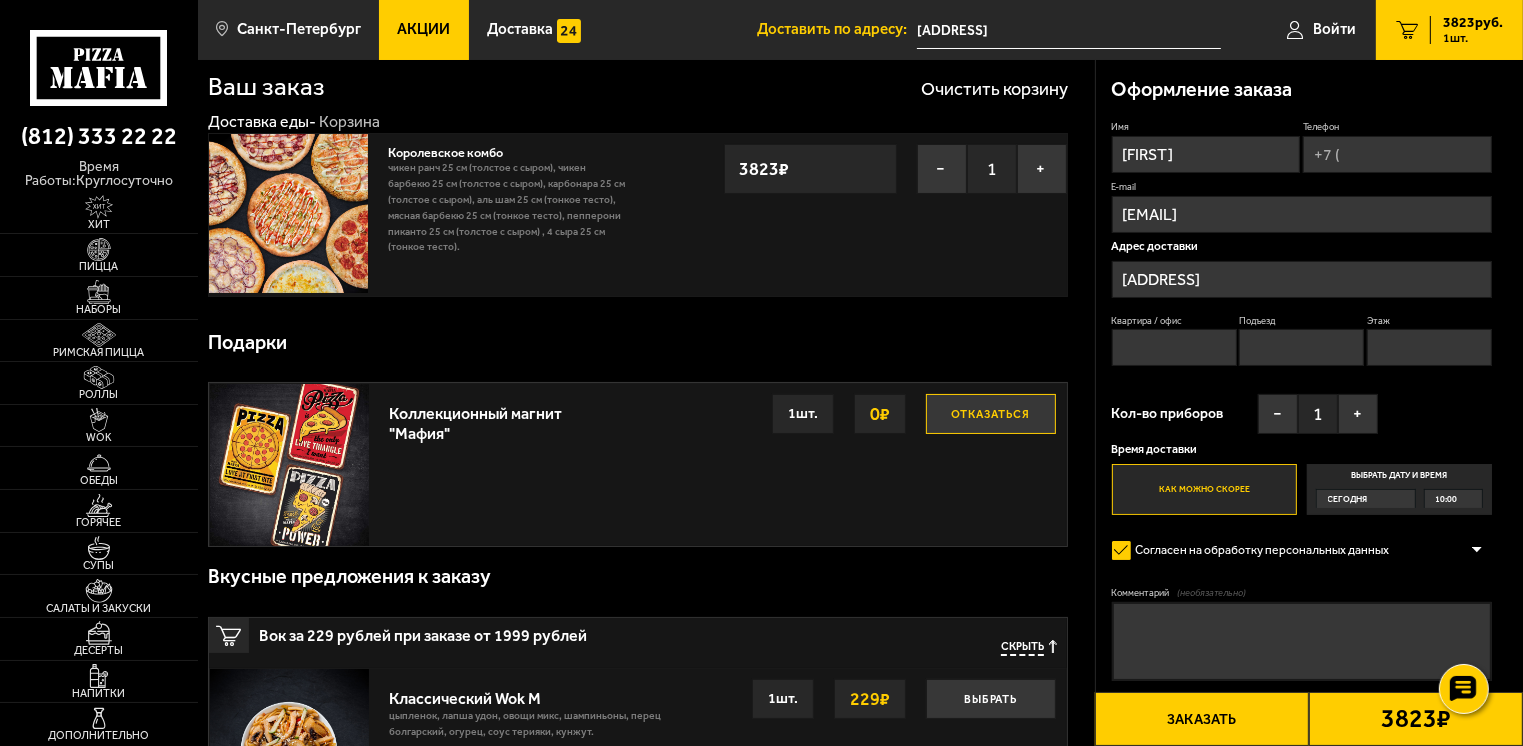 scroll, scrollTop: 0, scrollLeft: 0, axis: both 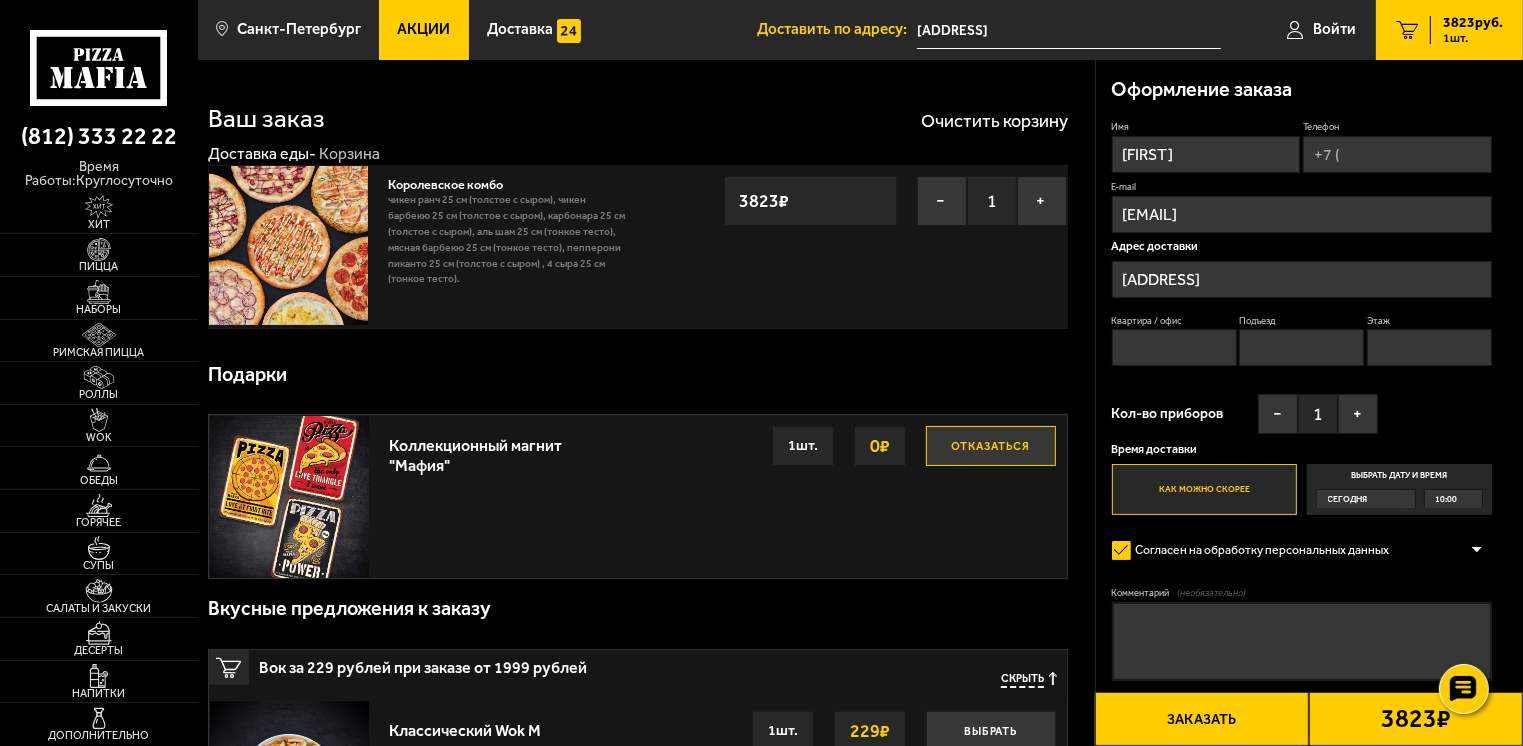 click on "Отказаться" at bounding box center [991, 446] 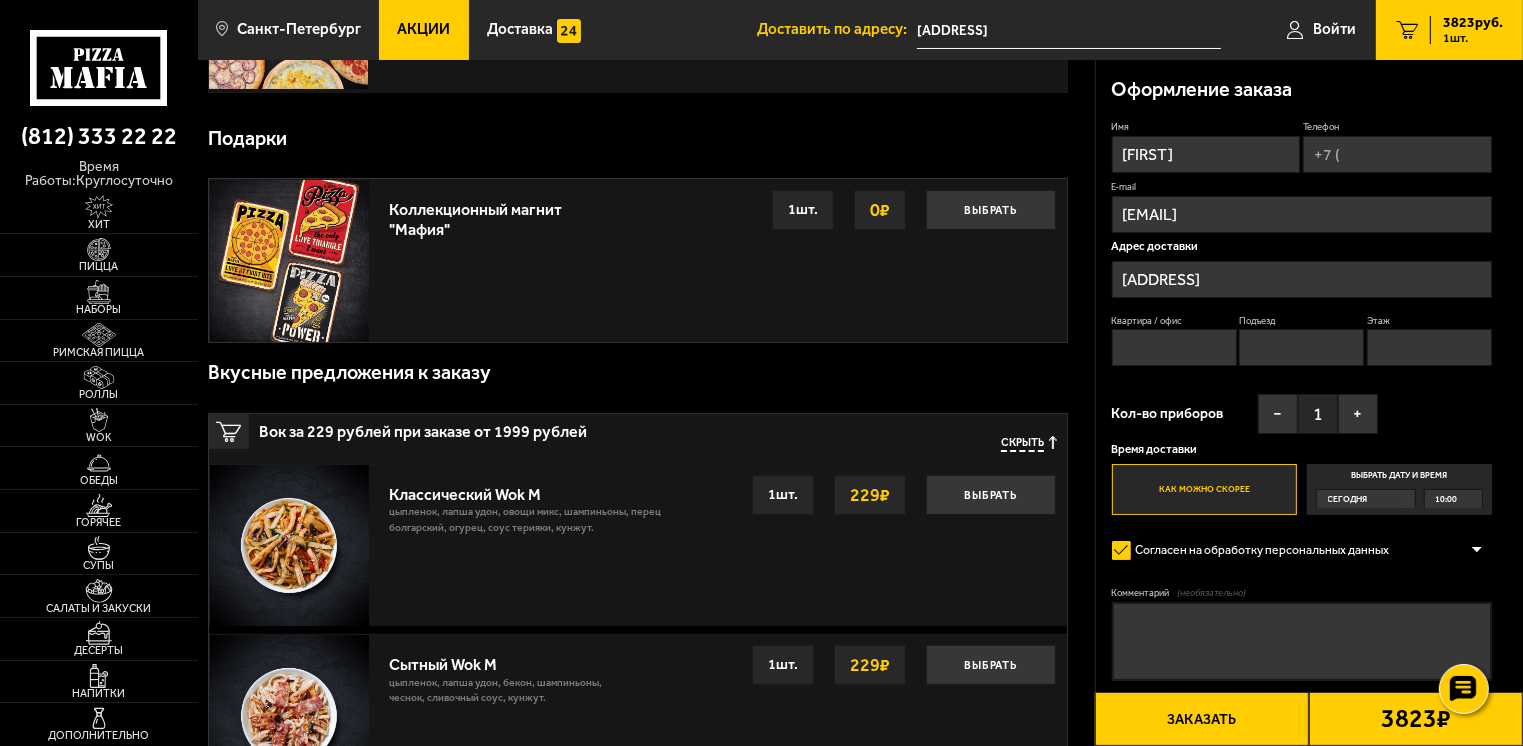 scroll, scrollTop: 300, scrollLeft: 0, axis: vertical 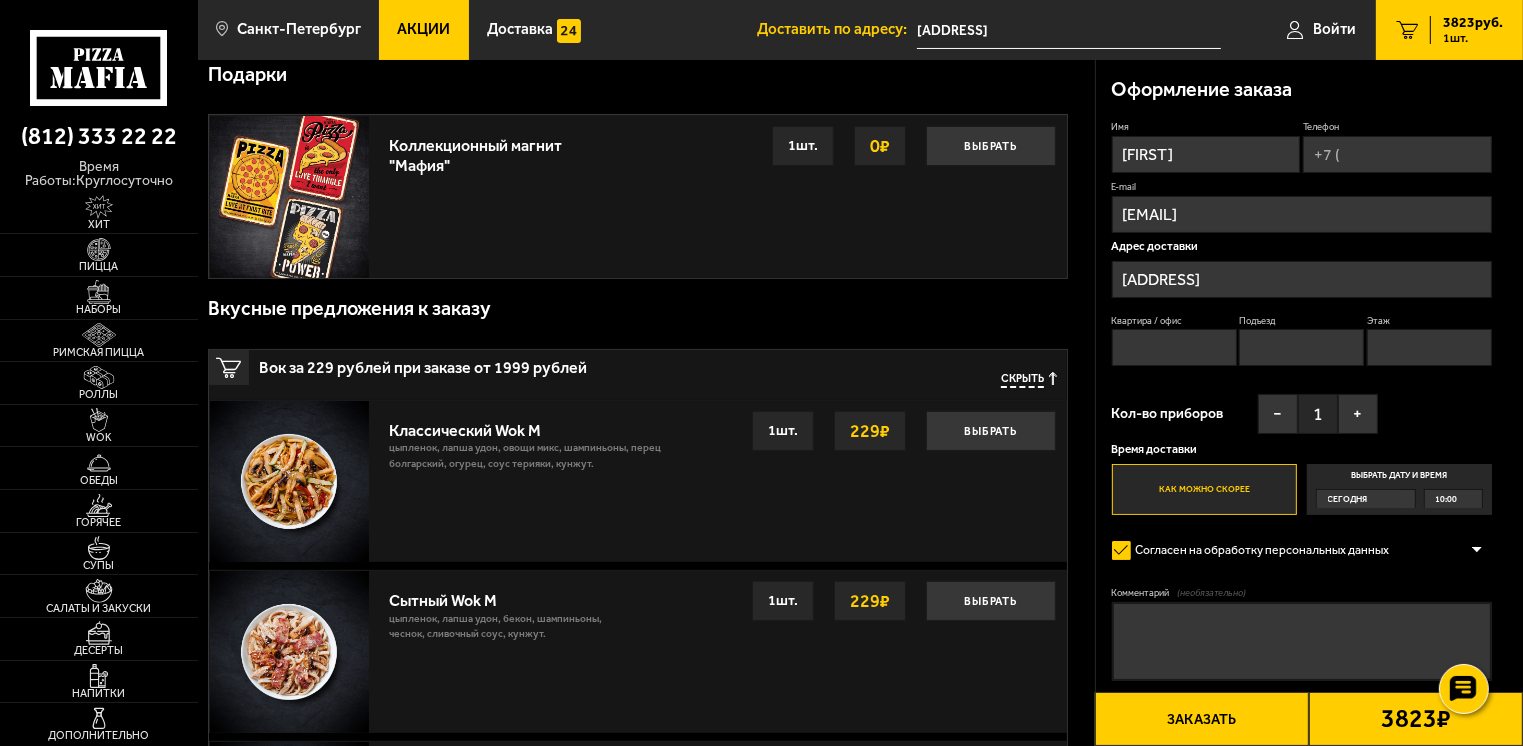 click on "Скрыть" at bounding box center (1022, 379) 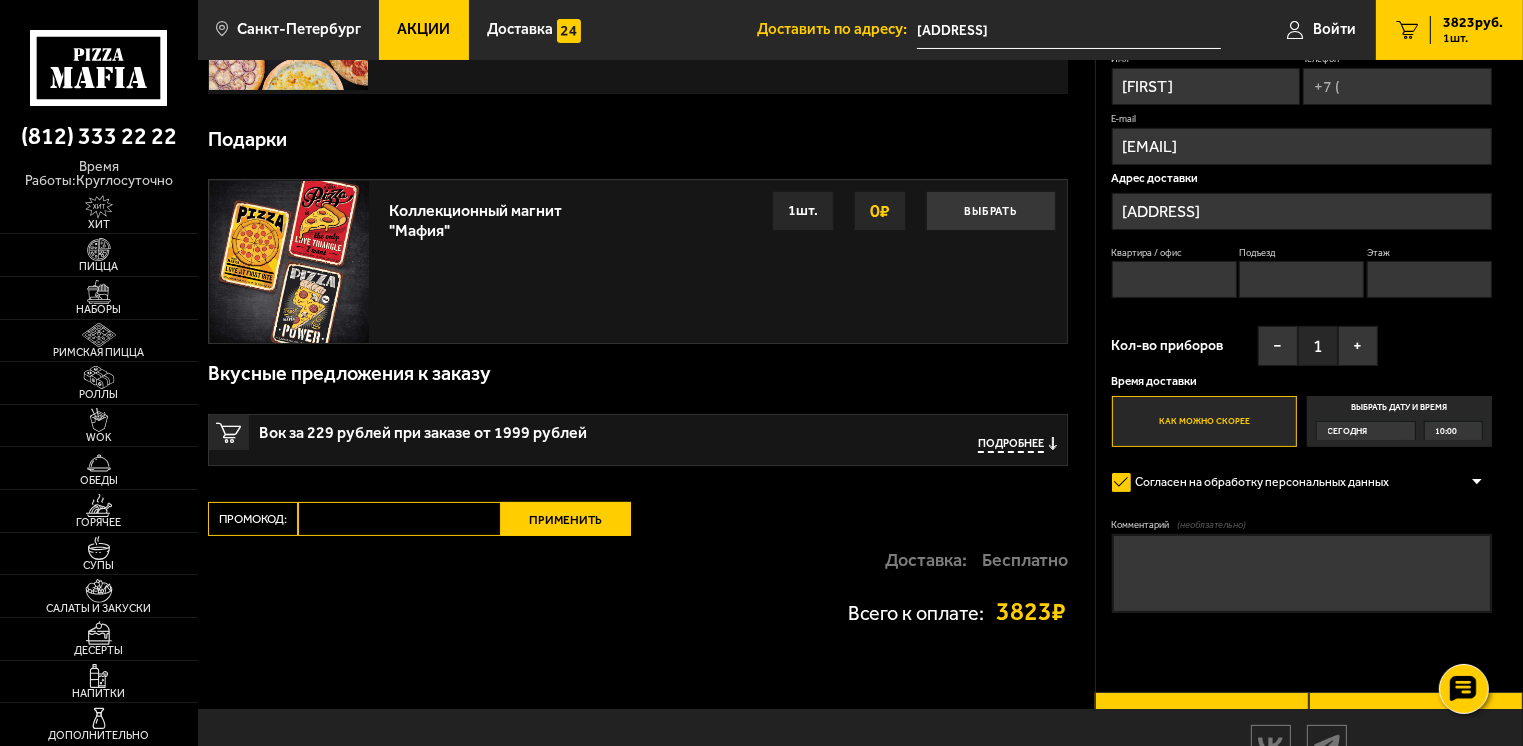 scroll, scrollTop: 200, scrollLeft: 0, axis: vertical 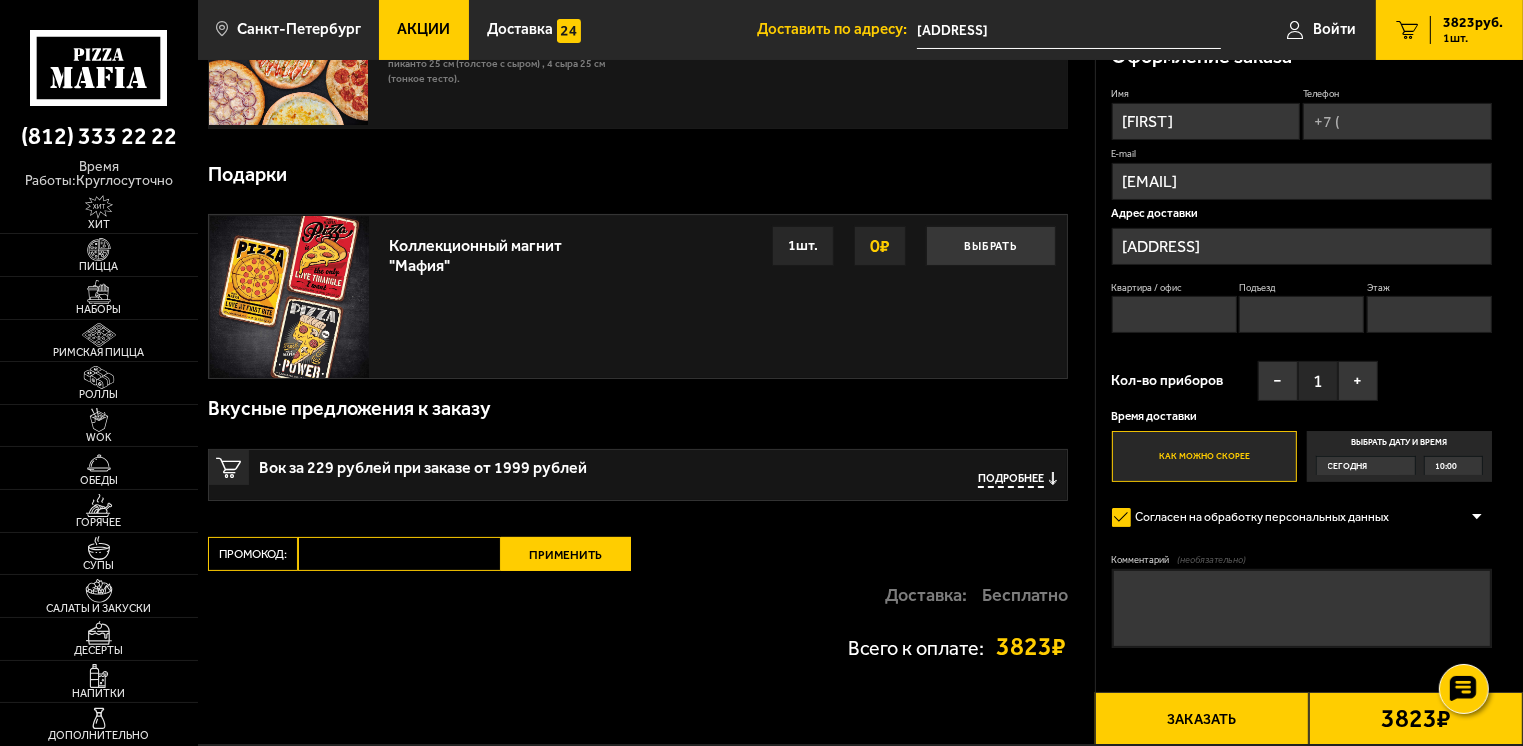 click on "Подробнее" at bounding box center (1011, 479) 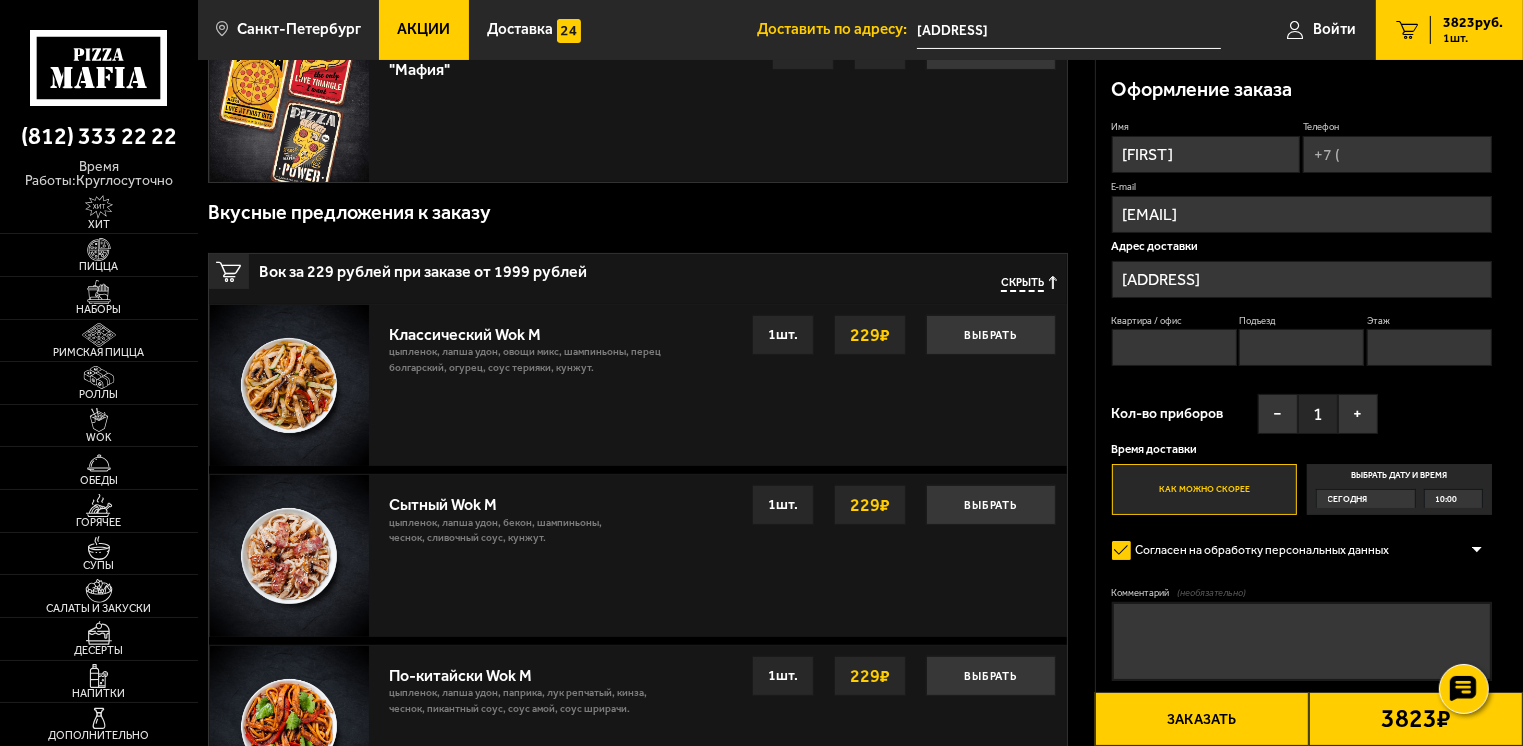 scroll, scrollTop: 400, scrollLeft: 0, axis: vertical 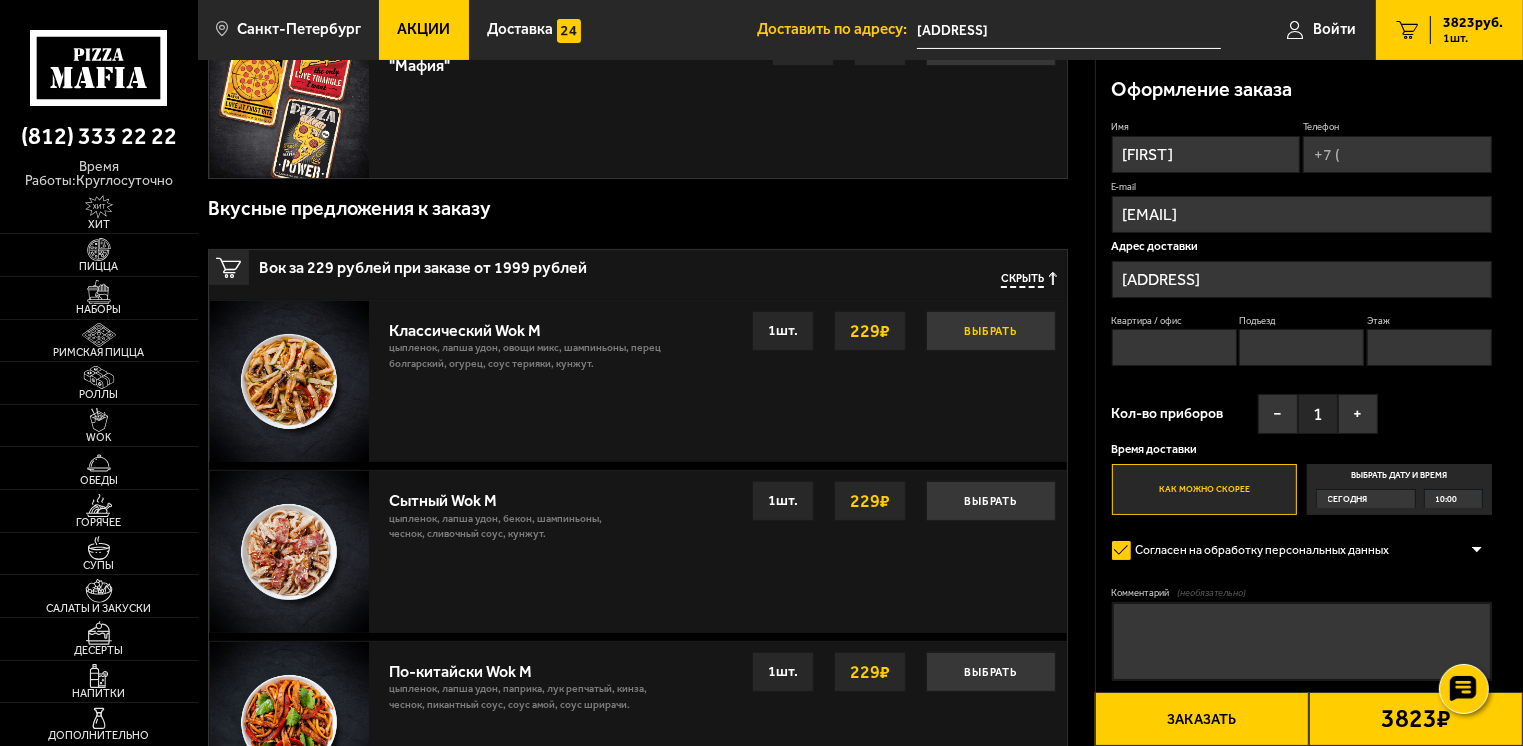 click on "Выбрать" at bounding box center [991, 331] 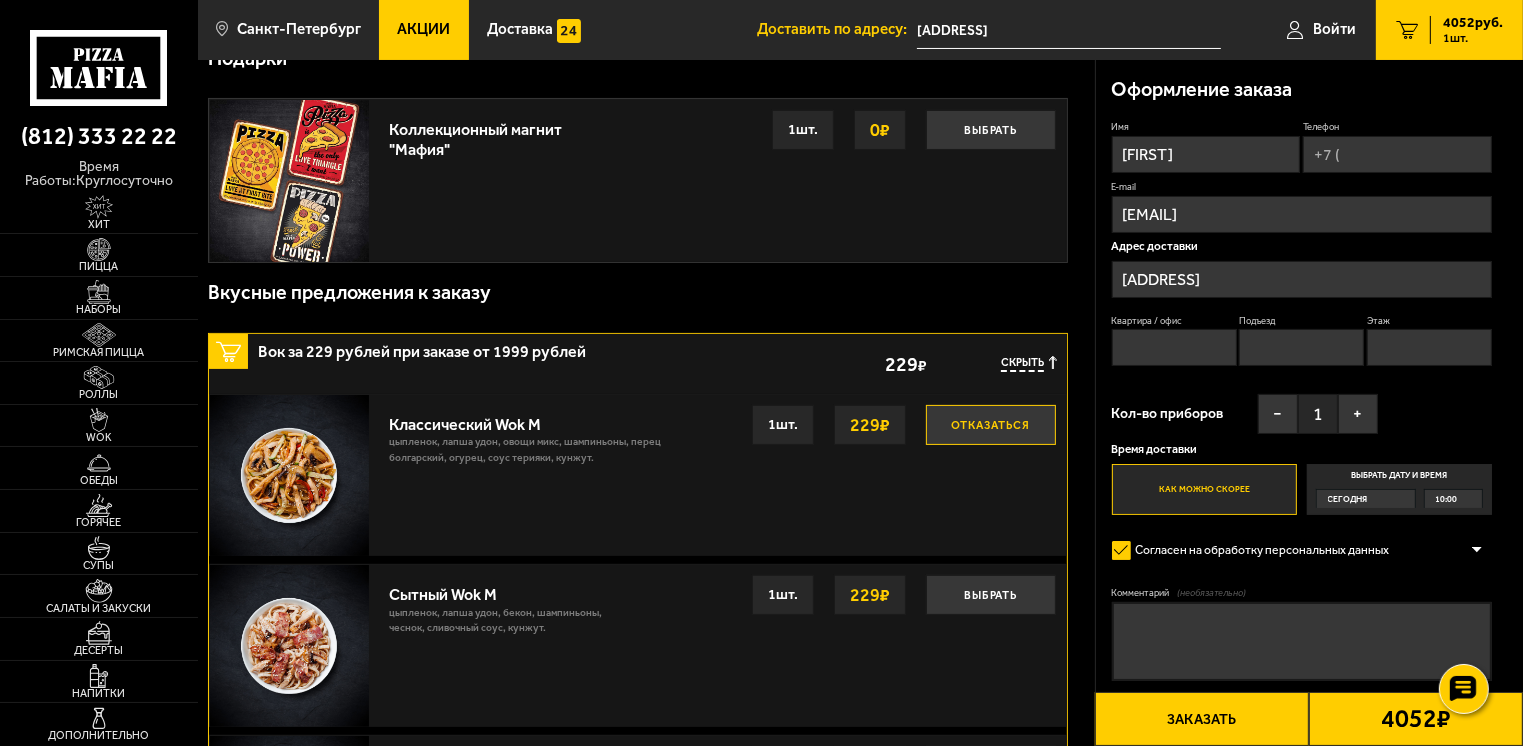 scroll, scrollTop: 166, scrollLeft: 0, axis: vertical 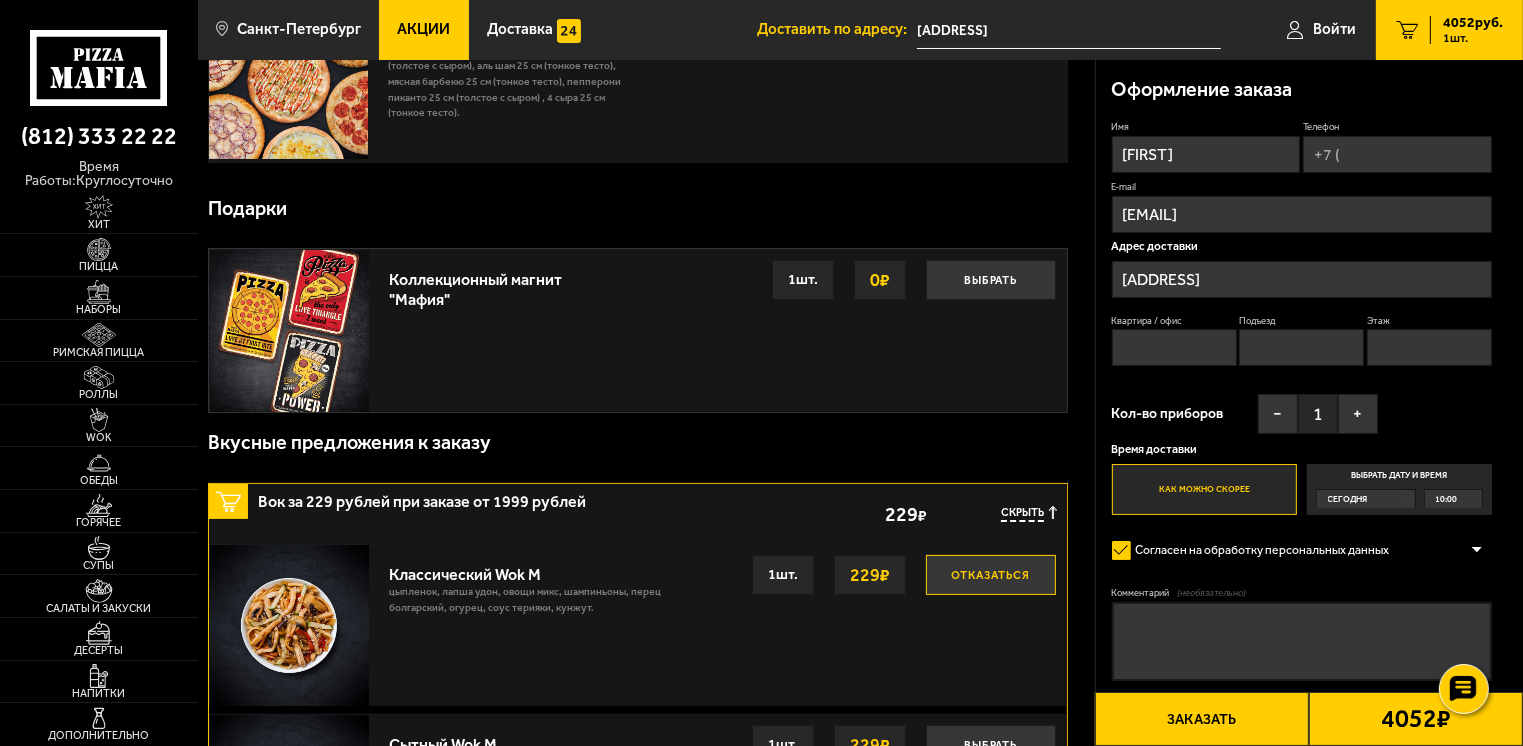 click on "Скрыть" at bounding box center (1022, 513) 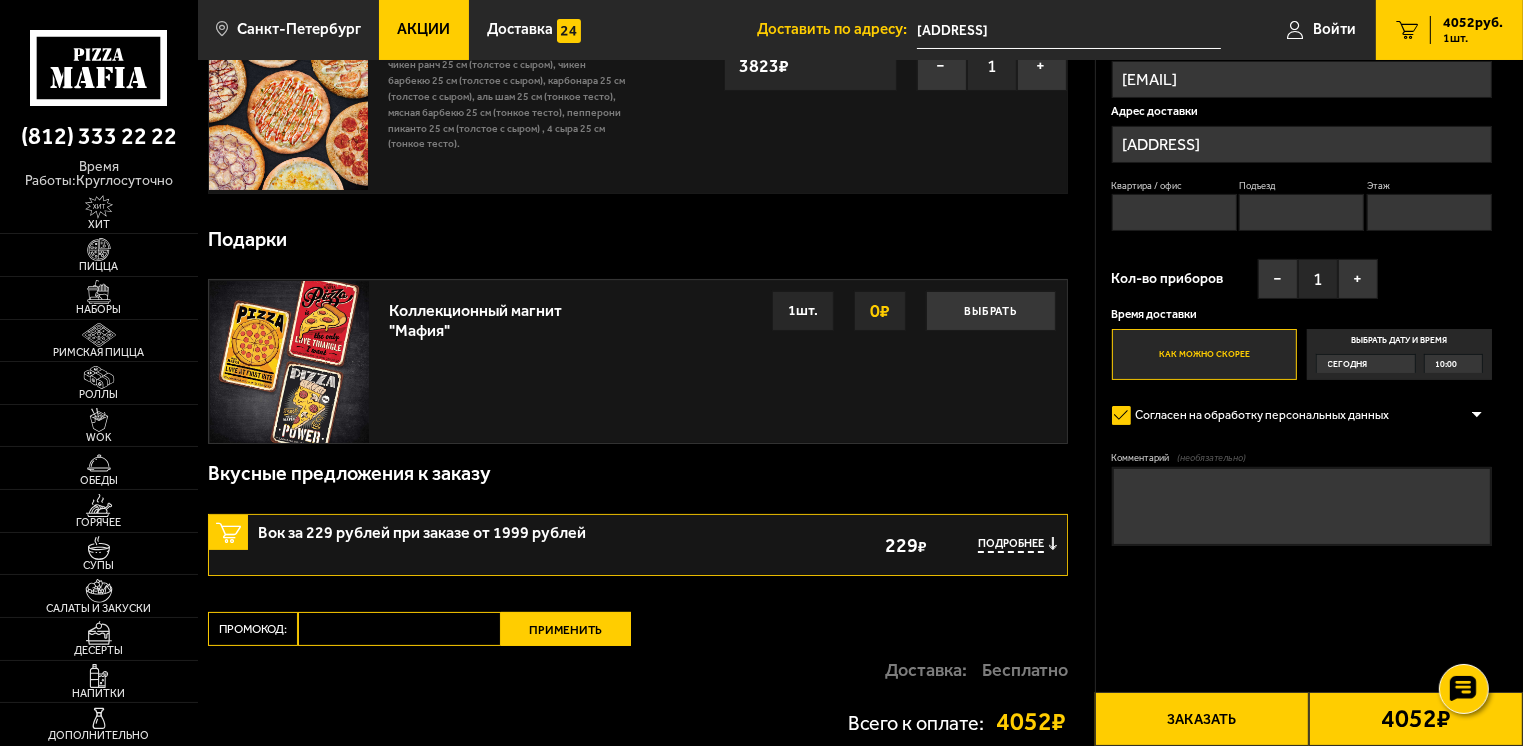 scroll, scrollTop: 300, scrollLeft: 0, axis: vertical 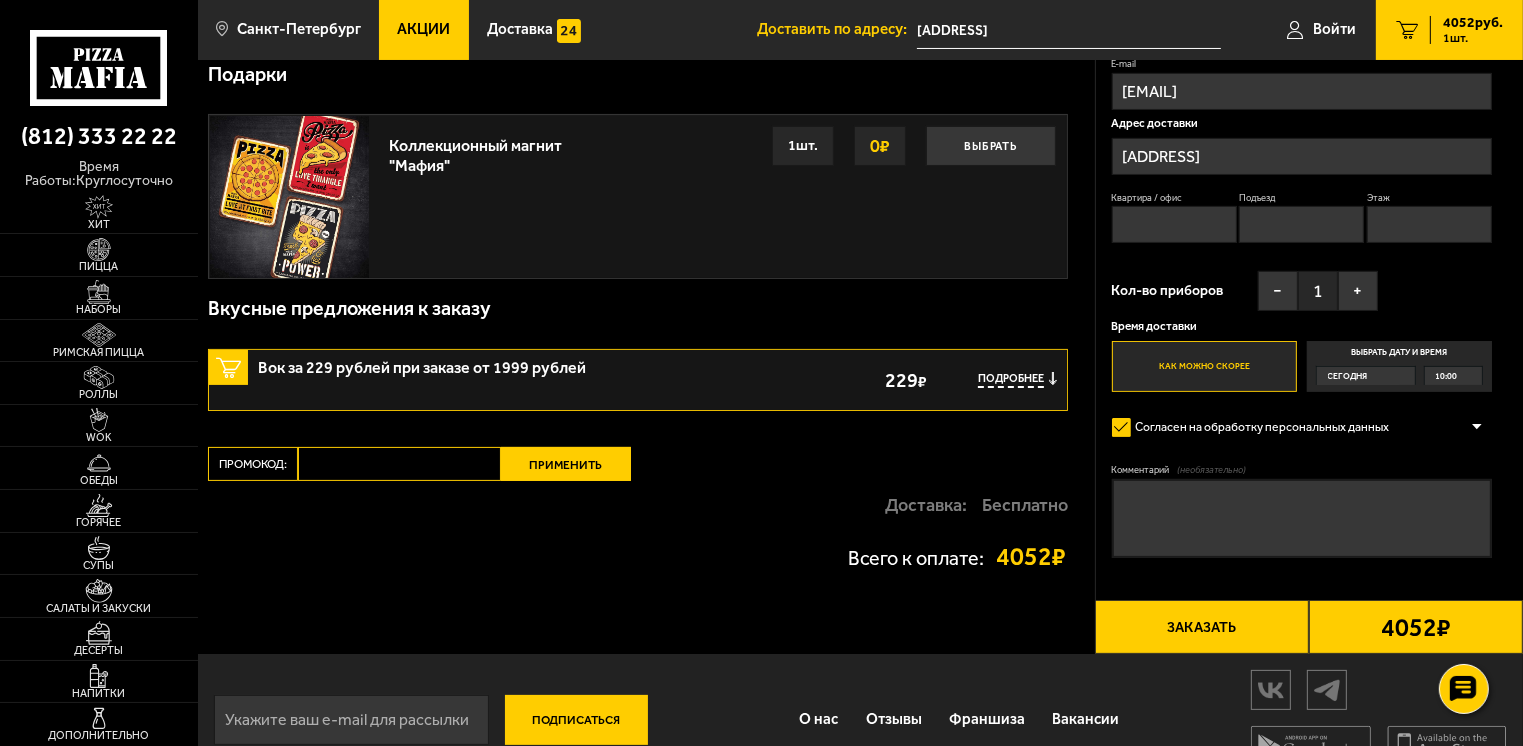 click on "Согласен на обработку персональных данных" at bounding box center [1259, 428] 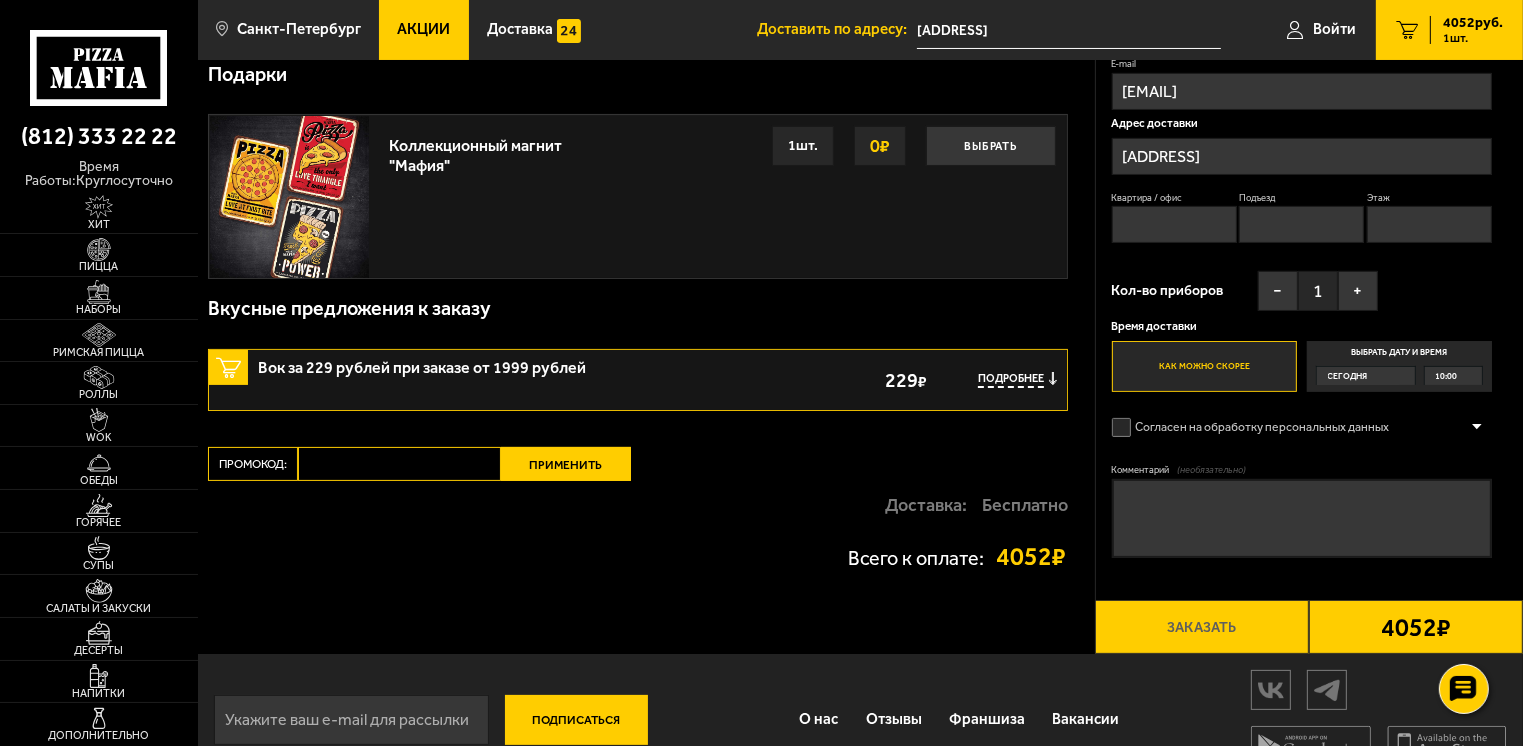 click at bounding box center [1477, 427] 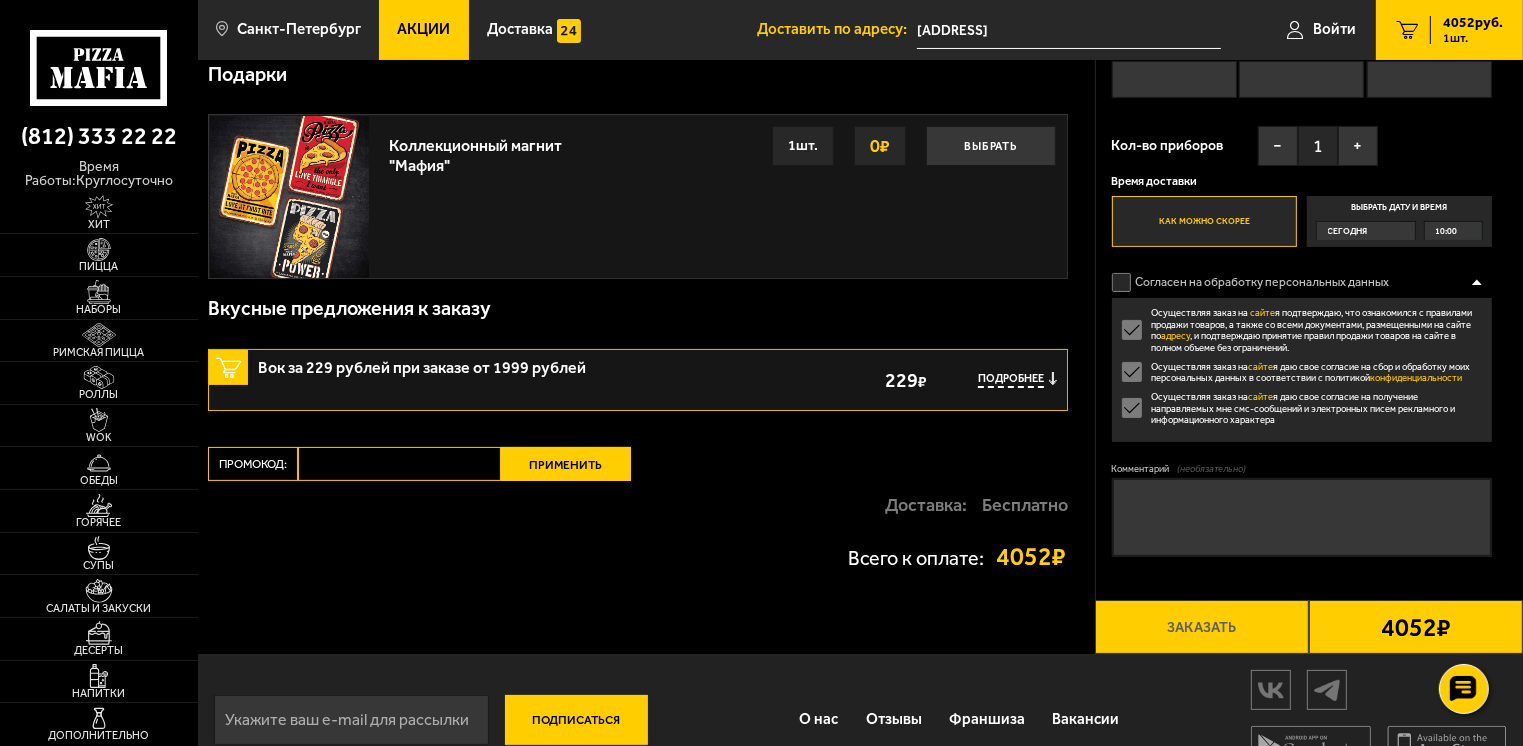 click on "Доставка: Бесплатно" at bounding box center [638, 505] 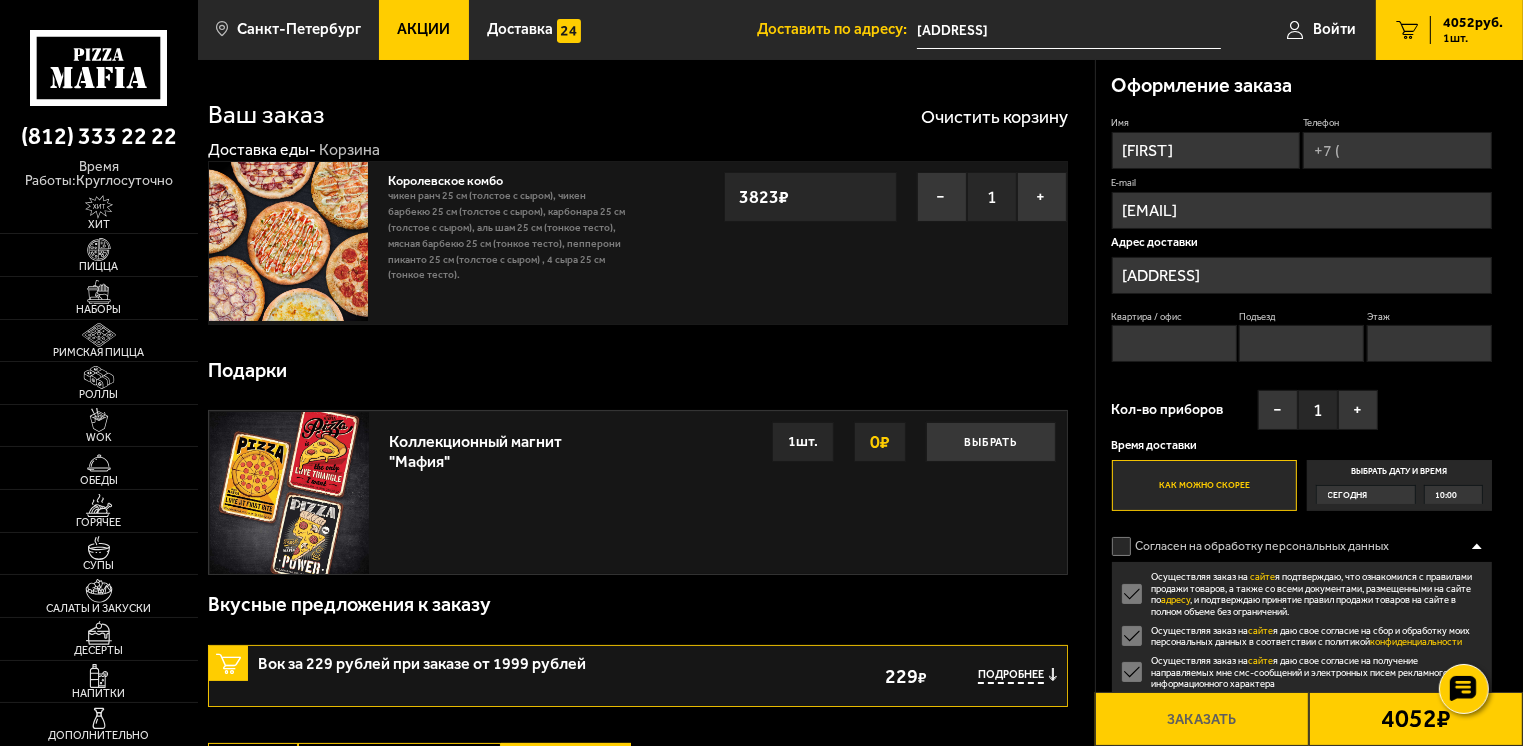 scroll, scrollTop: 0, scrollLeft: 0, axis: both 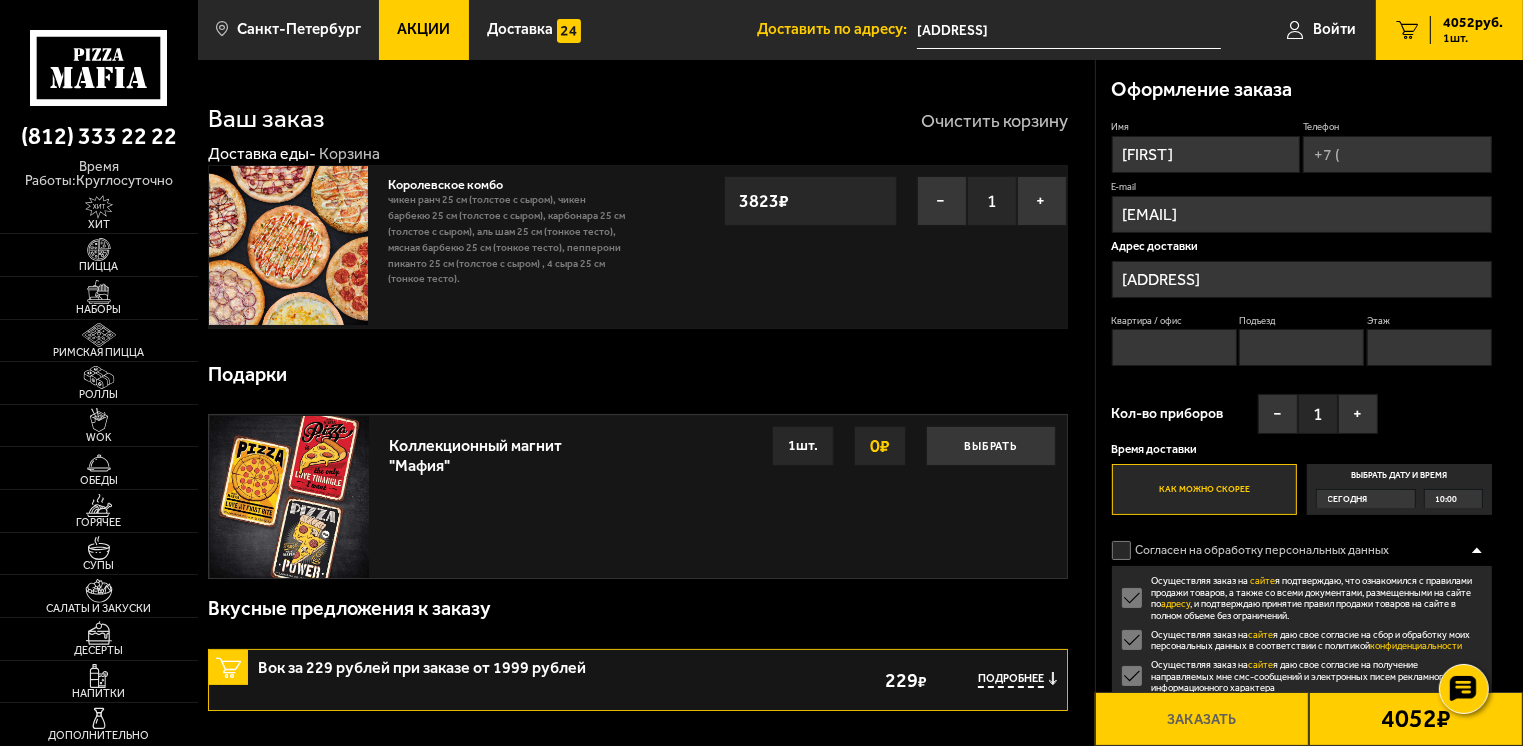 click on "Очистить корзину" at bounding box center (994, 121) 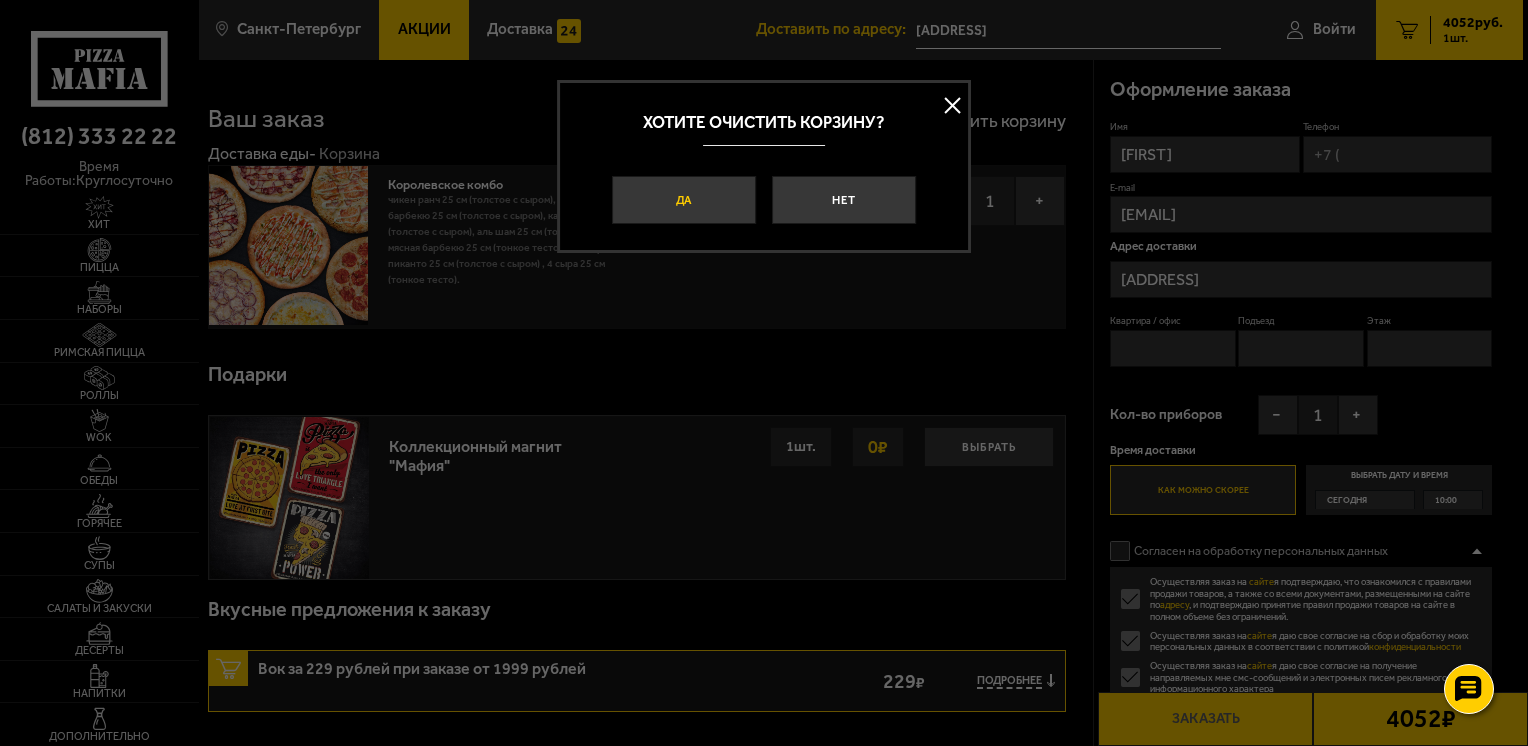 click on "Да" at bounding box center (683, 200) 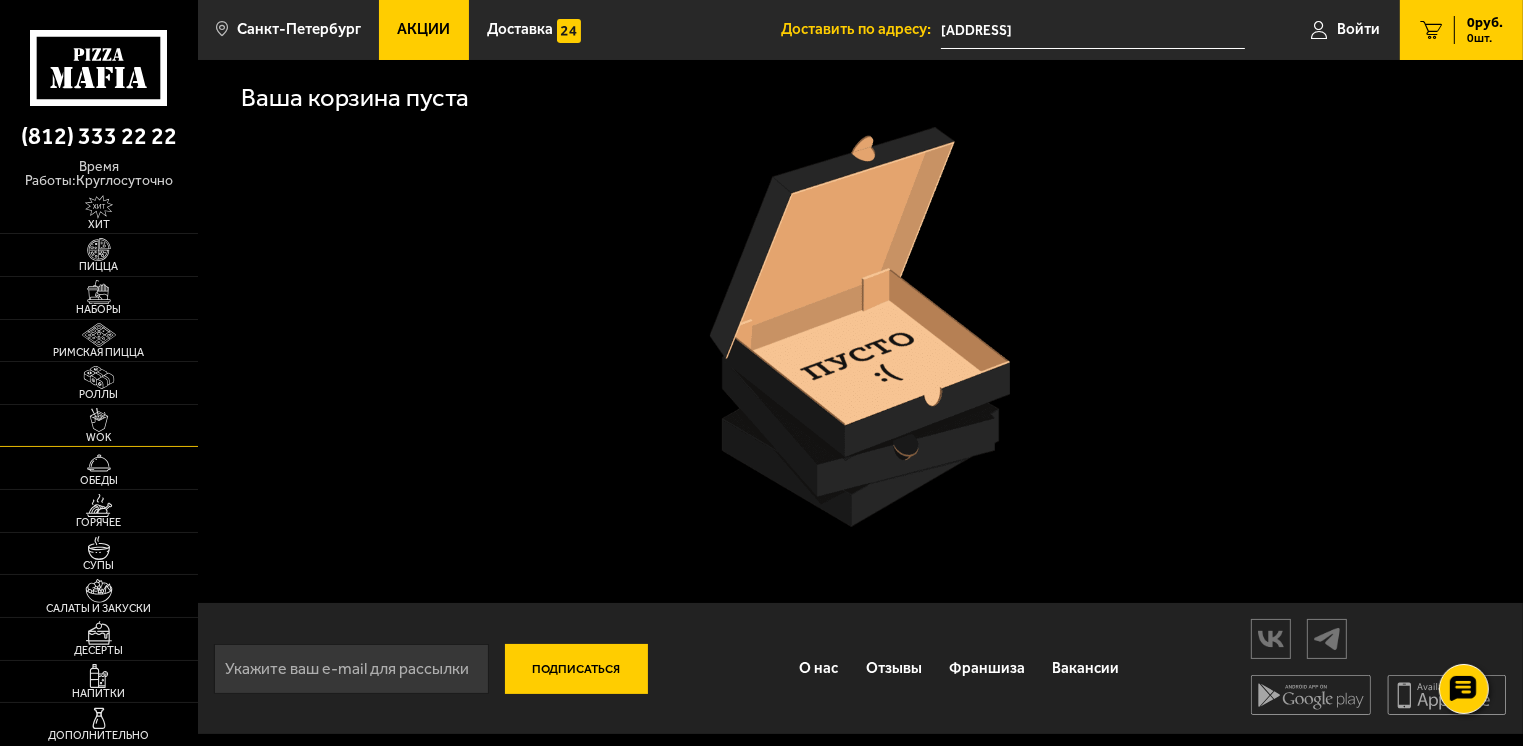 scroll, scrollTop: 16, scrollLeft: 0, axis: vertical 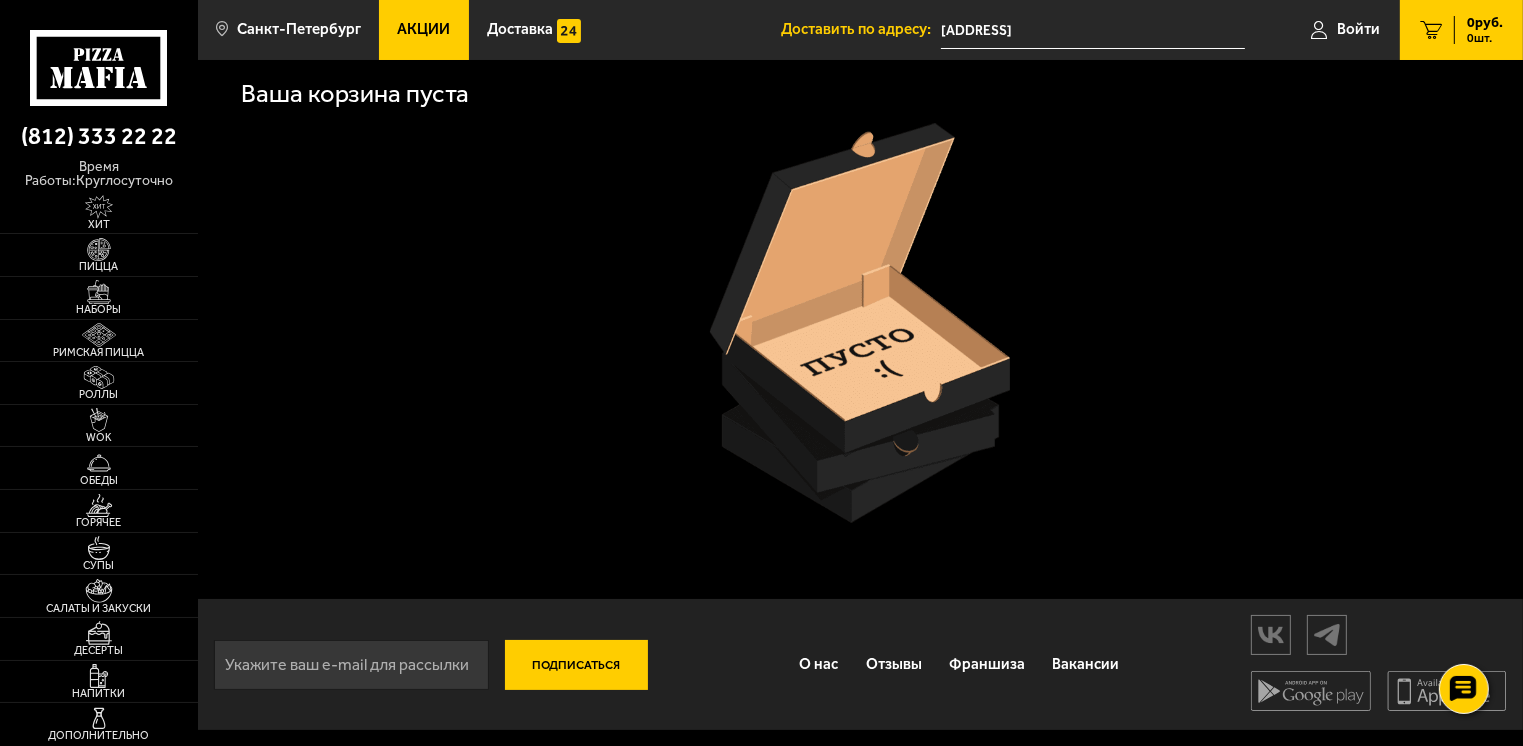 click at bounding box center (860, 323) 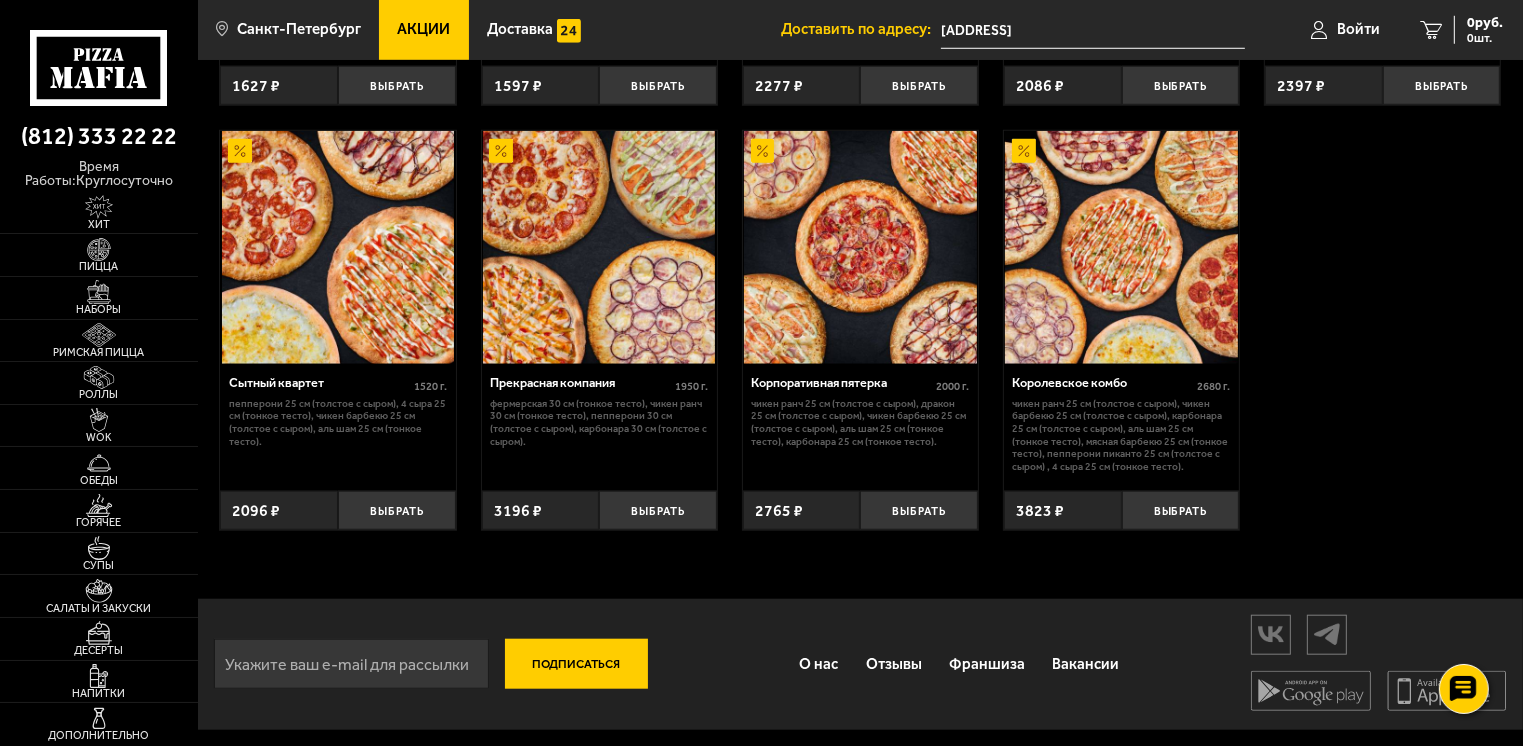 scroll, scrollTop: 1724, scrollLeft: 0, axis: vertical 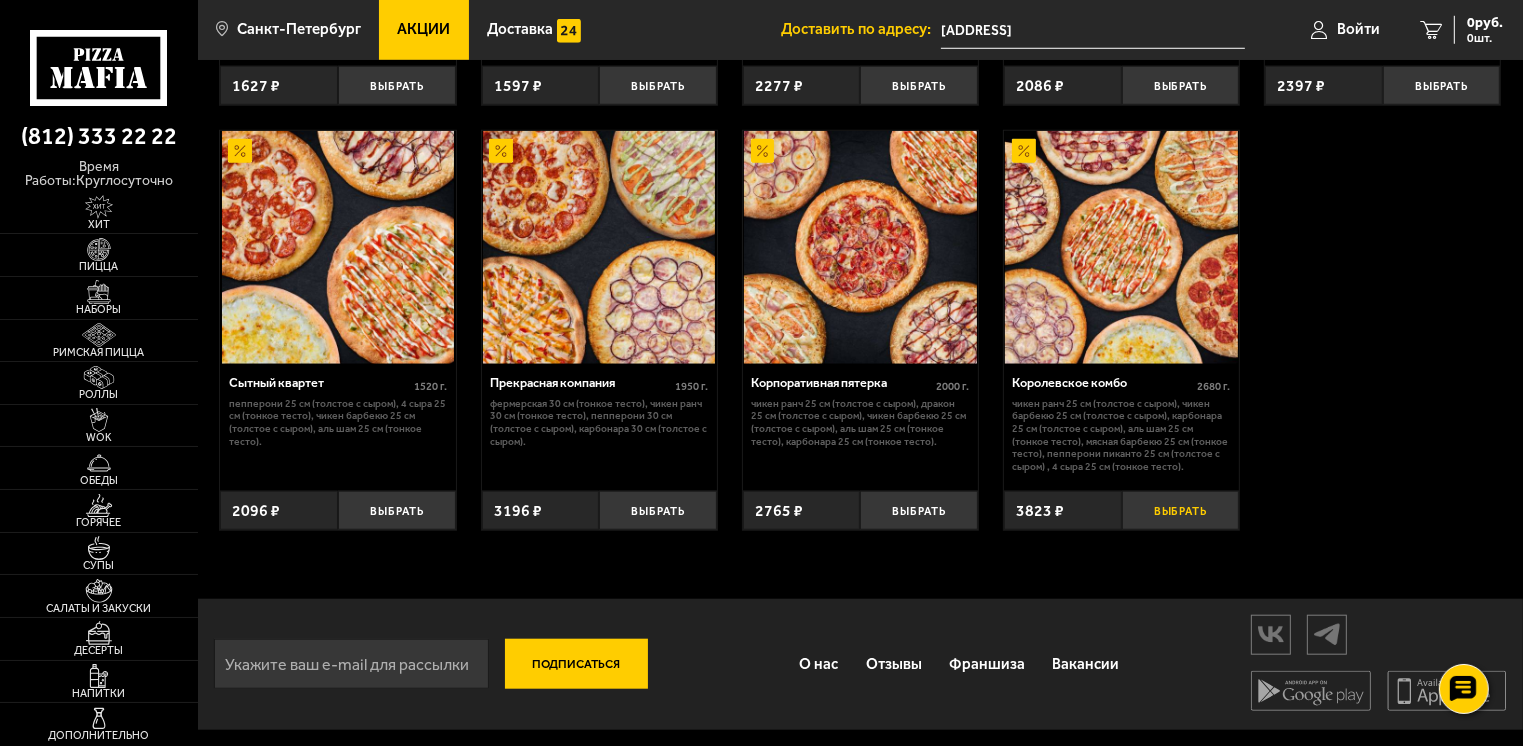 click on "Выбрать" at bounding box center (1181, 510) 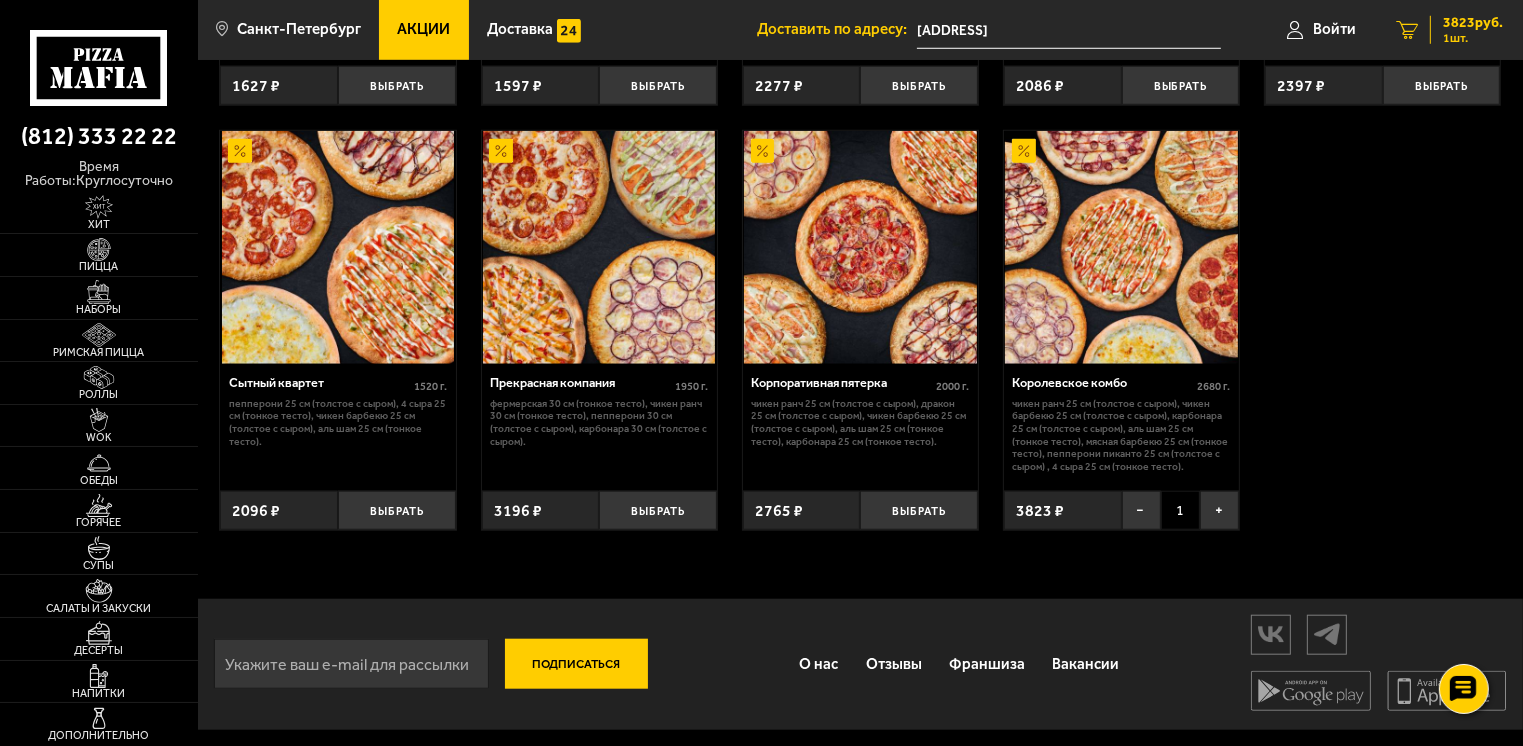click on "1  шт." at bounding box center [1473, 38] 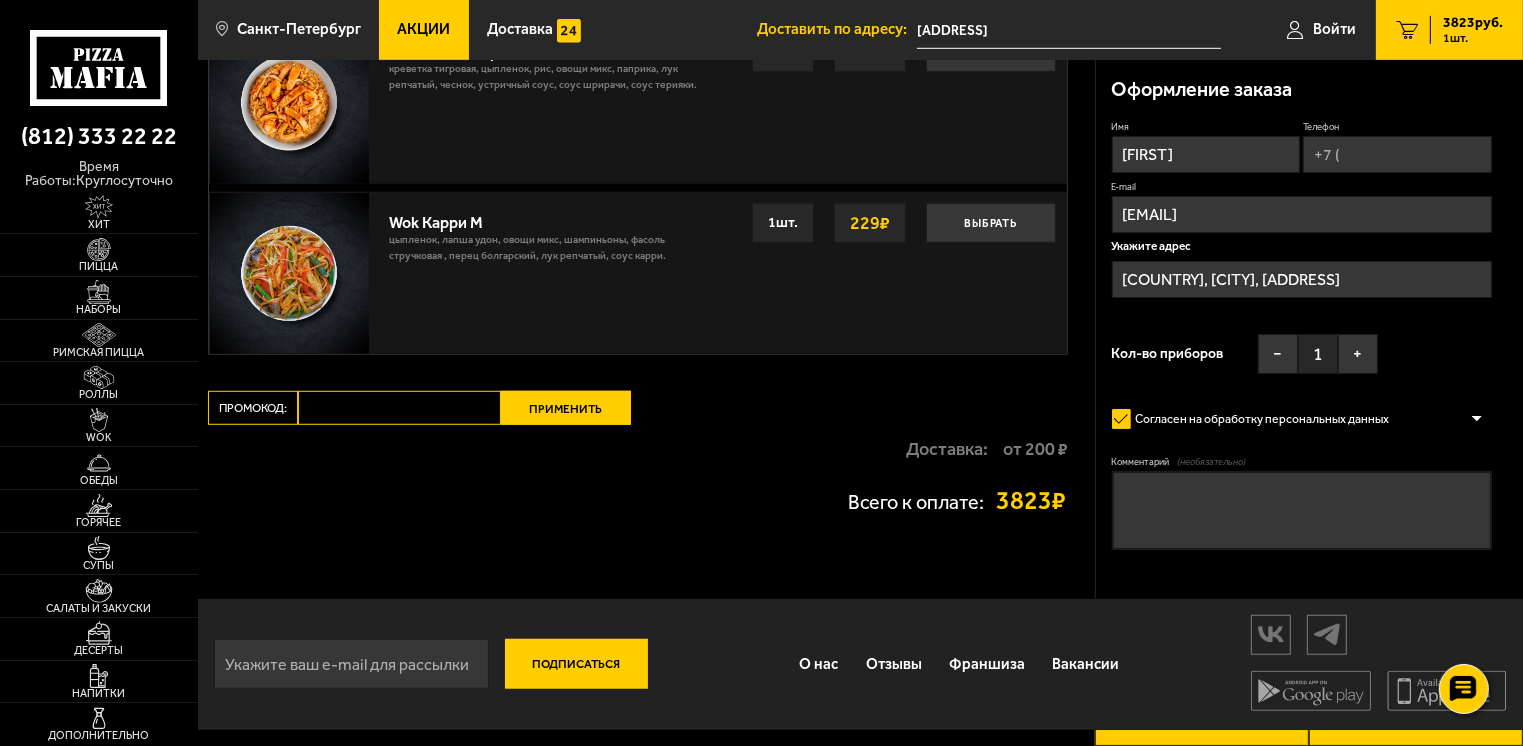 scroll, scrollTop: 0, scrollLeft: 0, axis: both 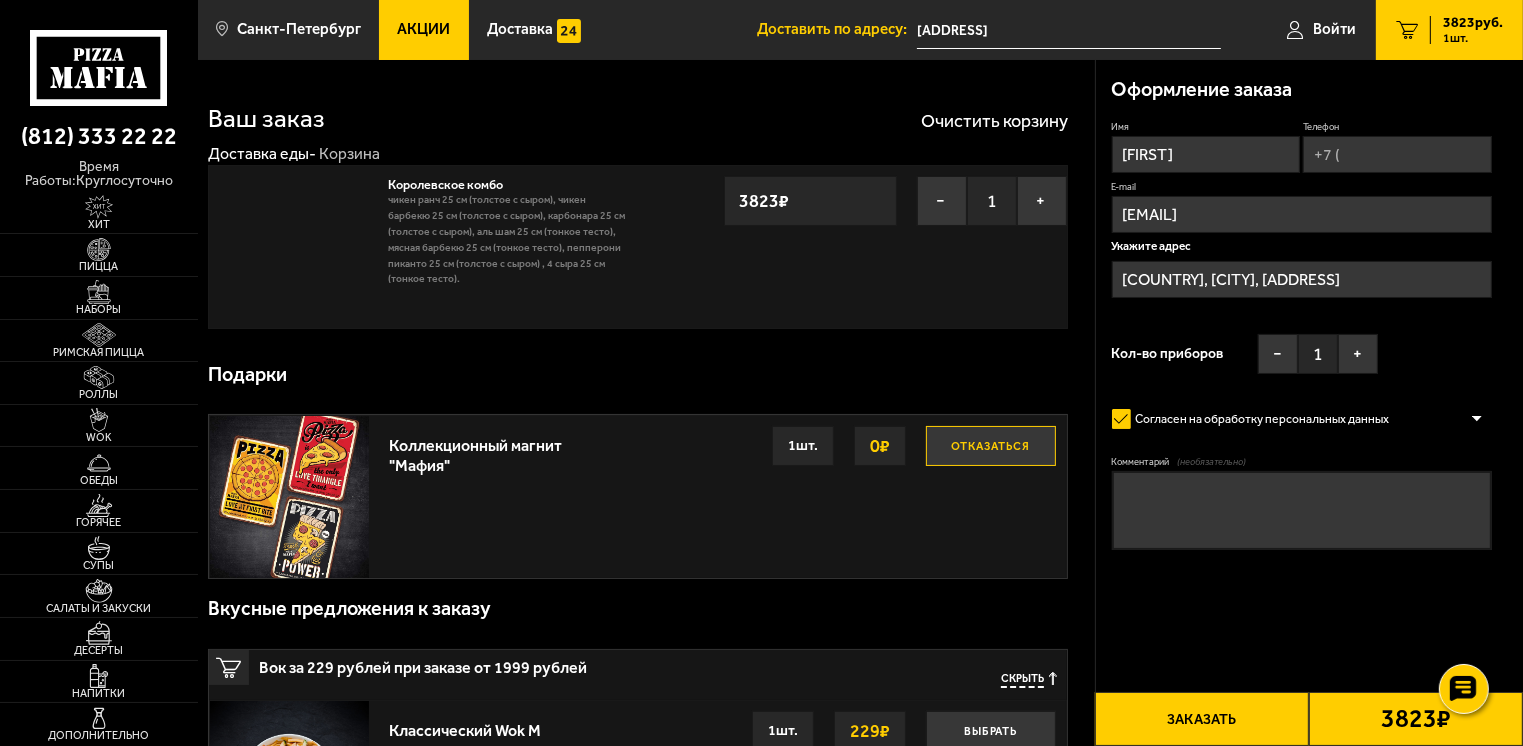 type on "[ADDRESS]" 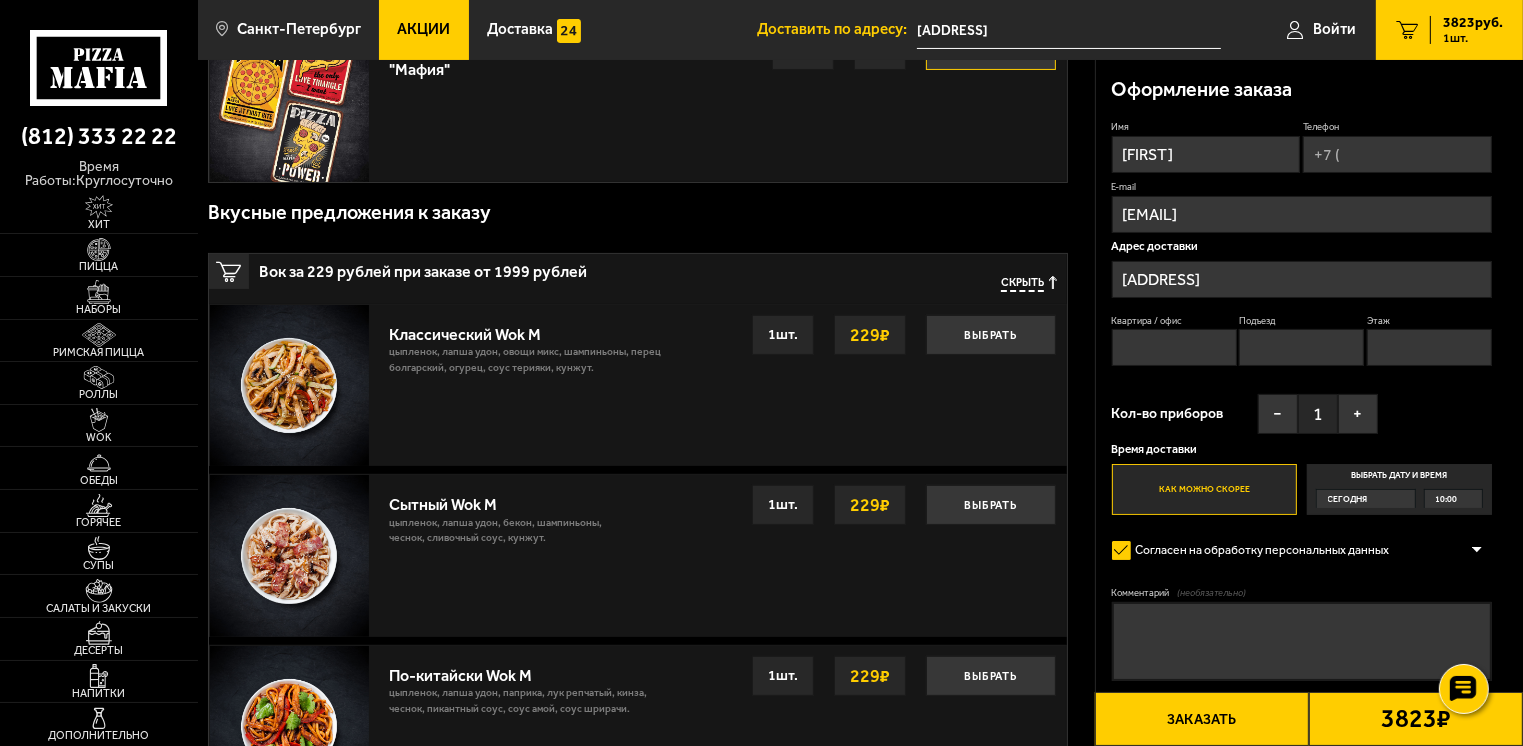 scroll, scrollTop: 400, scrollLeft: 0, axis: vertical 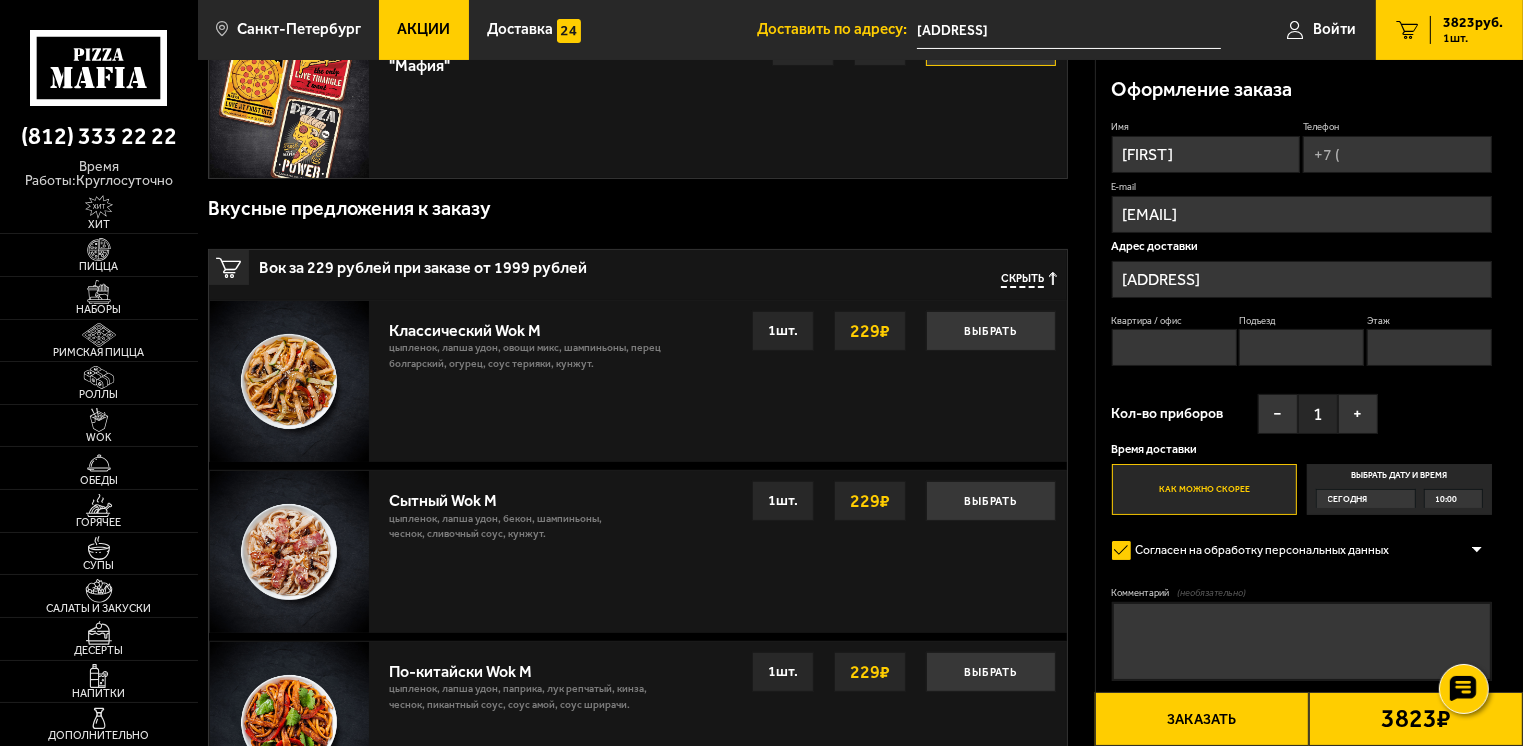 click on "Скрыть" at bounding box center [1022, 279] 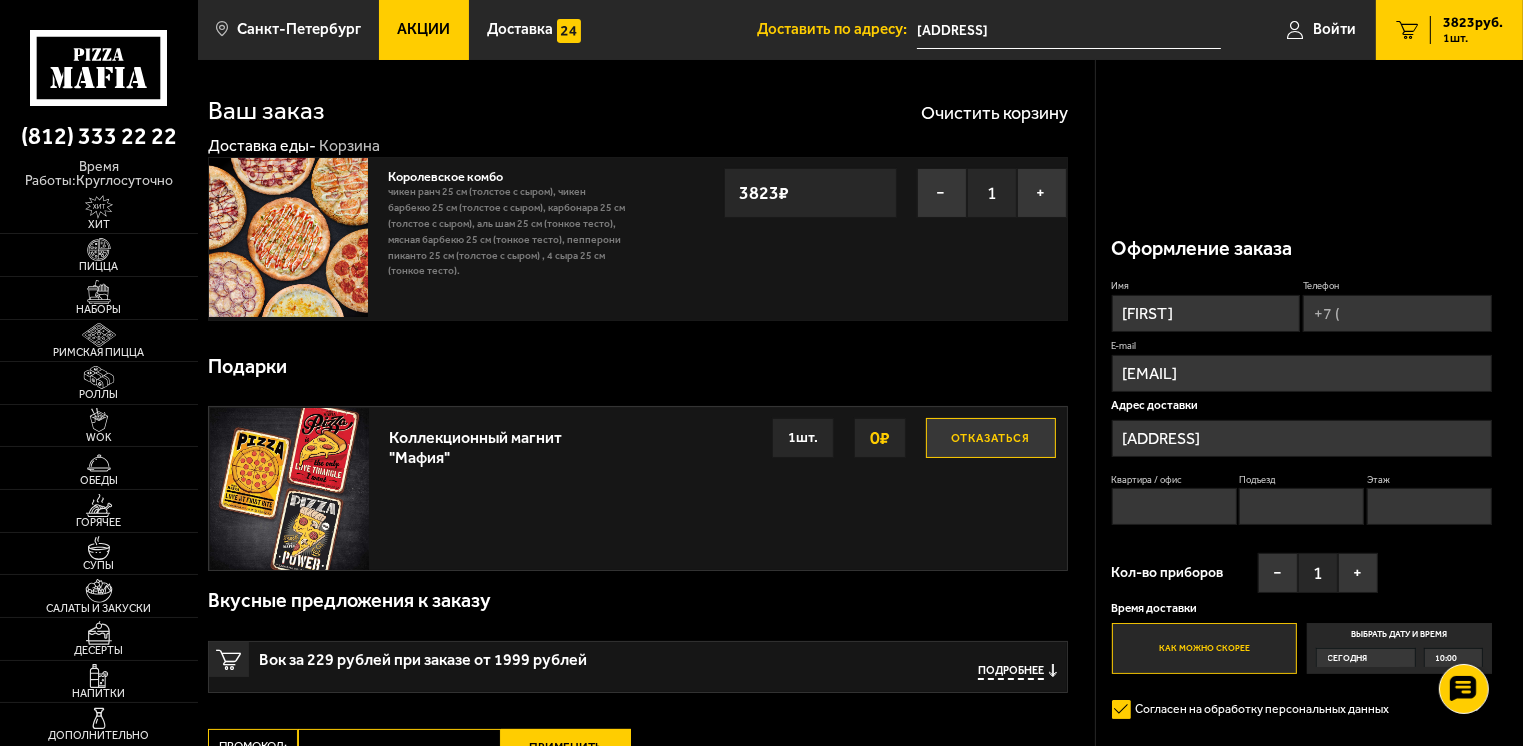 scroll, scrollTop: 0, scrollLeft: 0, axis: both 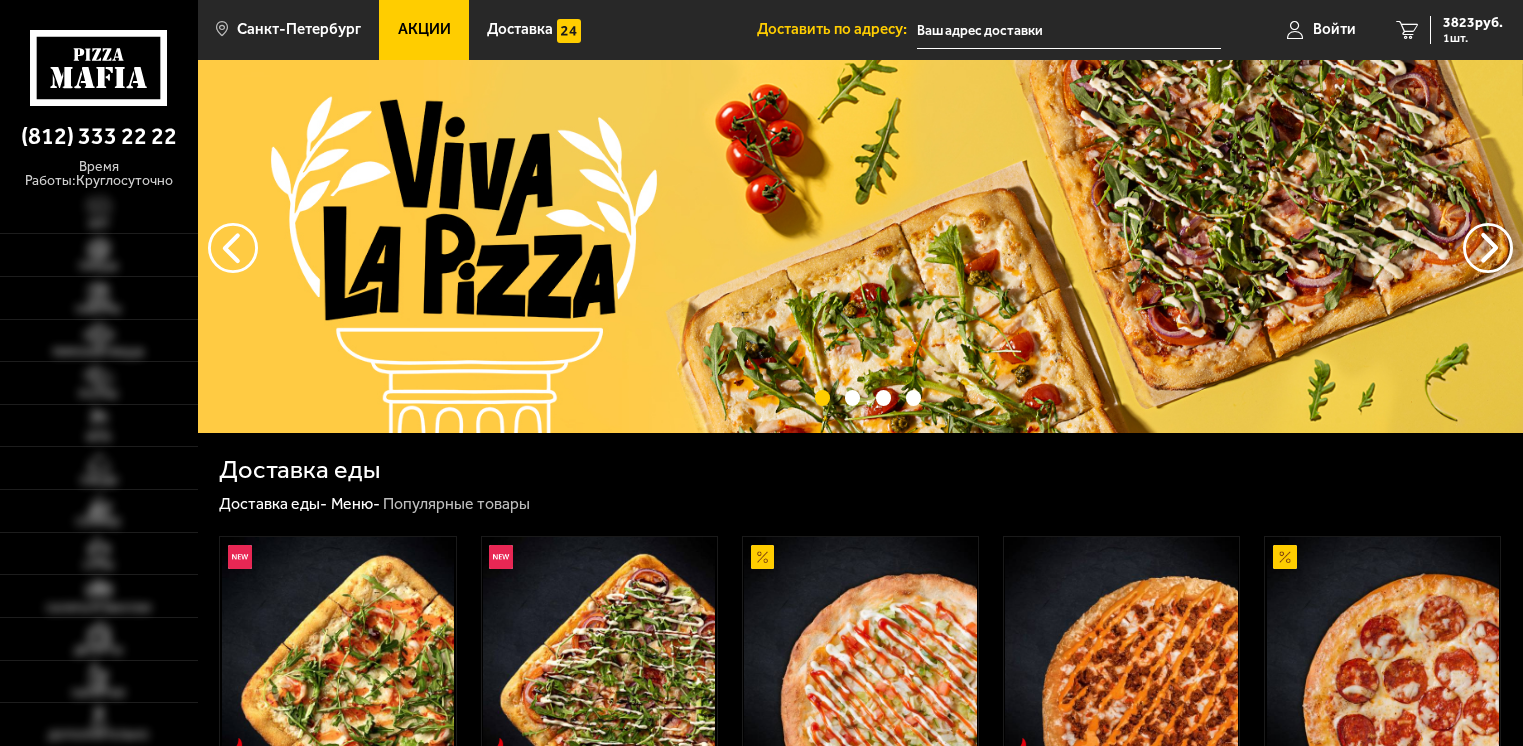 type on "[ADDRESS]" 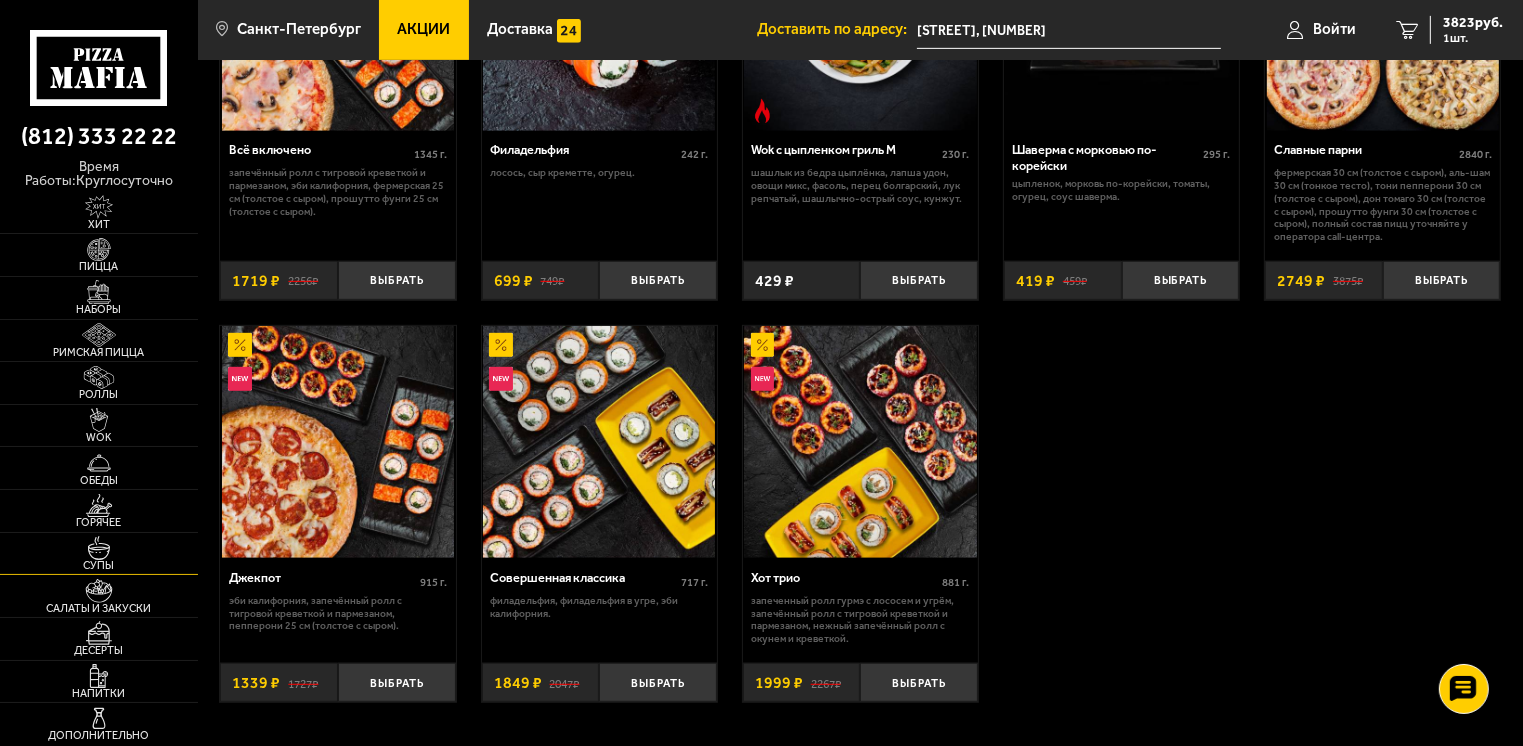 scroll, scrollTop: 1200, scrollLeft: 0, axis: vertical 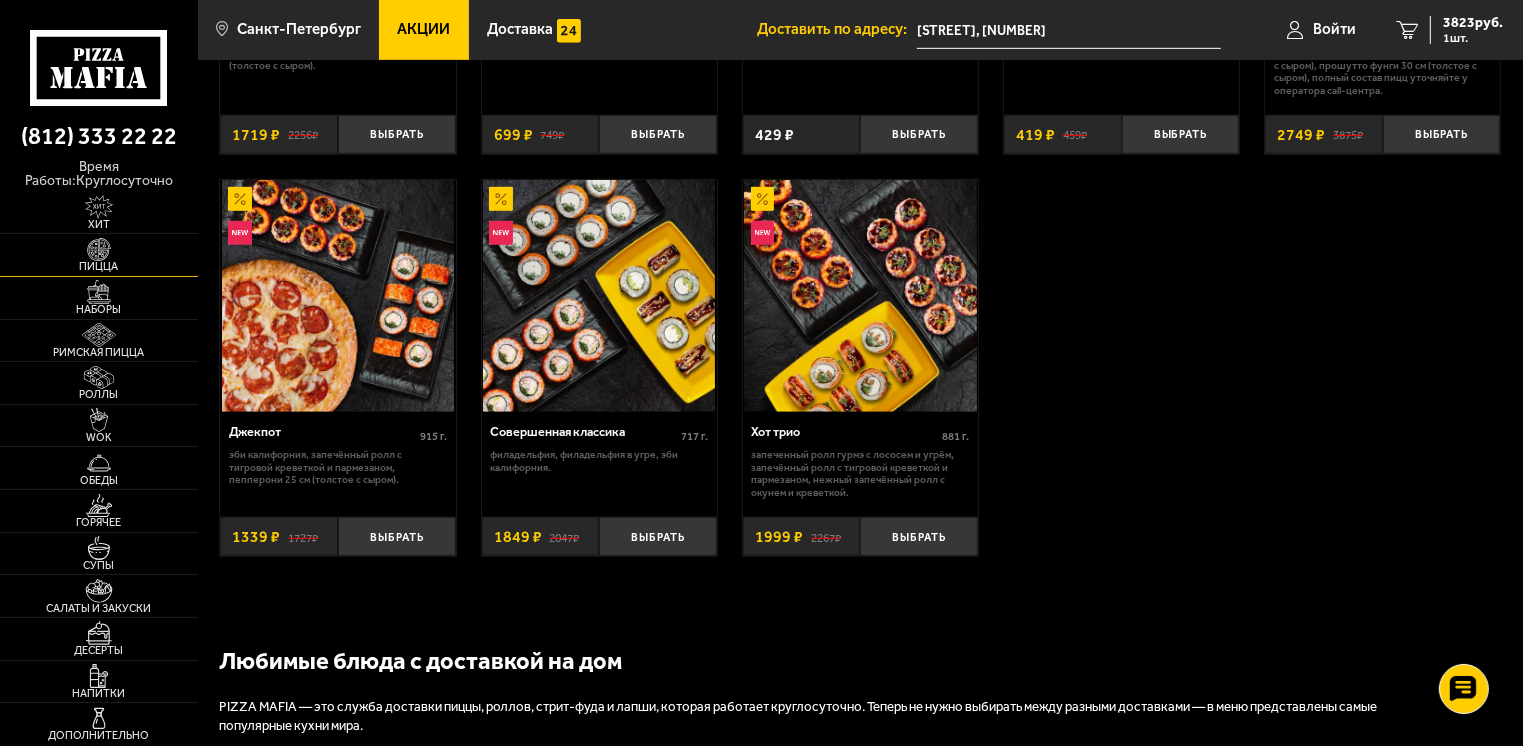 click at bounding box center [99, 250] 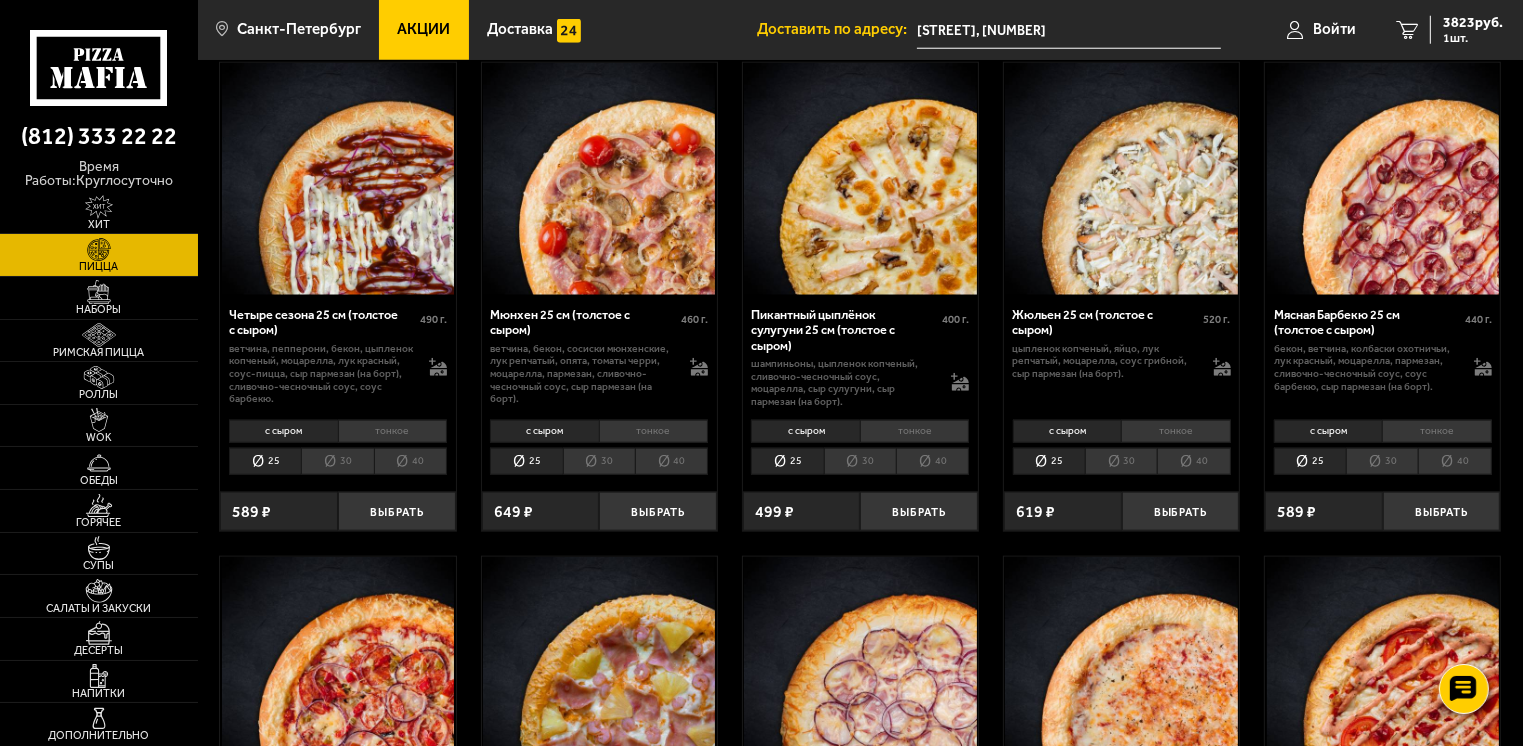 scroll, scrollTop: 2600, scrollLeft: 0, axis: vertical 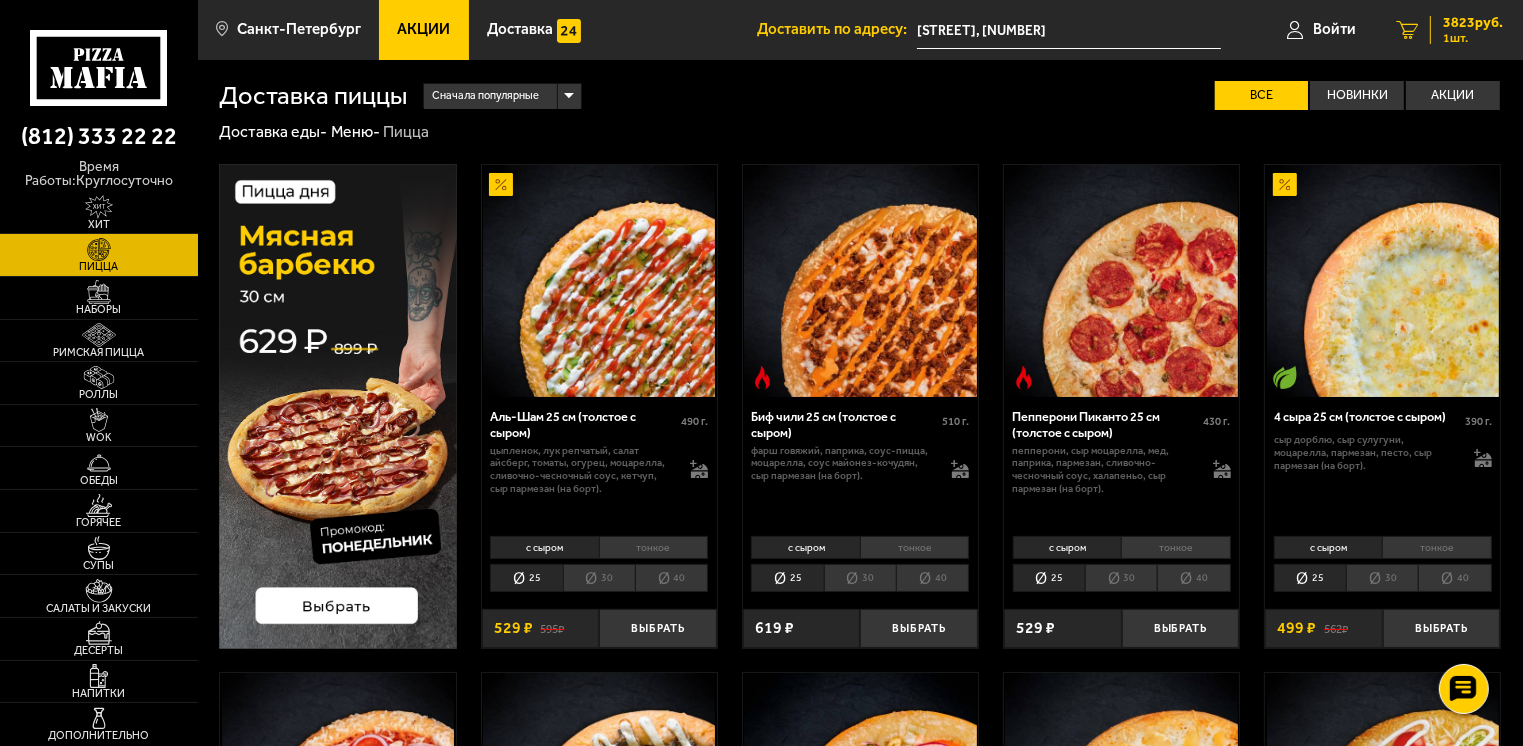 click on "1  шт." at bounding box center [1473, 38] 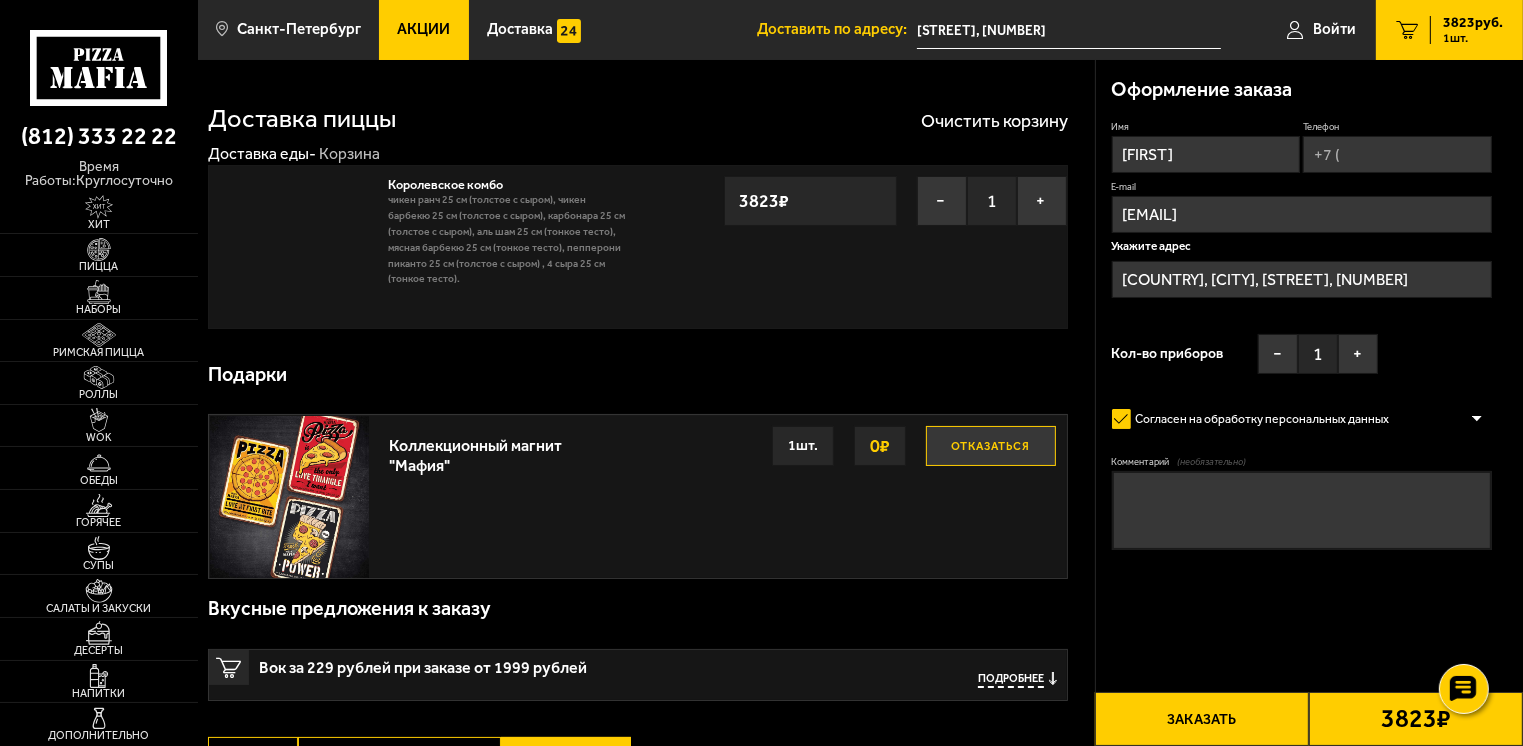 type on "[ADDRESS]" 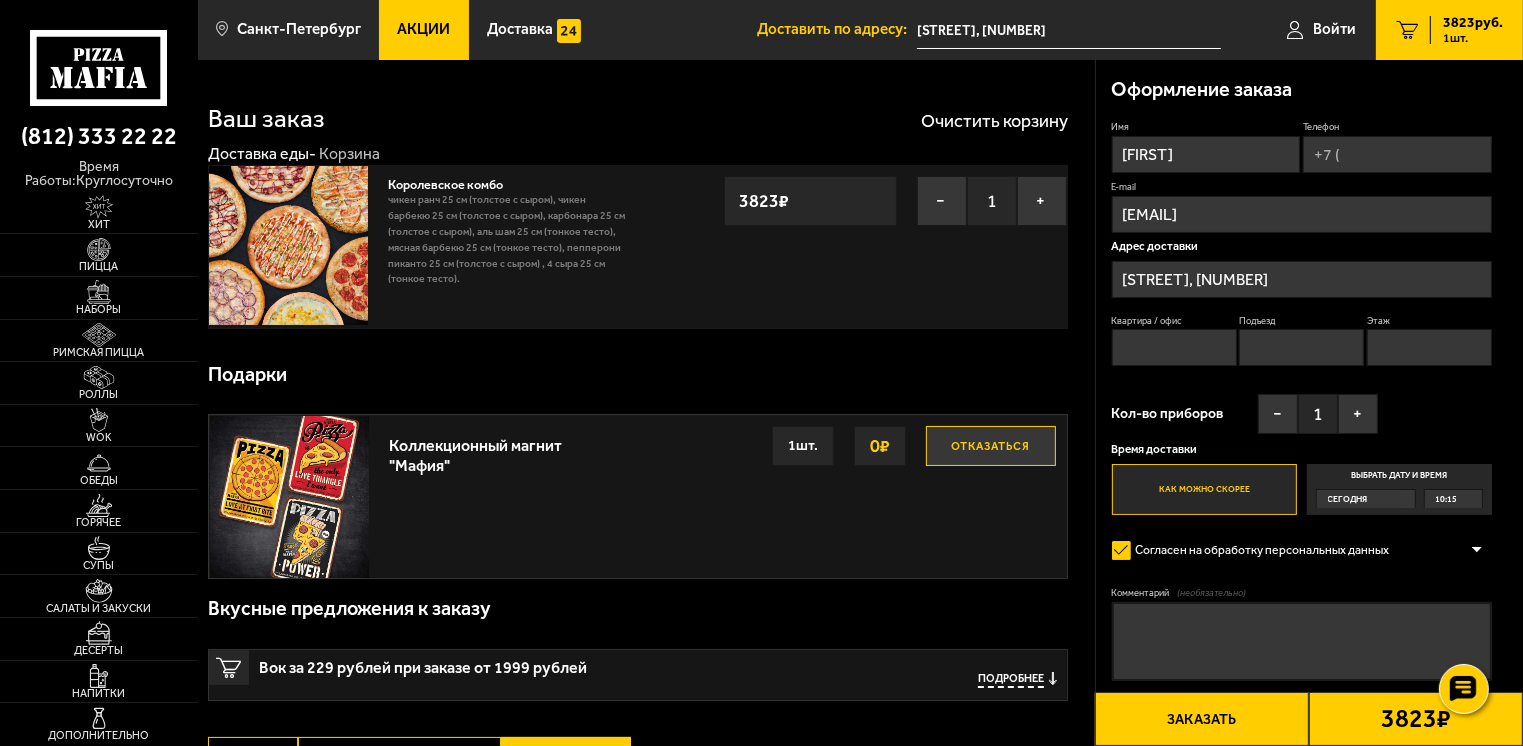 click on "Выбрать дату и время Сегодня 10:15" at bounding box center (1400, 489) 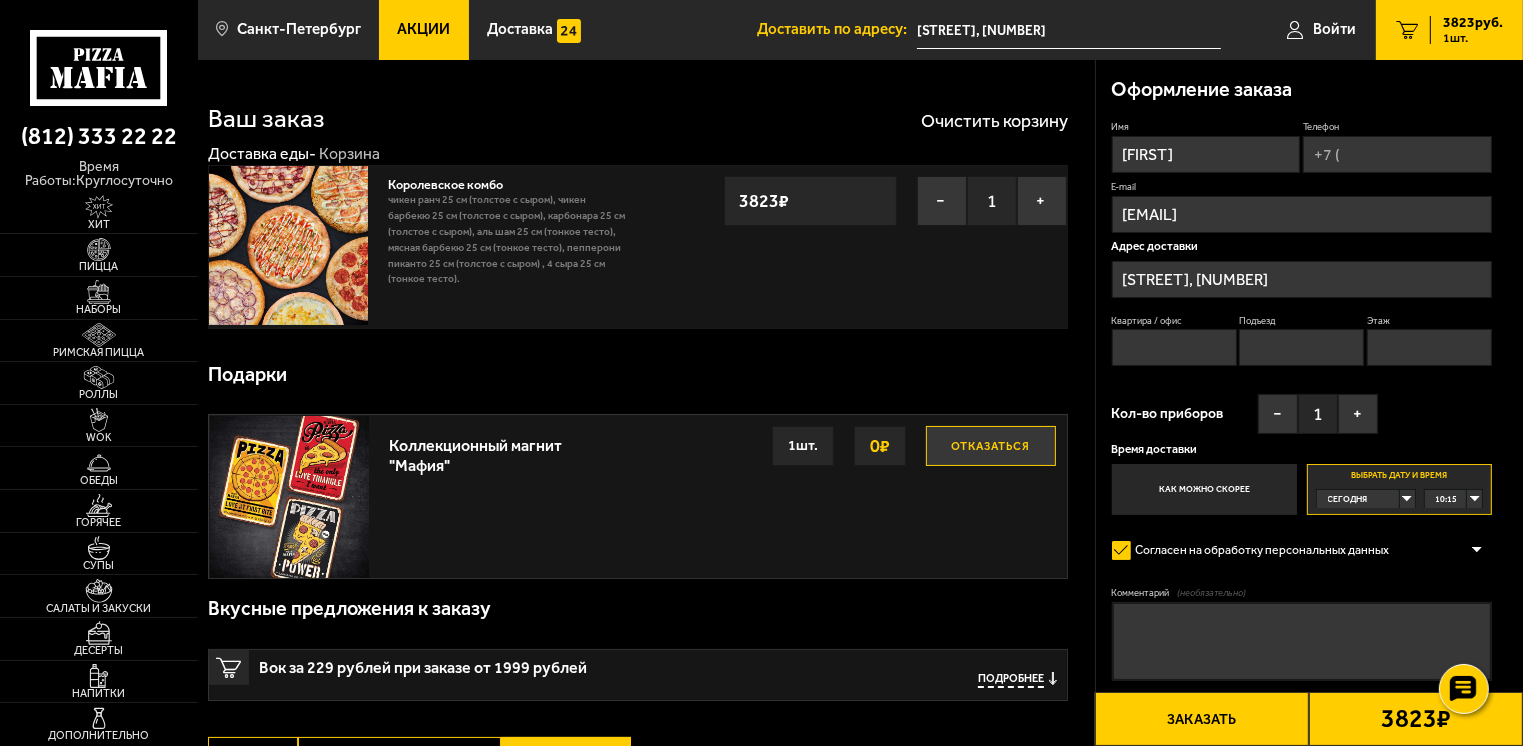 click on "10:15" at bounding box center (1454, 499) 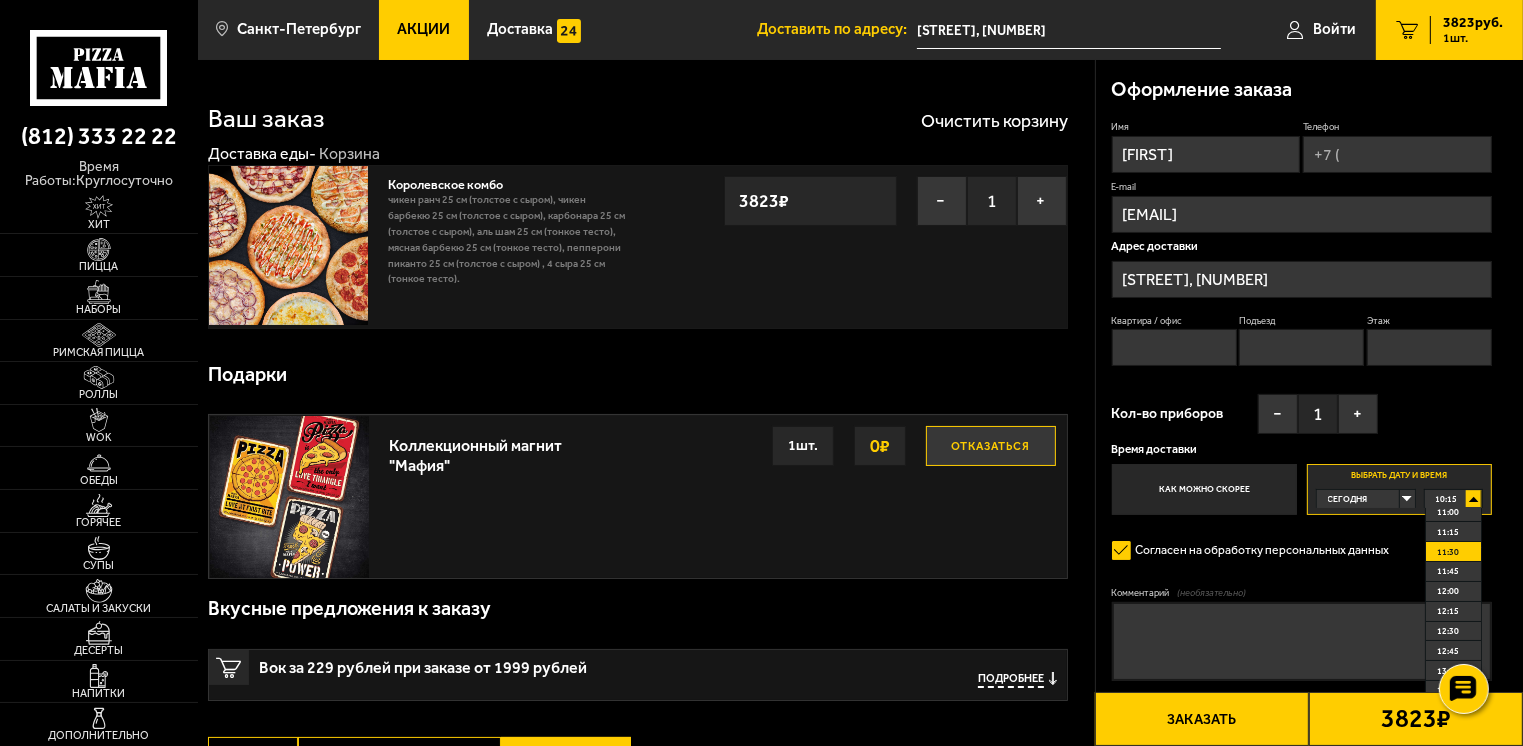scroll, scrollTop: 100, scrollLeft: 0, axis: vertical 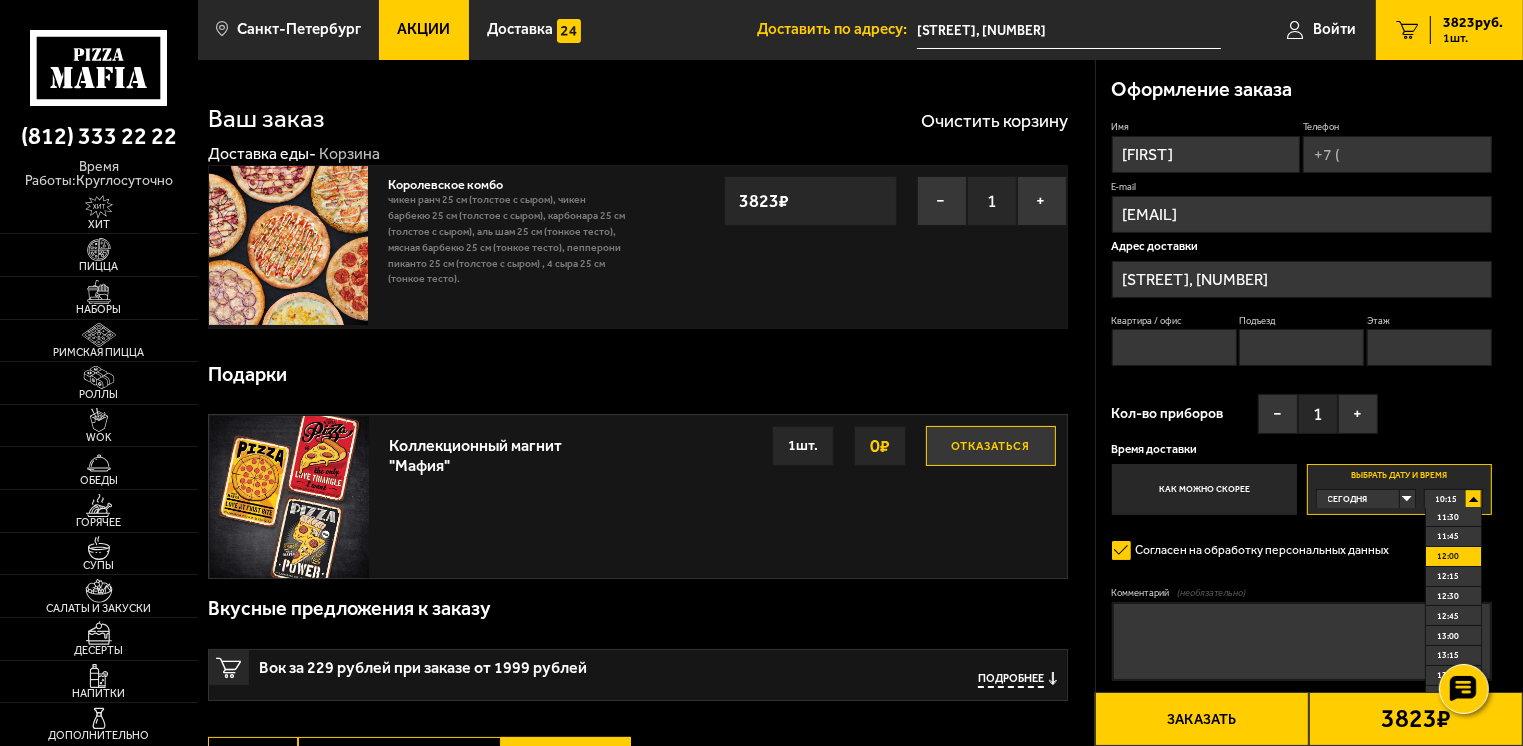 click on "12:00" at bounding box center (1448, 556) 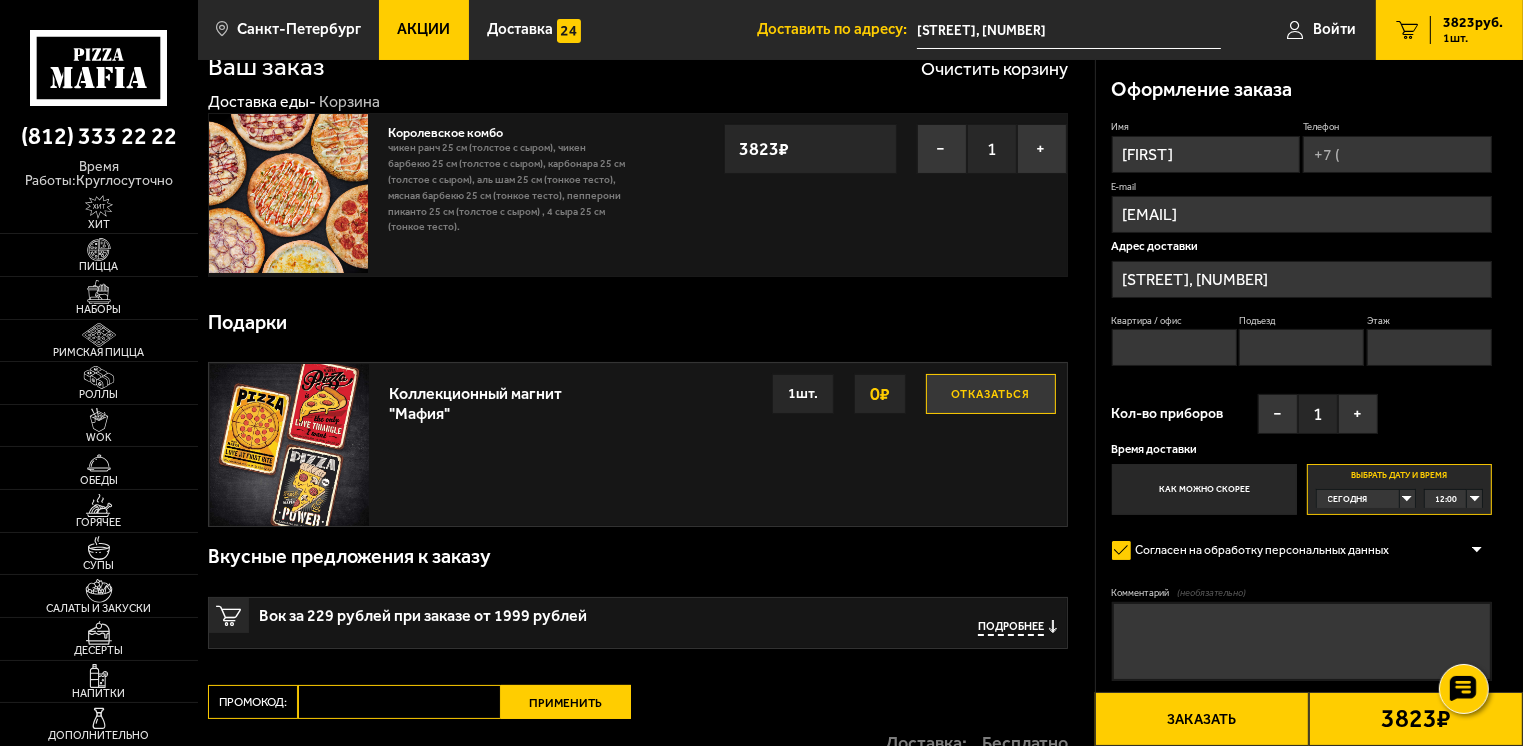scroll, scrollTop: 0, scrollLeft: 0, axis: both 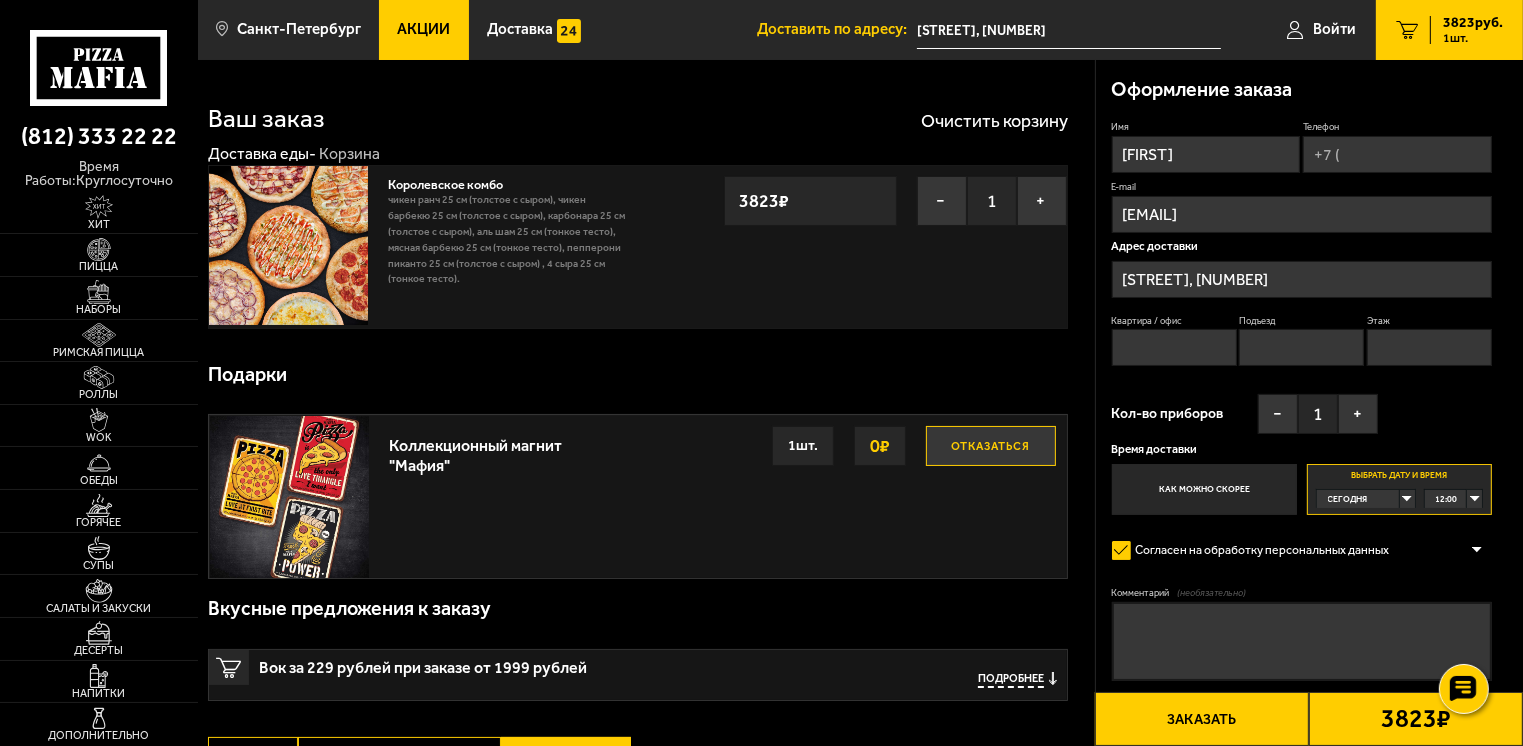 click on "Доставить по адресу:" at bounding box center (837, 29) 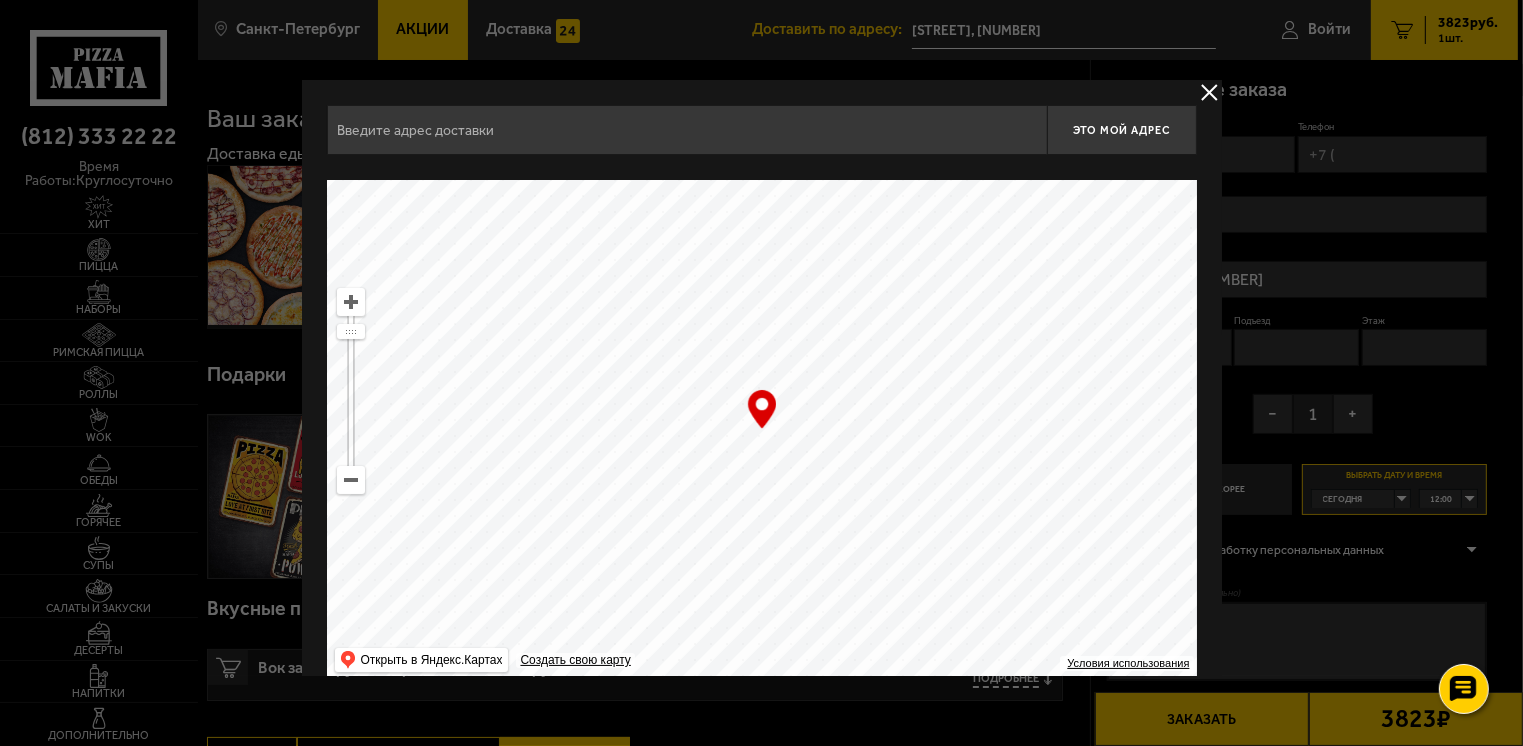 type on "[ADDRESS]" 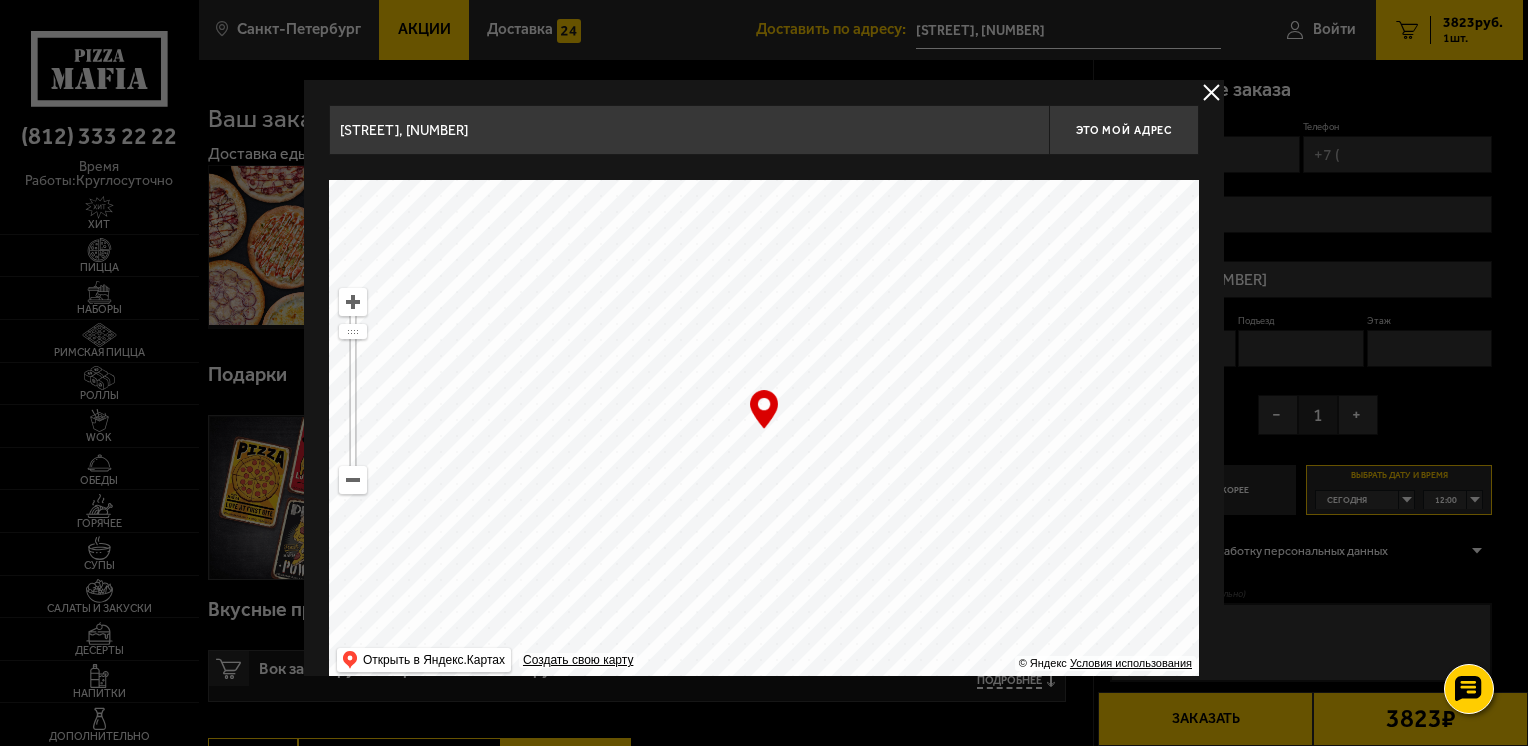 click on "… © Яндекс   Условия использования Открыть в Яндекс.Картах Создать свою карту" at bounding box center (764, 430) 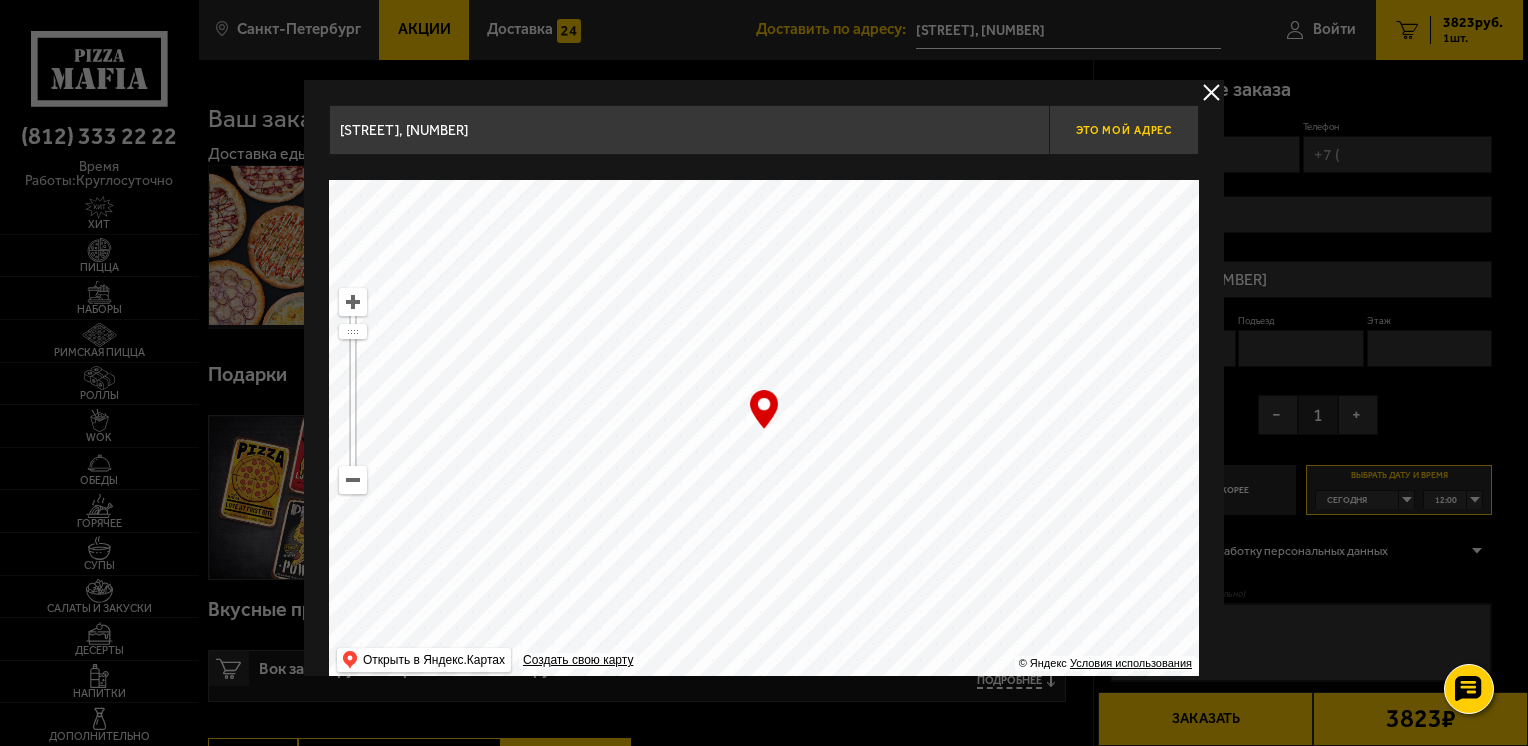 click on "Это мой адрес" at bounding box center [1124, 130] 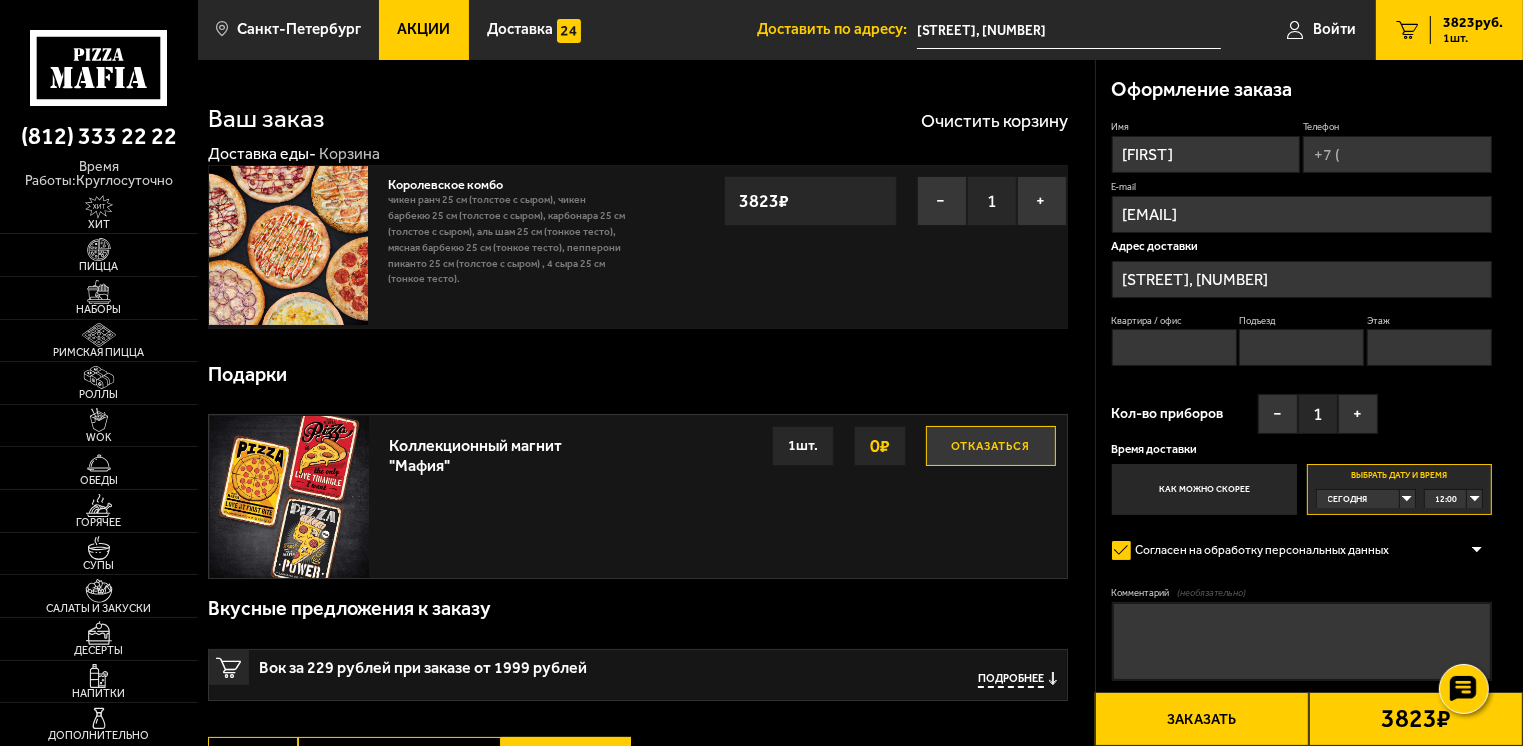 click on "Доставить по адресу:" at bounding box center (837, 29) 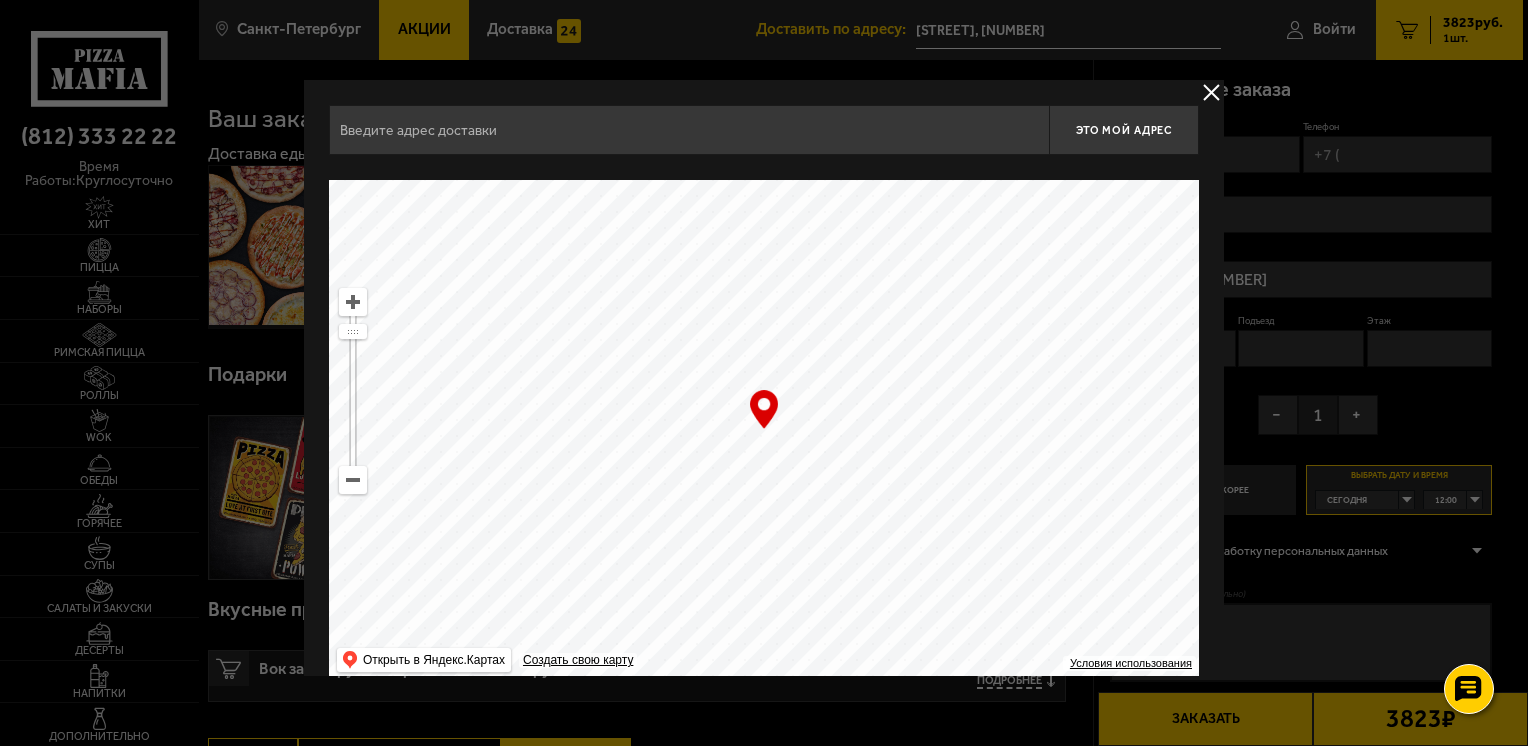 type on "[ADDRESS]" 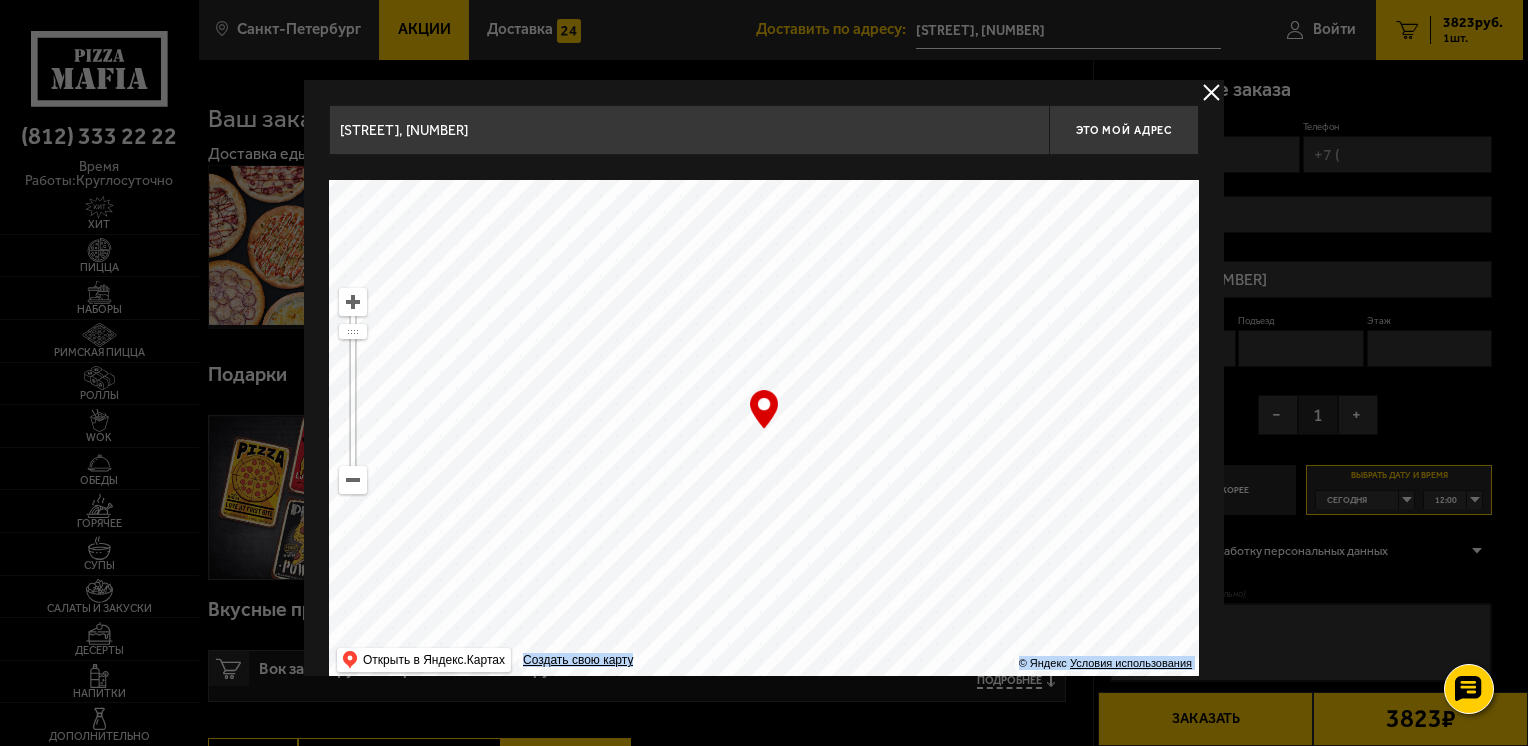 drag, startPoint x: 763, startPoint y: 415, endPoint x: 736, endPoint y: 410, distance: 27.45906 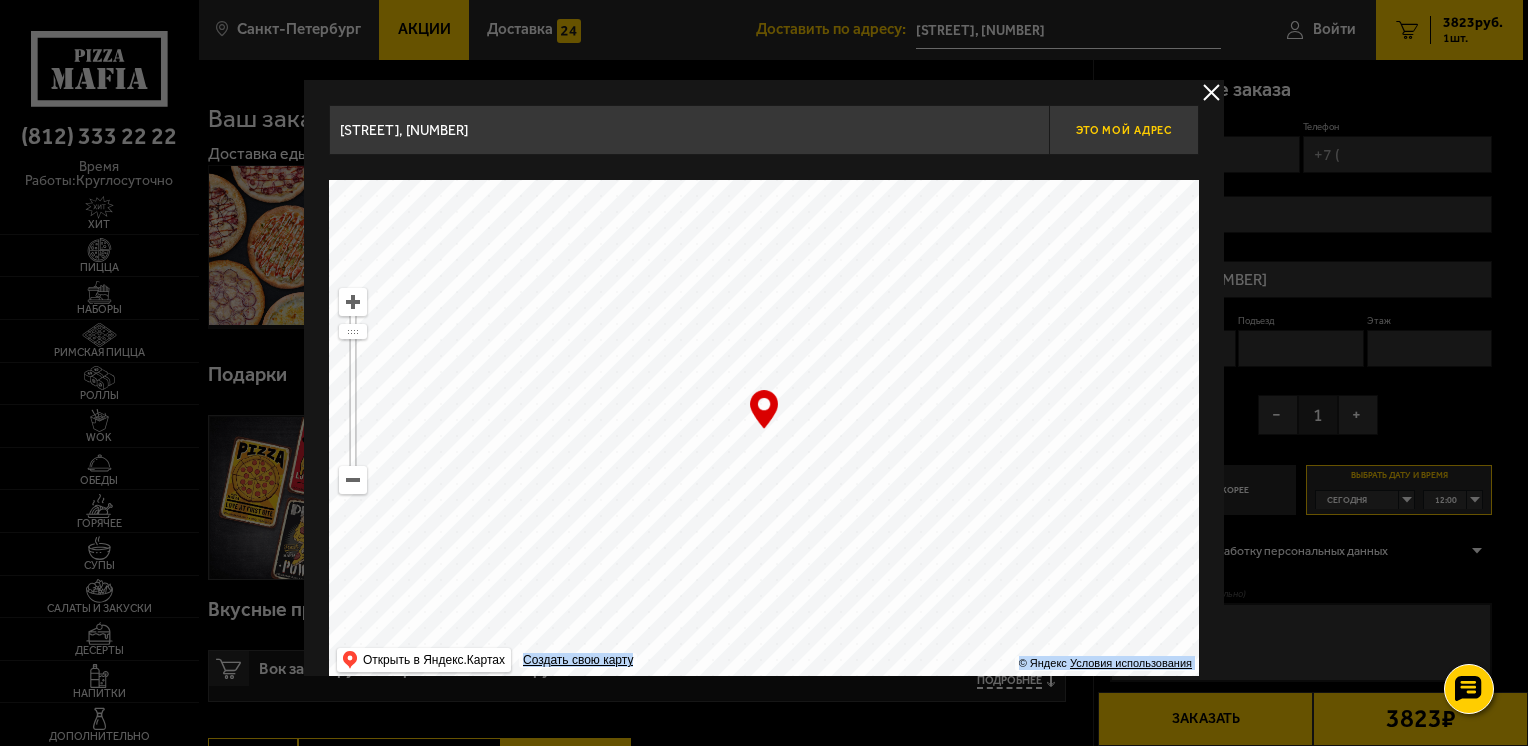 click on "Это мой адрес" at bounding box center (1124, 130) 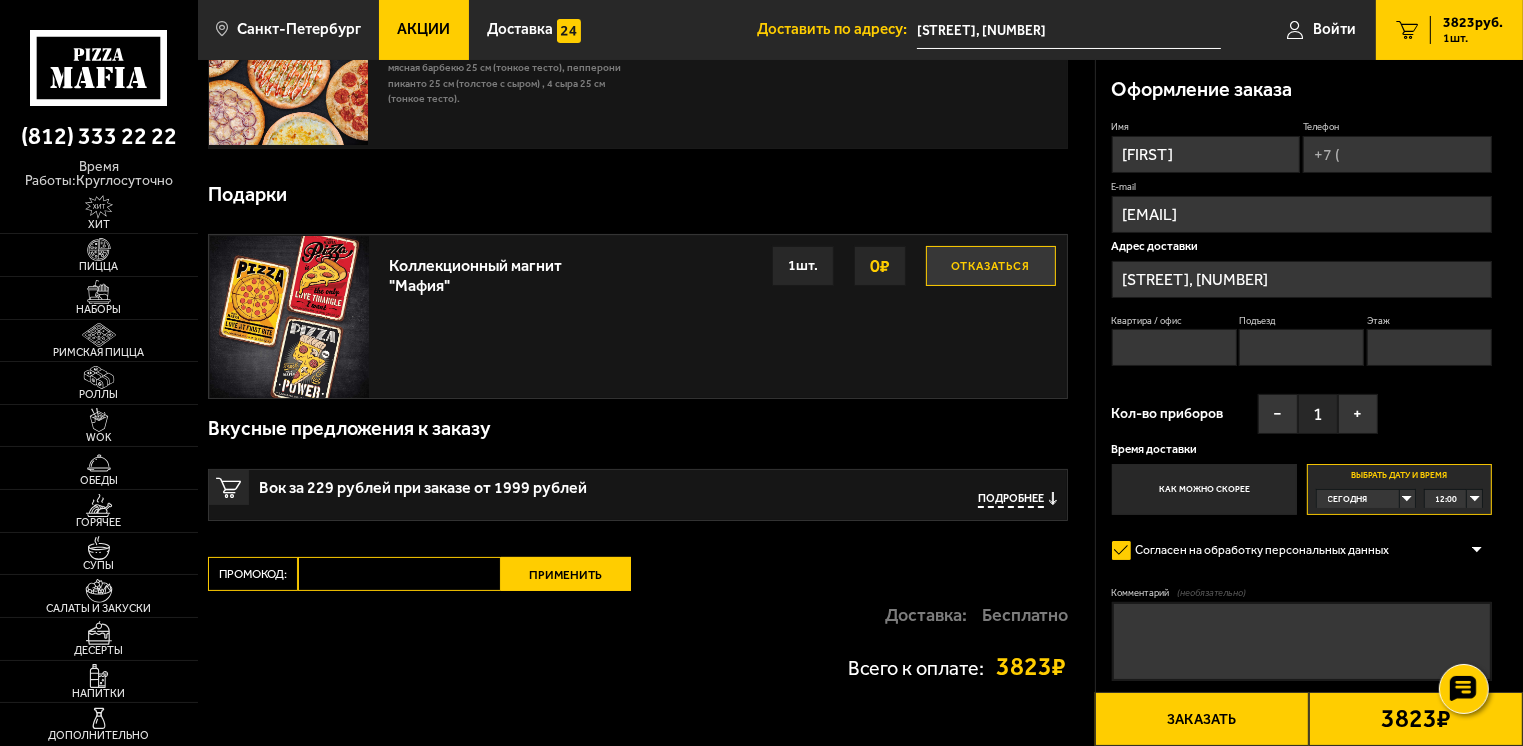 scroll, scrollTop: 0, scrollLeft: 0, axis: both 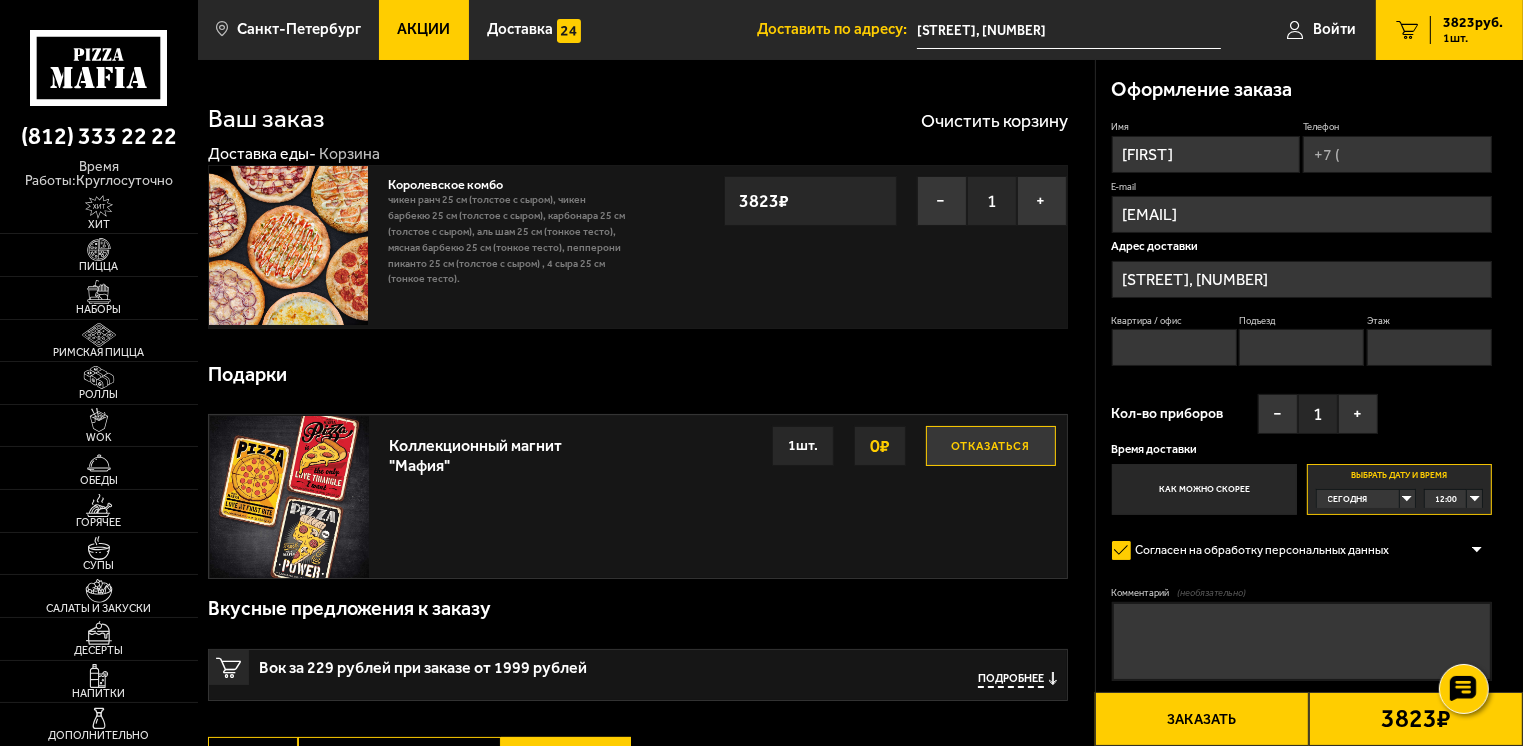 click on "[ADDRESS]" at bounding box center (1069, 30) 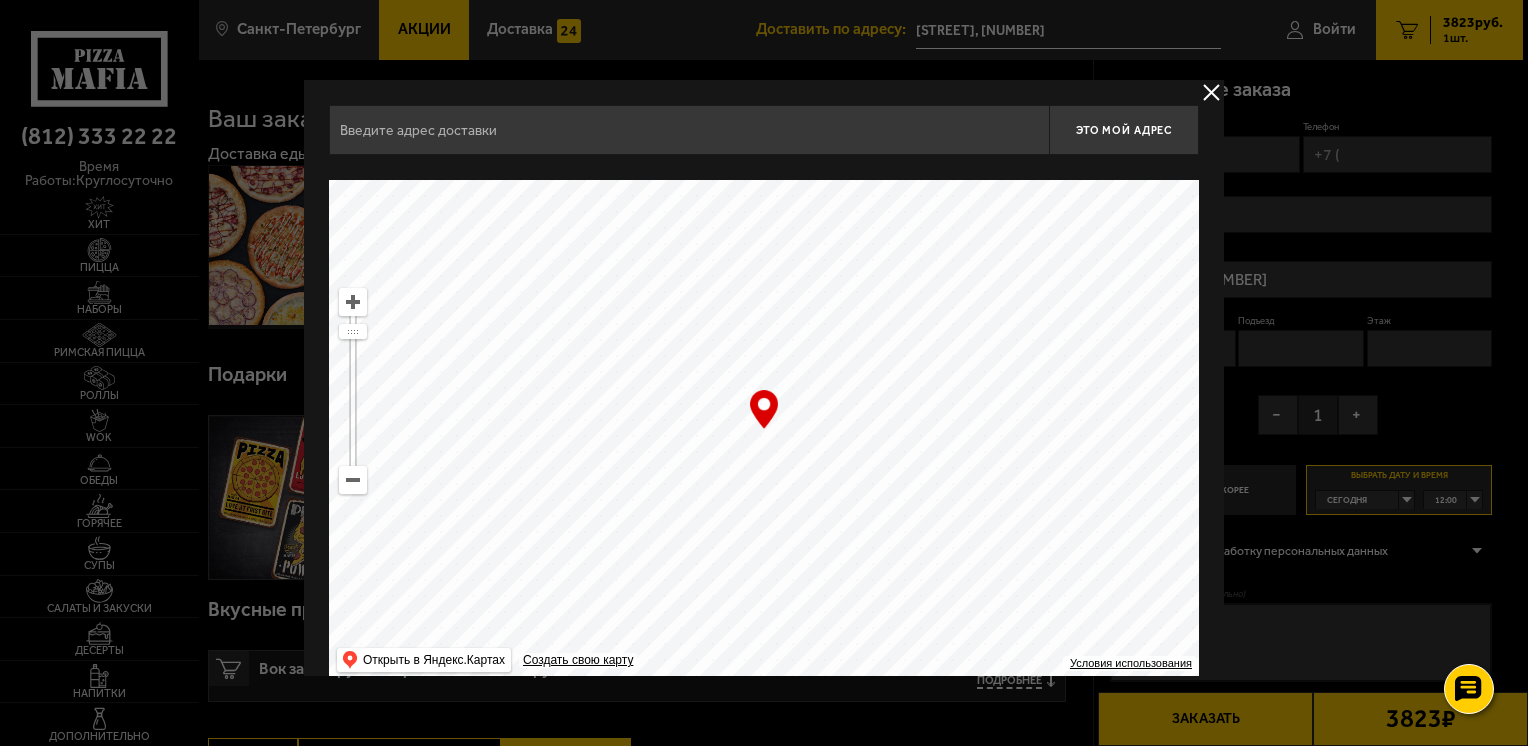 type on "[ADDRESS]" 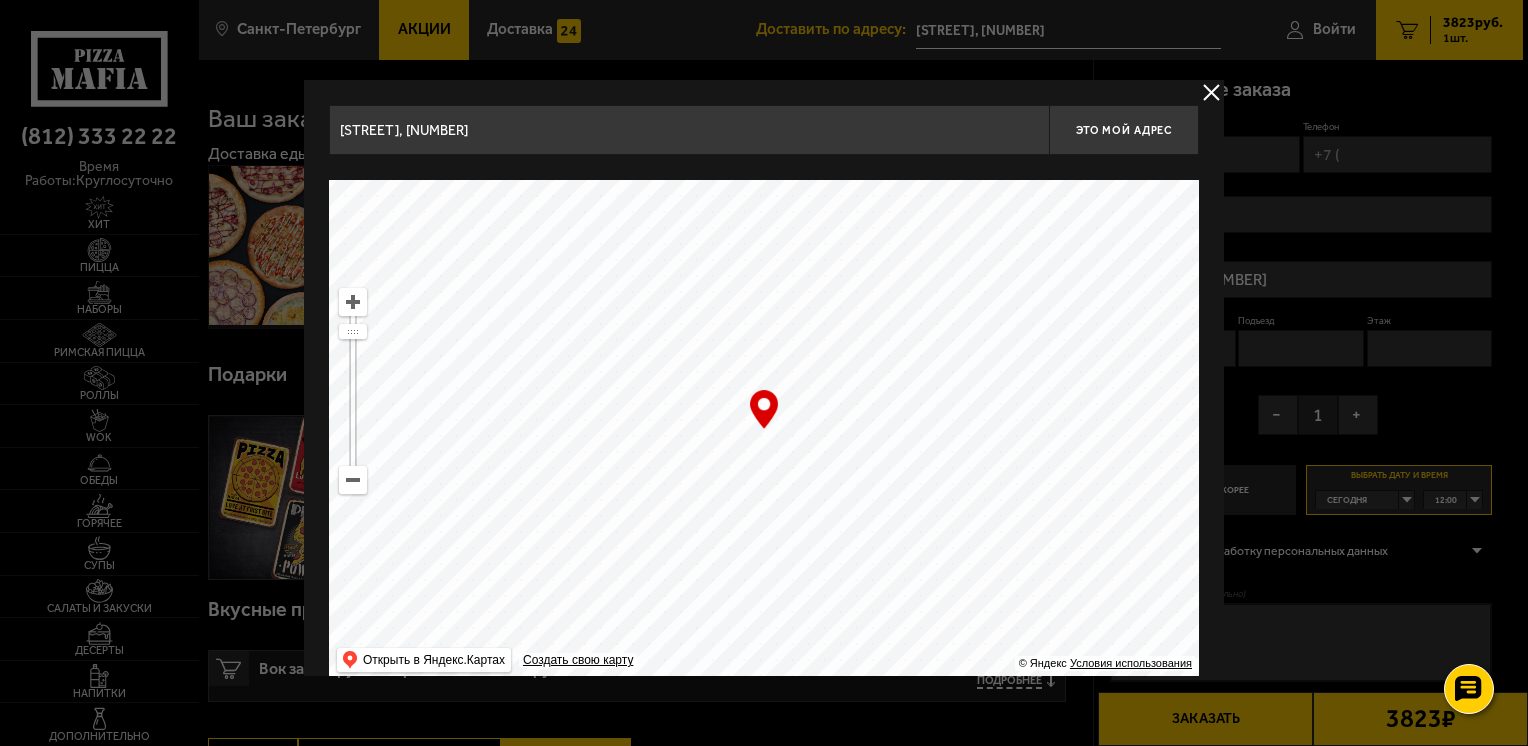 click at bounding box center [1211, 92] 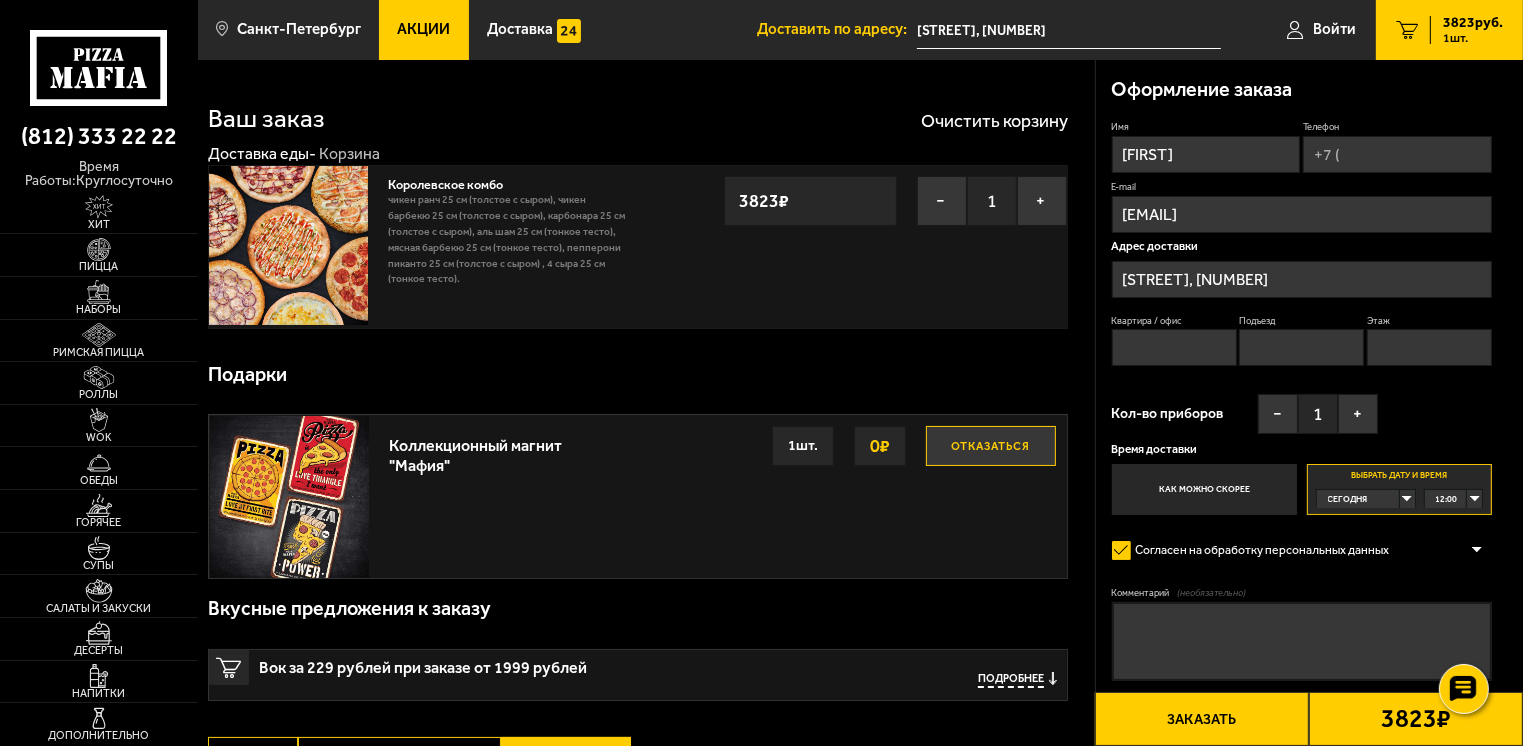 click on "Доставить по адресу:" at bounding box center (837, 29) 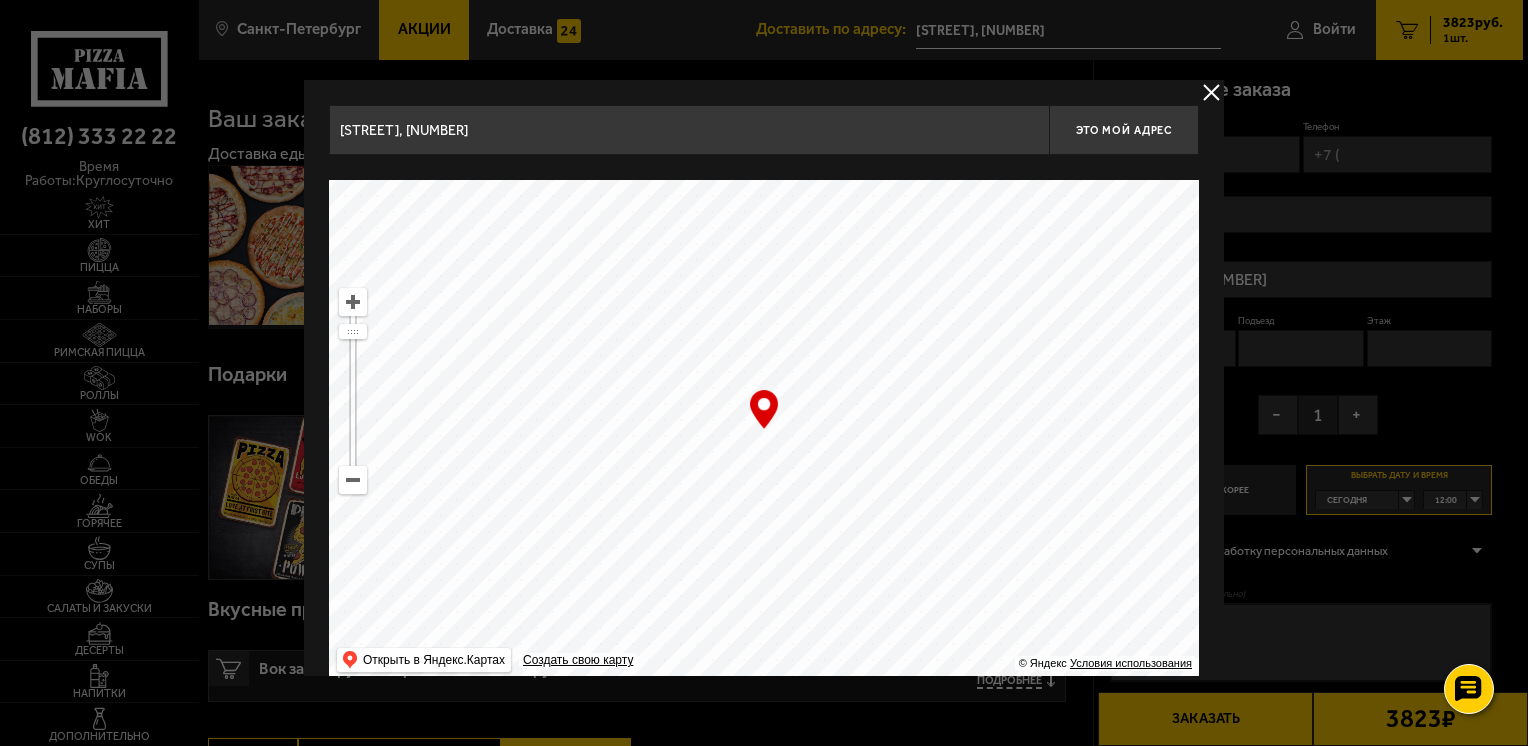 click on "[ADDRESS]" at bounding box center (689, 130) 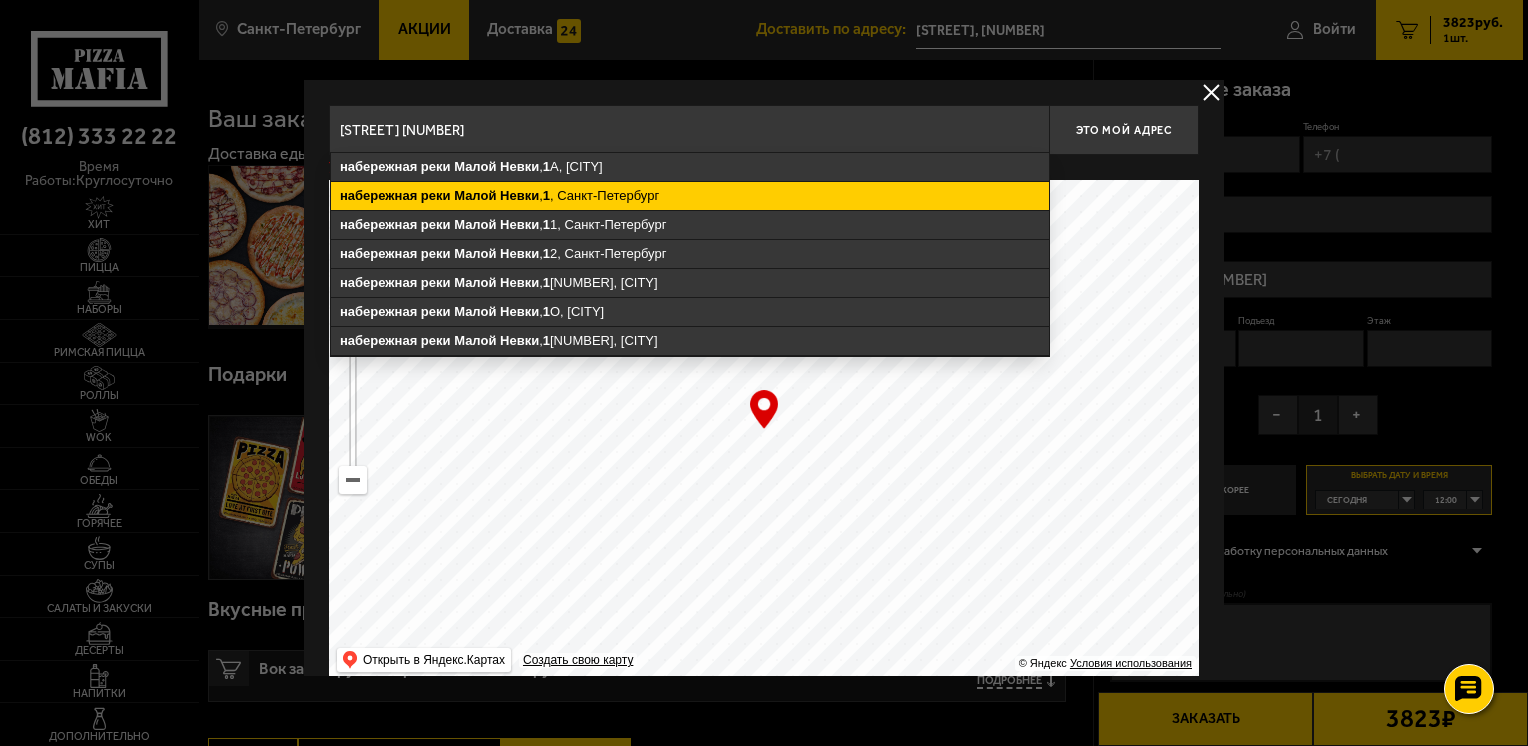 click on "1" at bounding box center (546, 195) 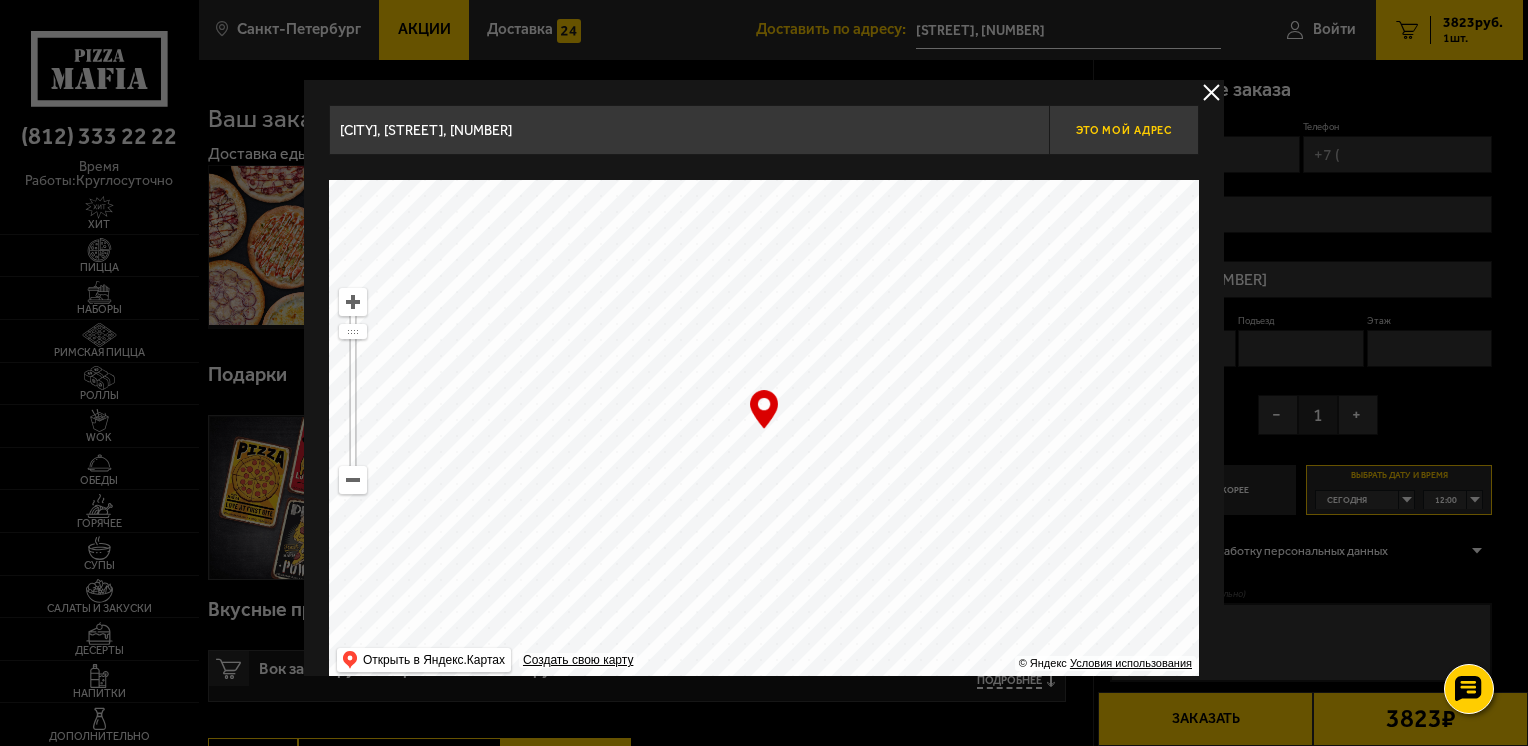 click on "Это мой адрес" at bounding box center [1124, 130] 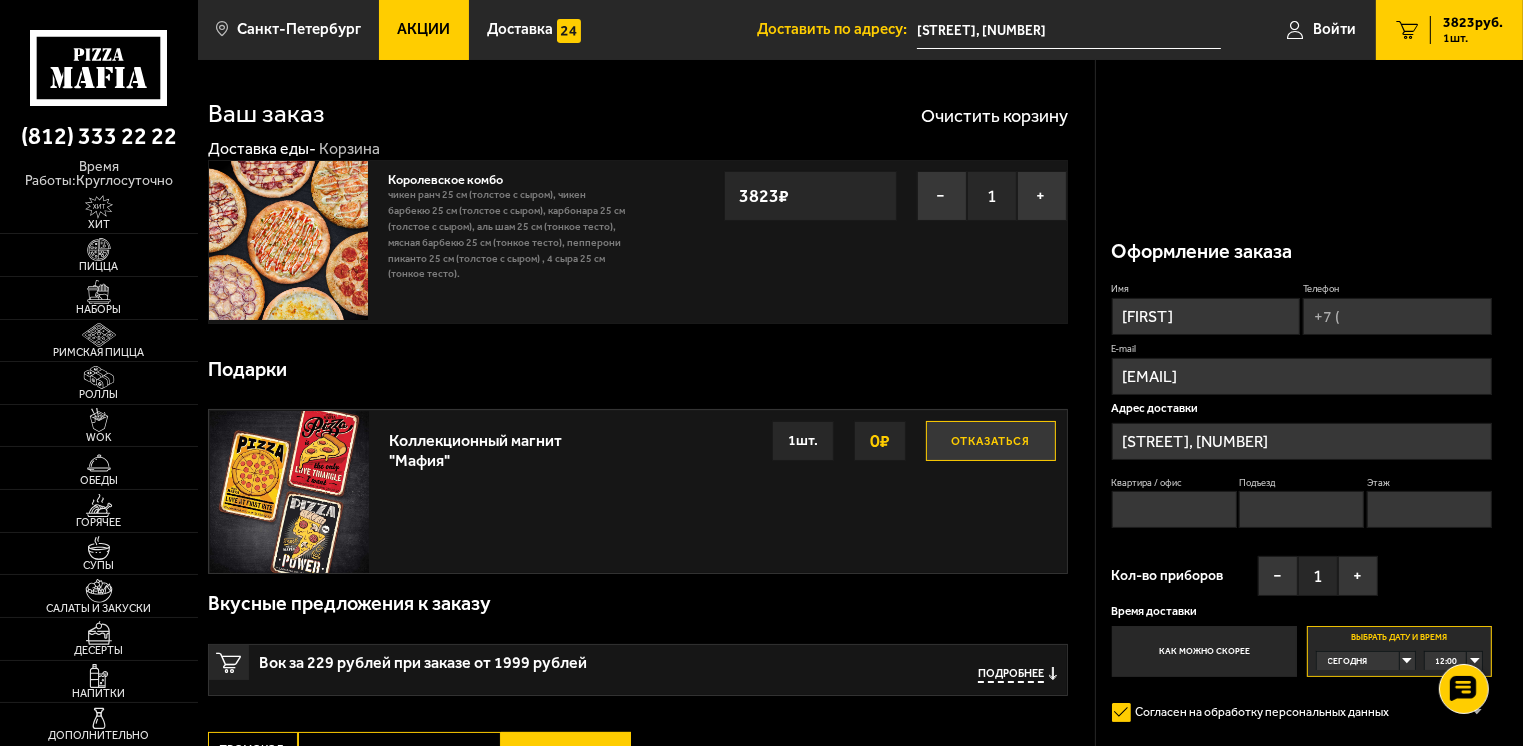 scroll, scrollTop: 0, scrollLeft: 0, axis: both 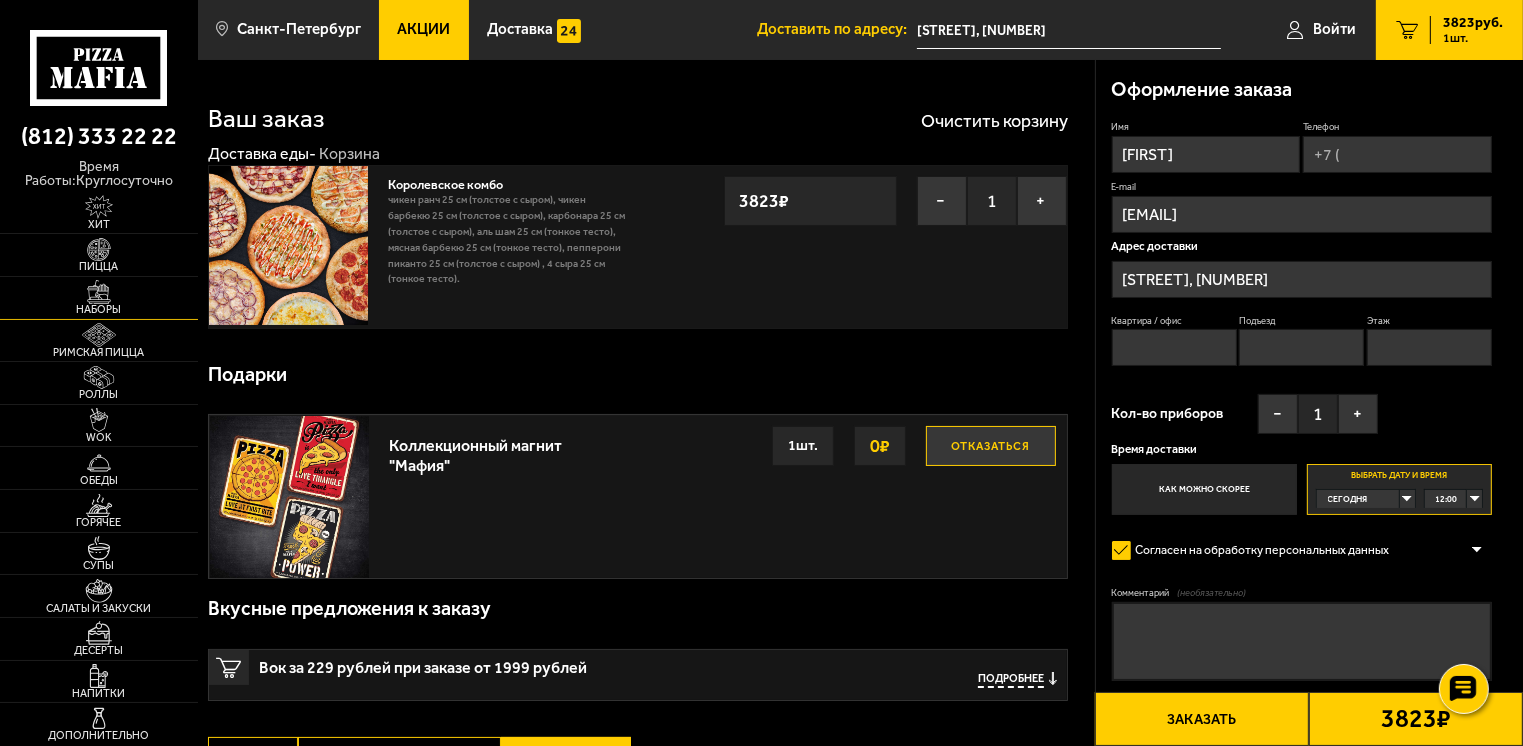 click on "Наборы" at bounding box center (99, 309) 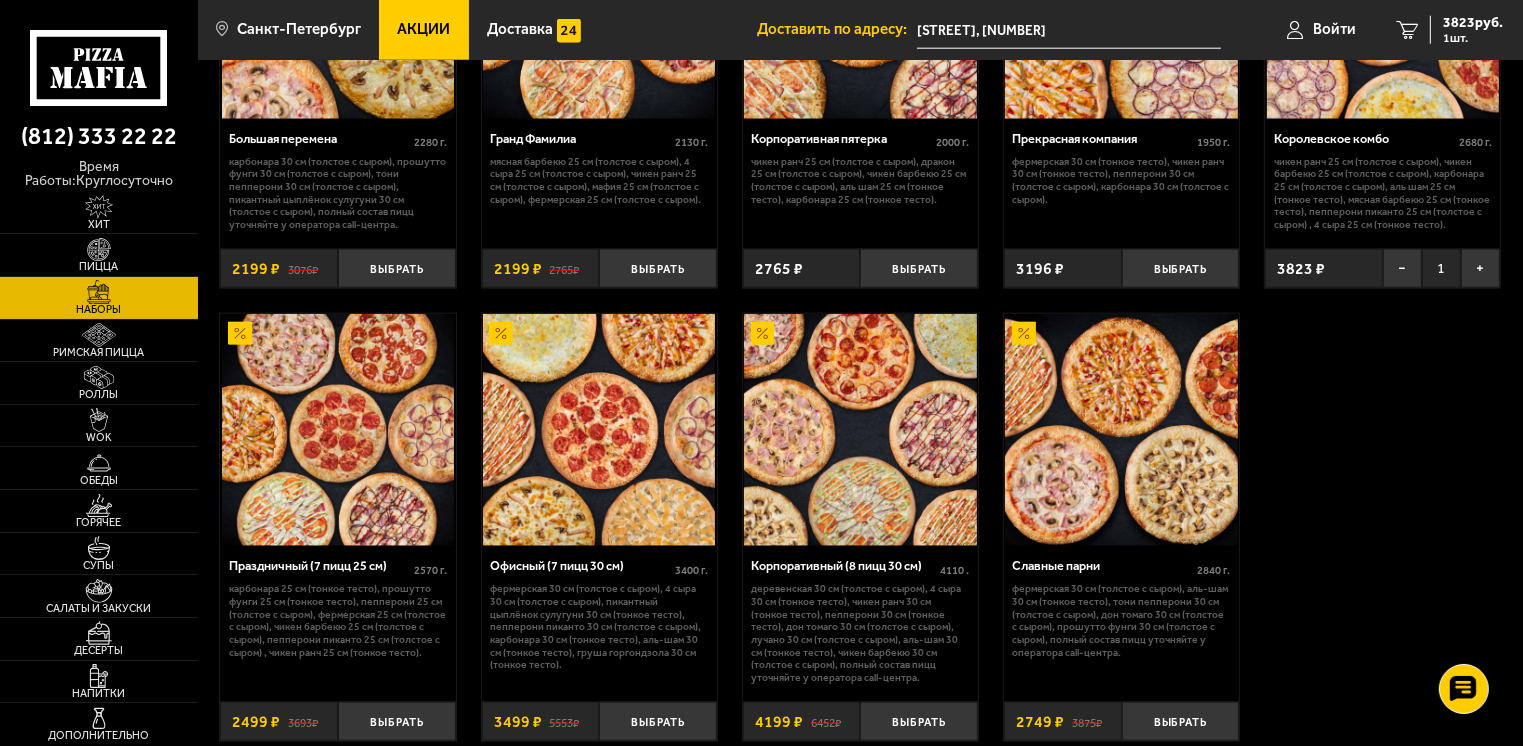 scroll, scrollTop: 2500, scrollLeft: 0, axis: vertical 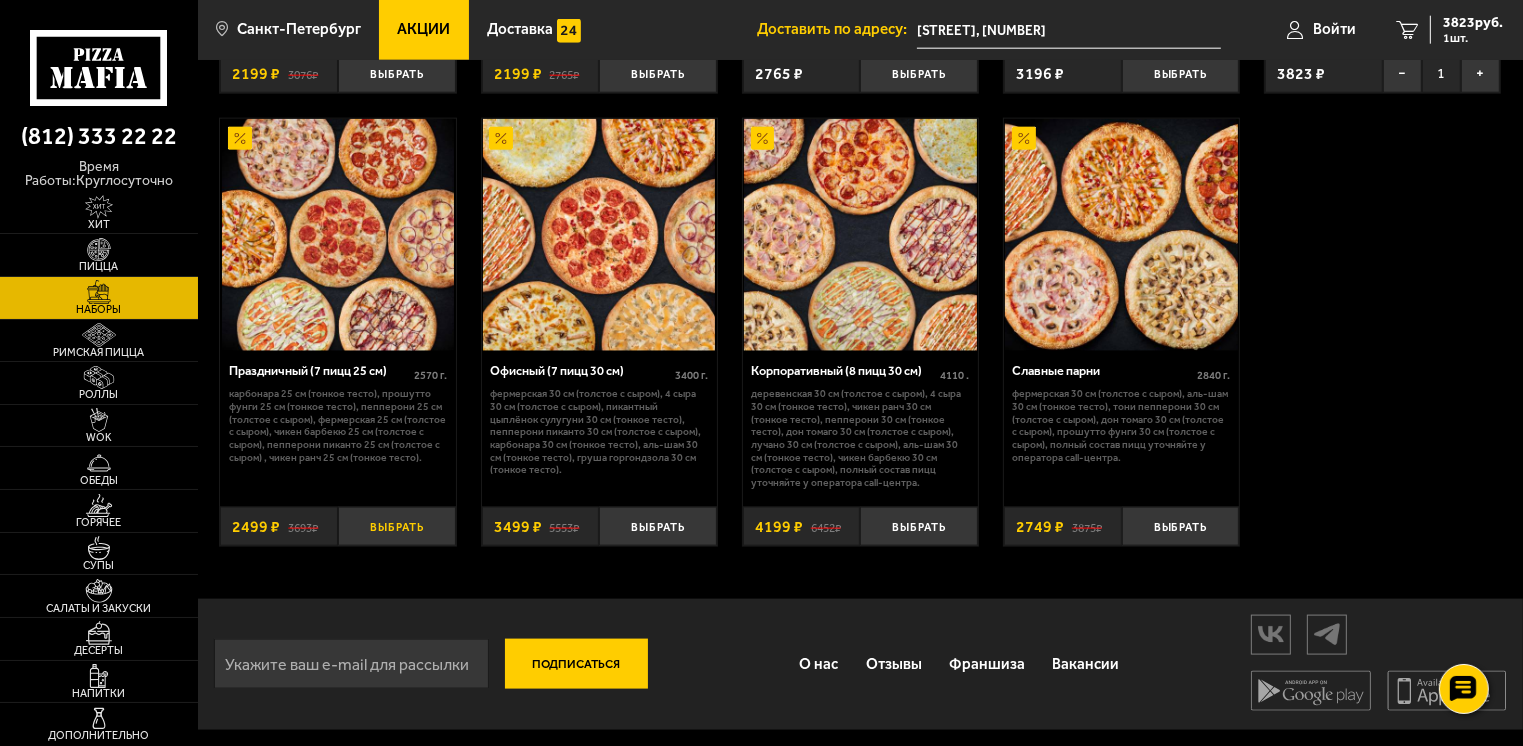 click on "Выбрать" at bounding box center [397, 526] 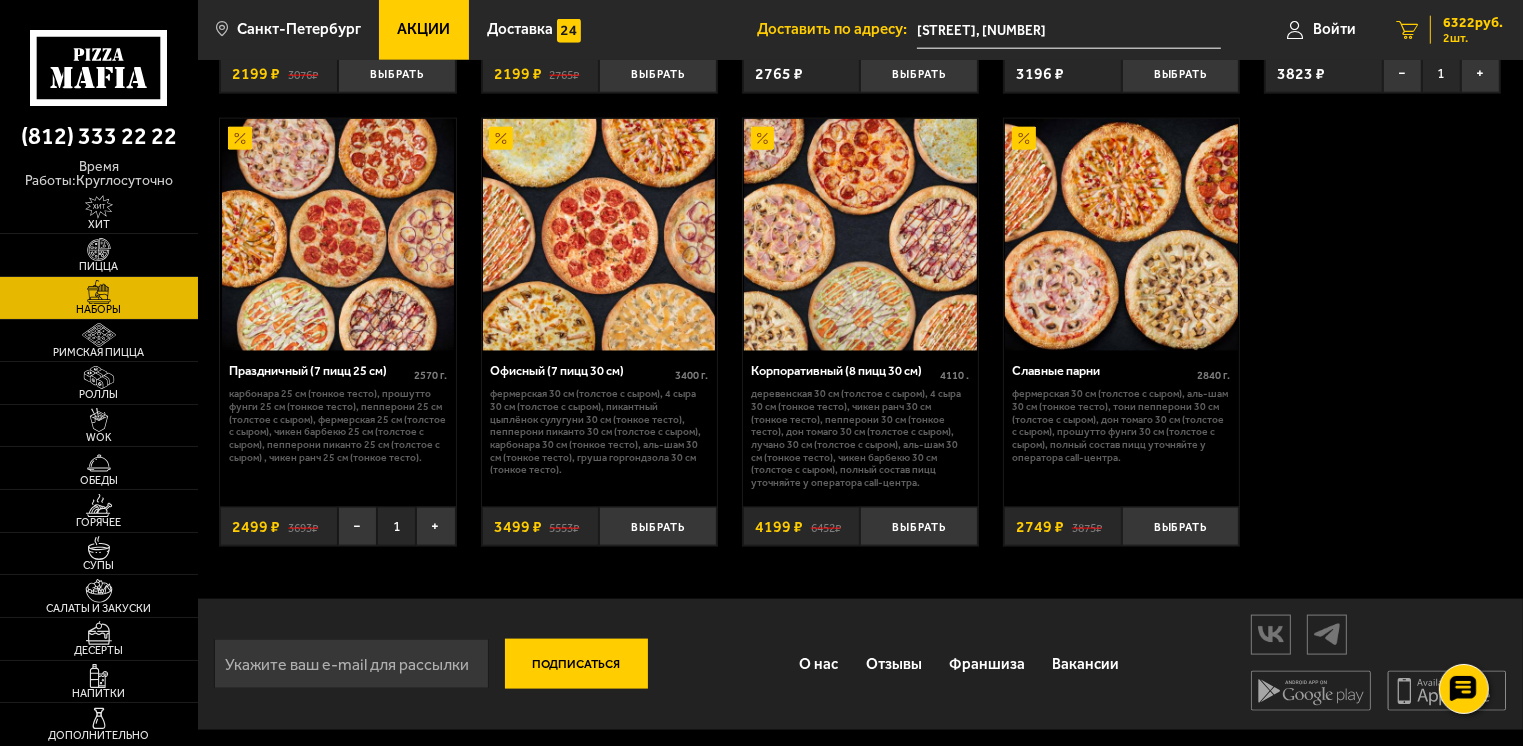 click on "6322  руб." at bounding box center [1473, 23] 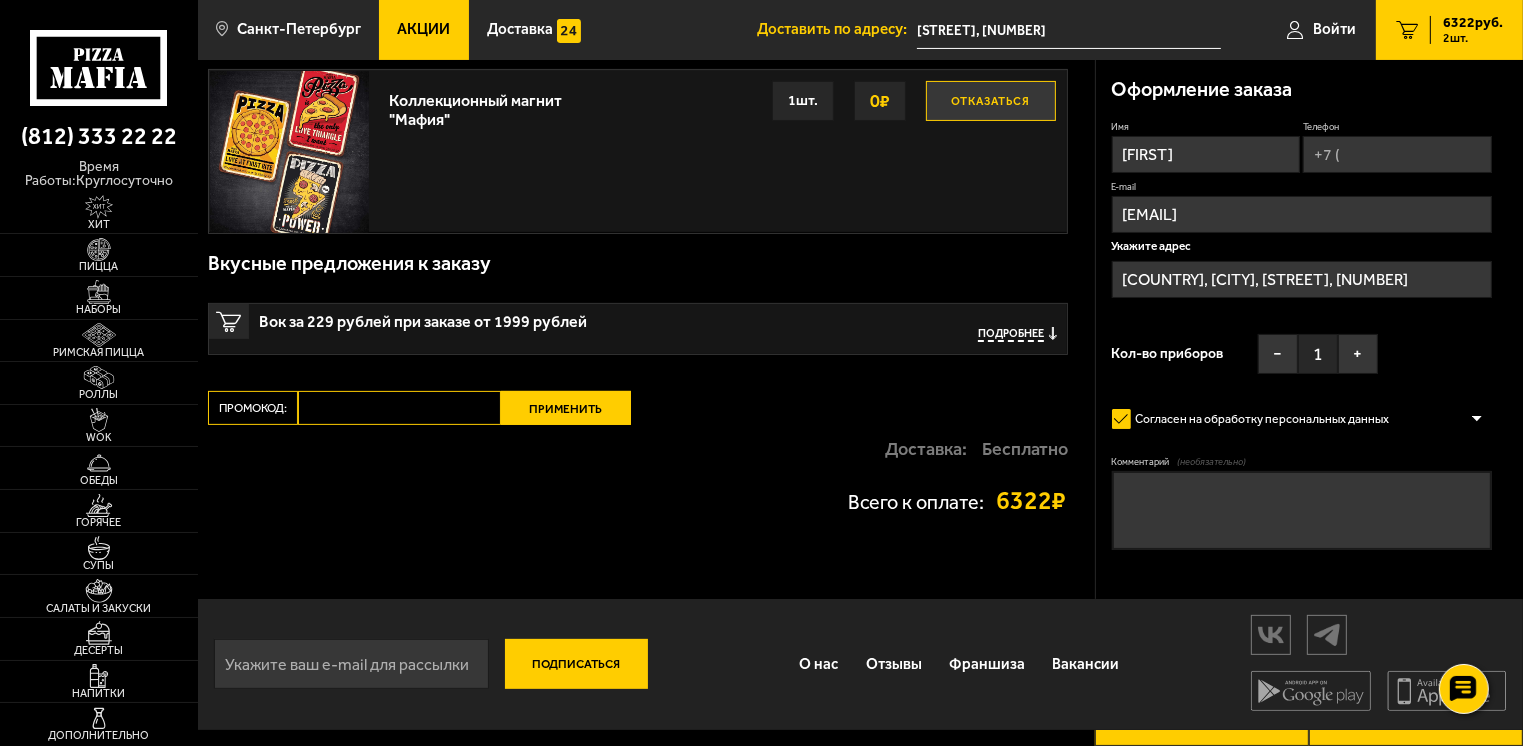 scroll, scrollTop: 0, scrollLeft: 0, axis: both 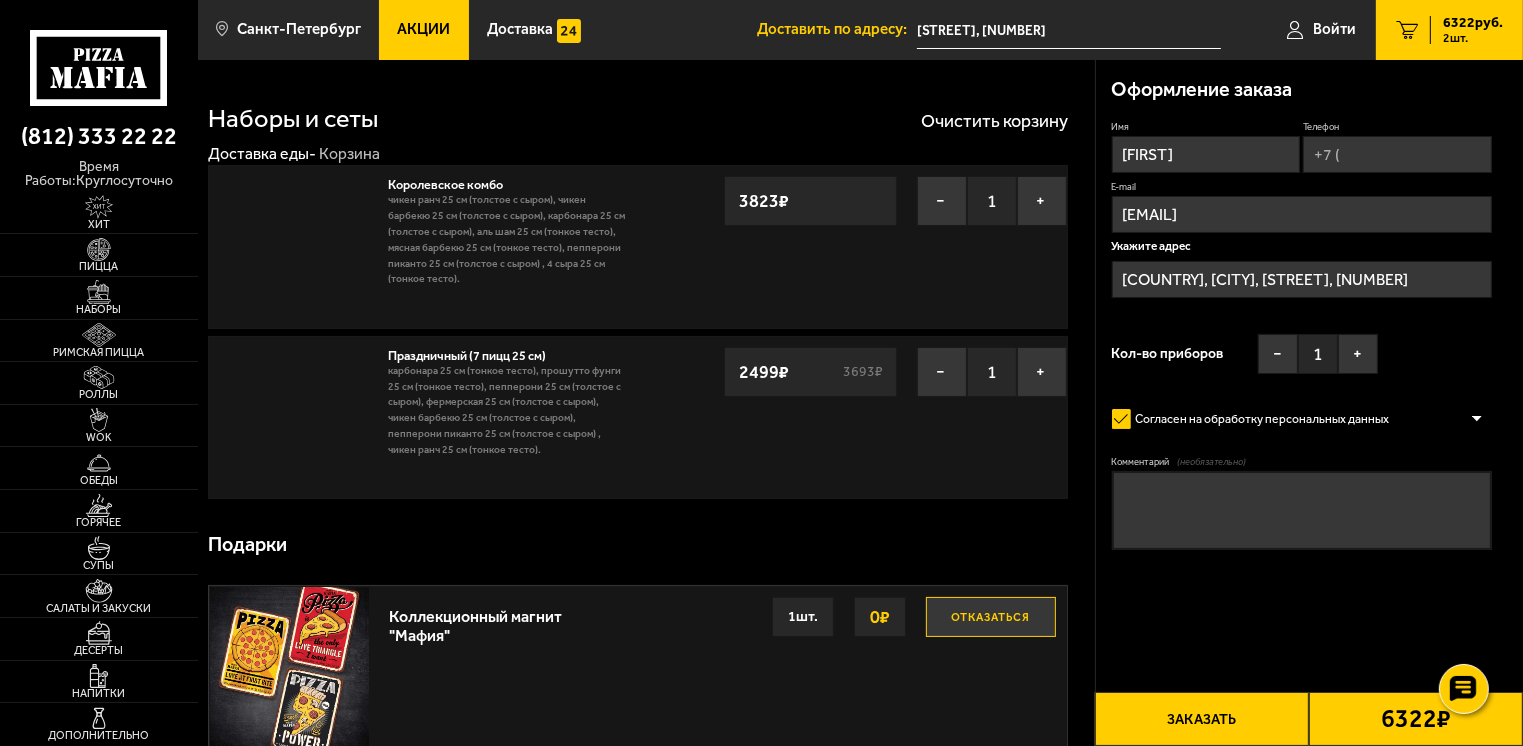type on "[ADDRESS]" 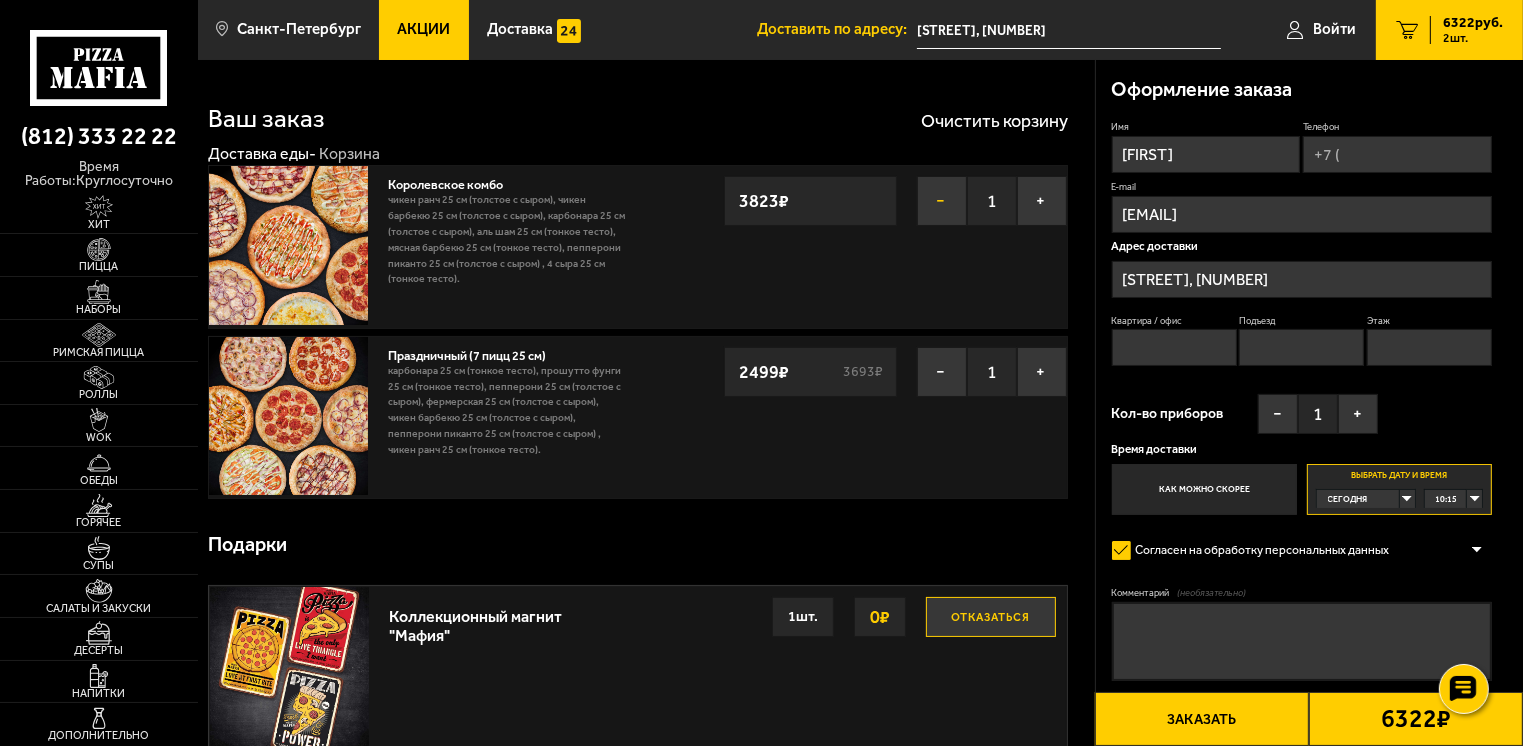 click on "−" at bounding box center (942, 201) 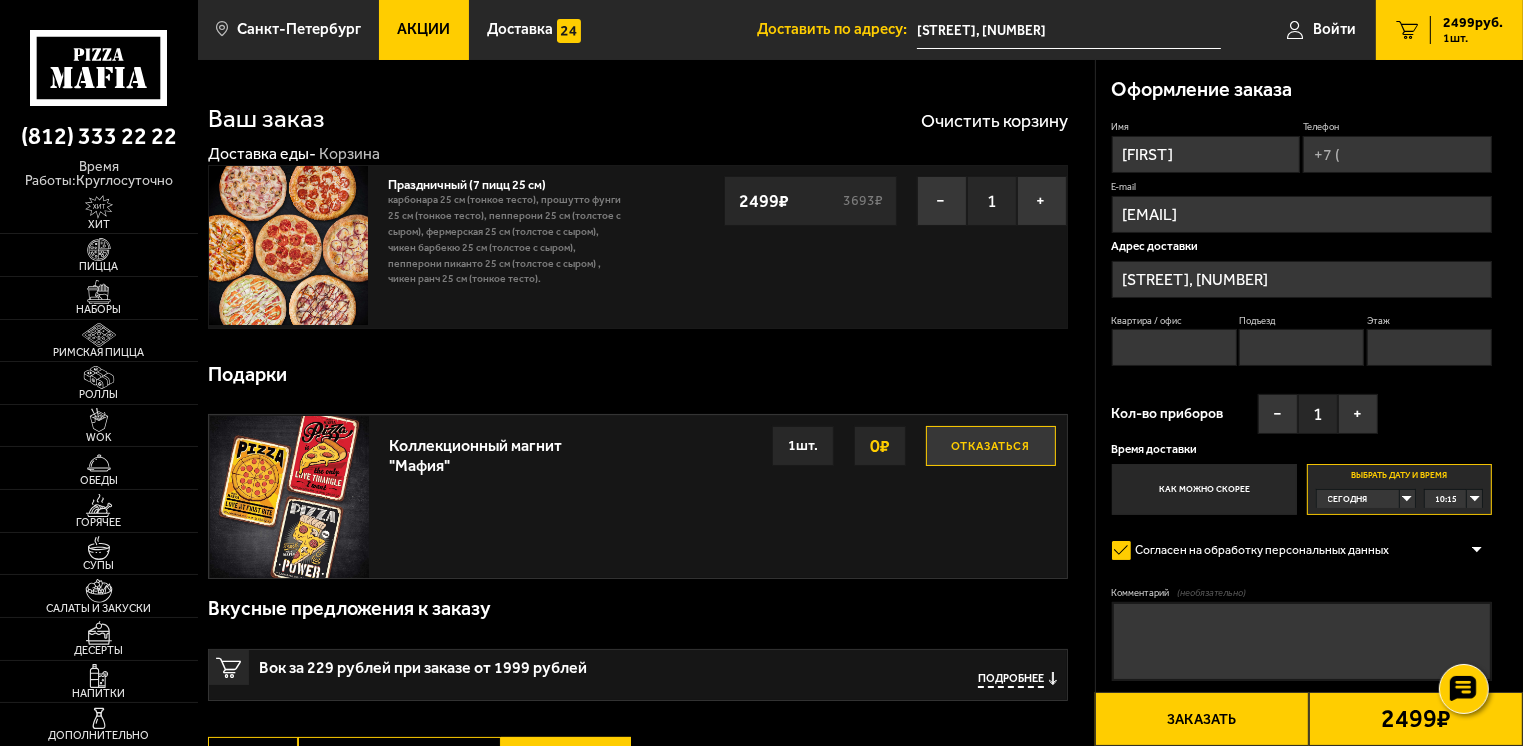 click on "10:15" at bounding box center (1454, 499) 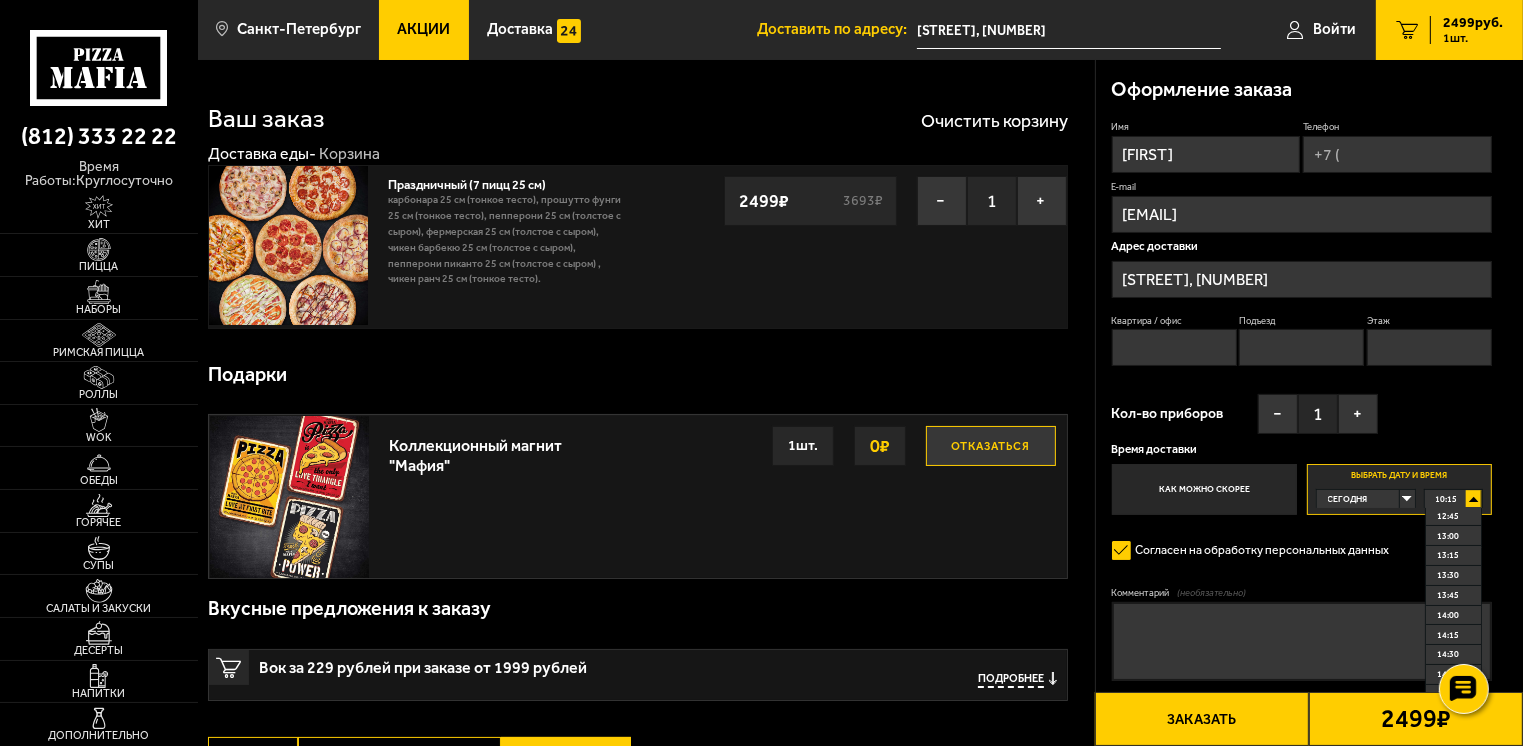 scroll, scrollTop: 100, scrollLeft: 0, axis: vertical 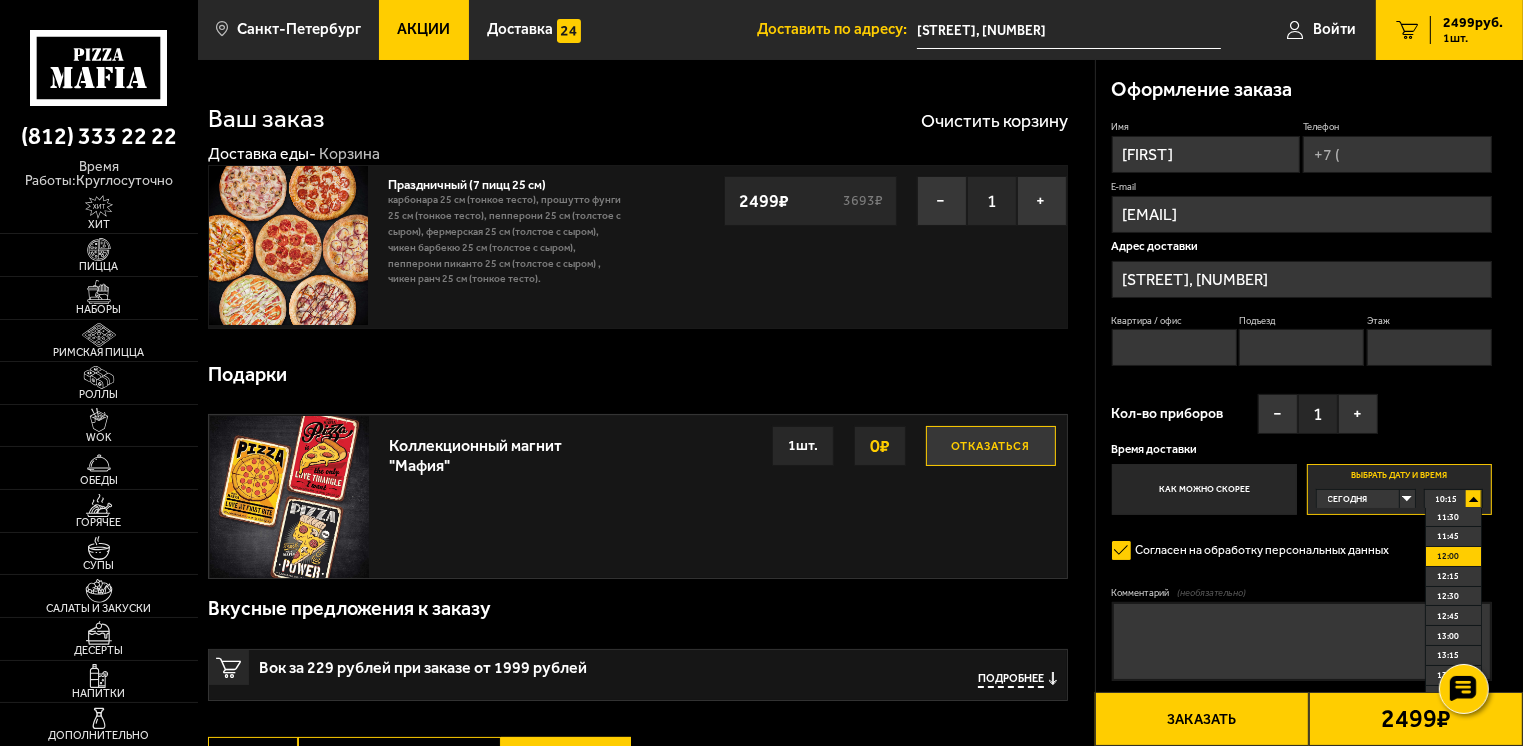 click on "12:00" at bounding box center [1448, 556] 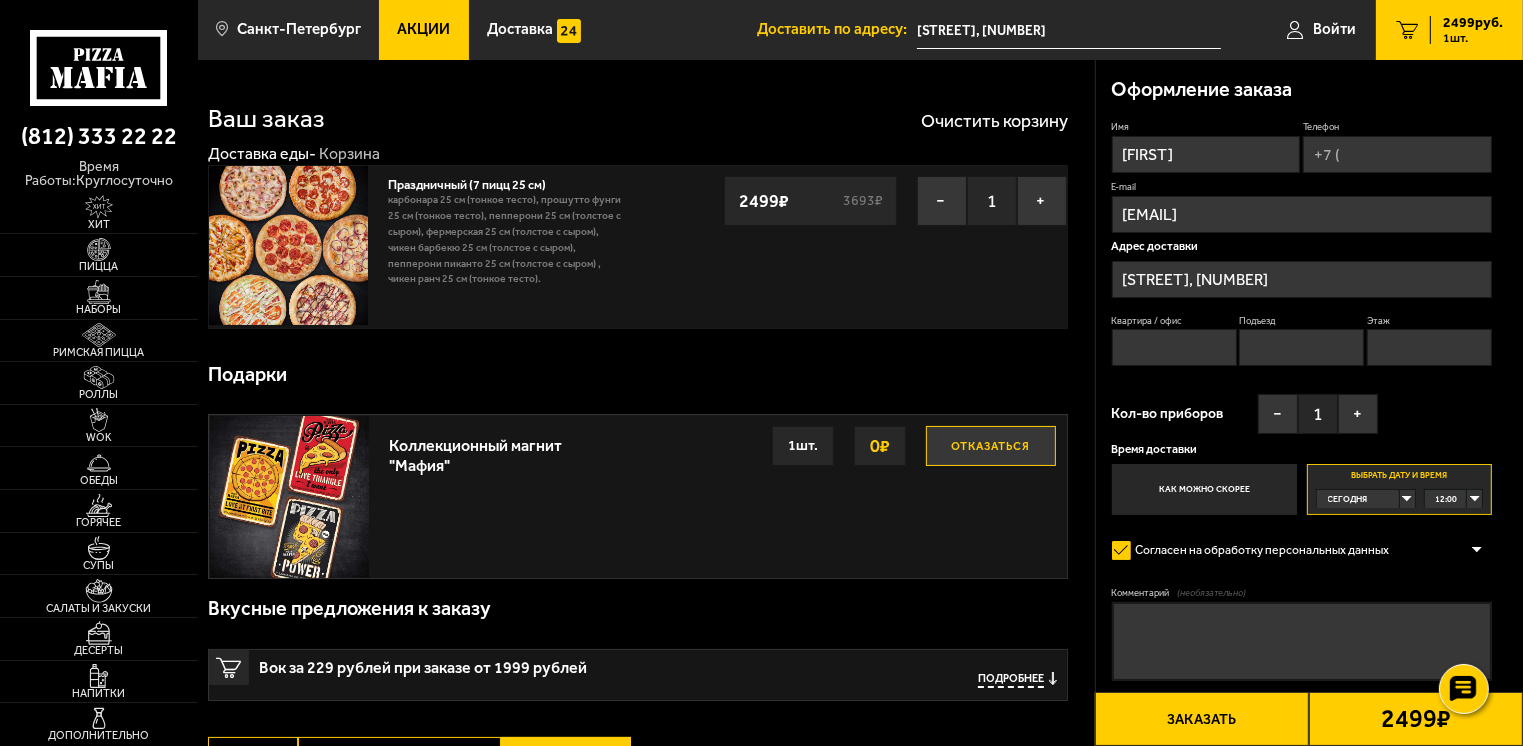 click on "Отказаться" at bounding box center (991, 446) 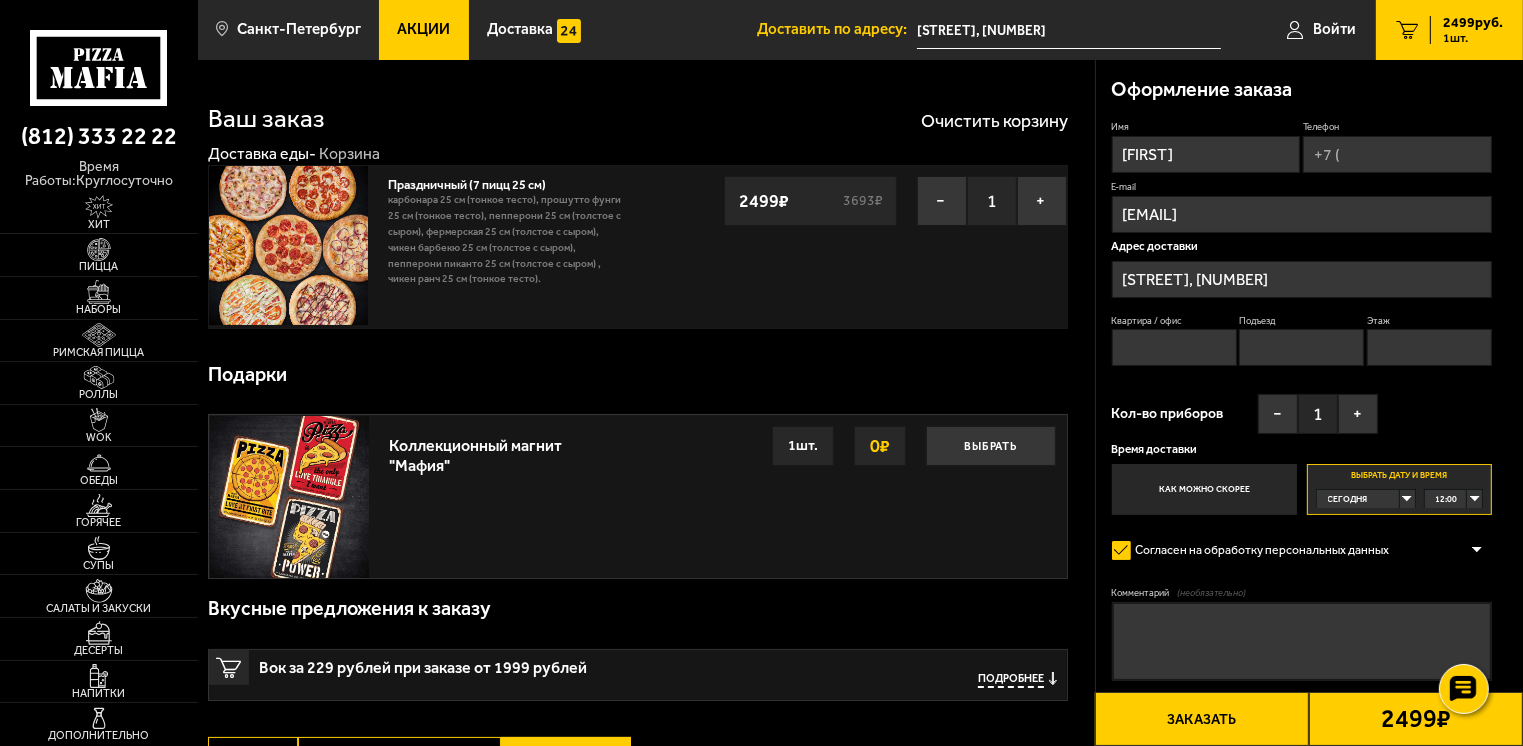 click on "Заказать" at bounding box center [1202, 719] 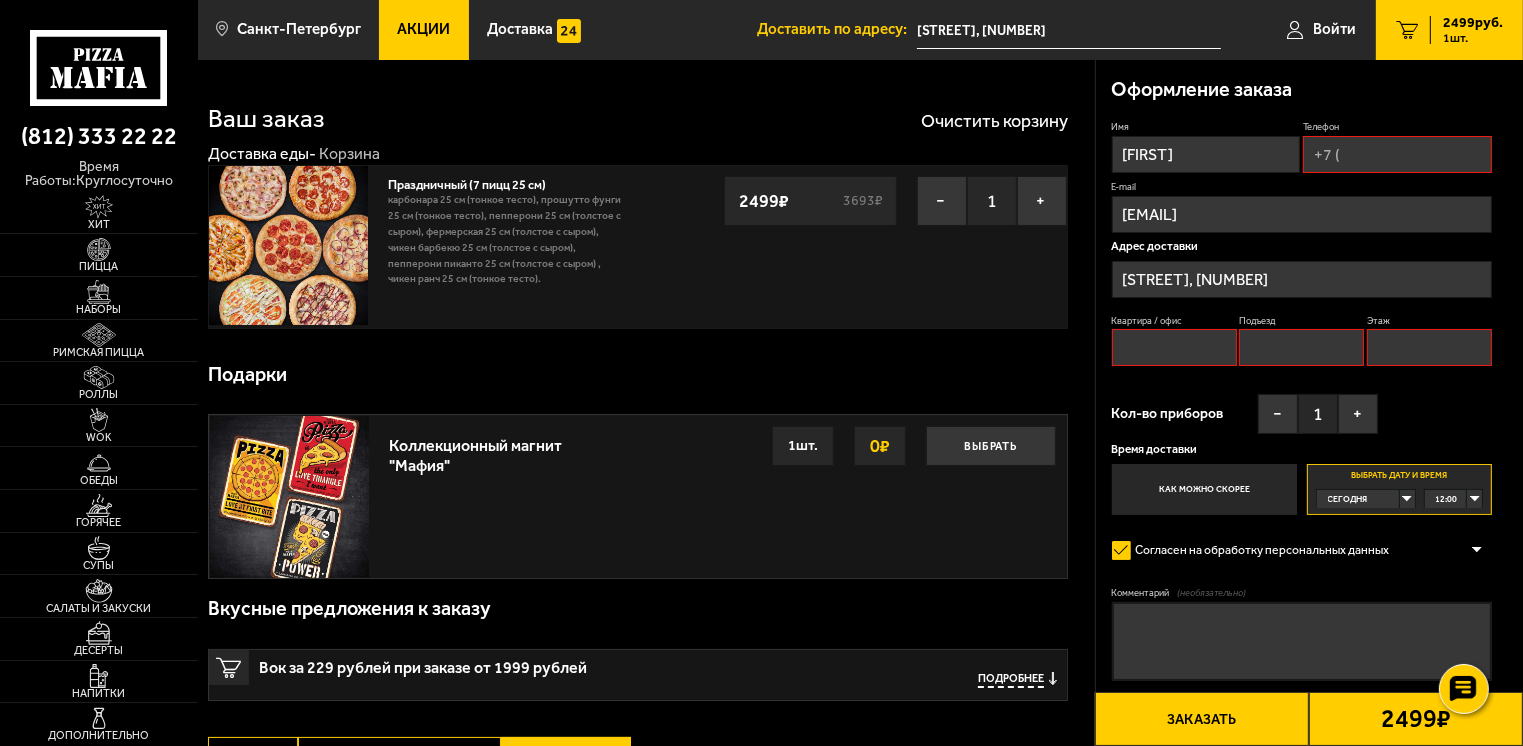 click on "Квартира / офис" at bounding box center [1174, 347] 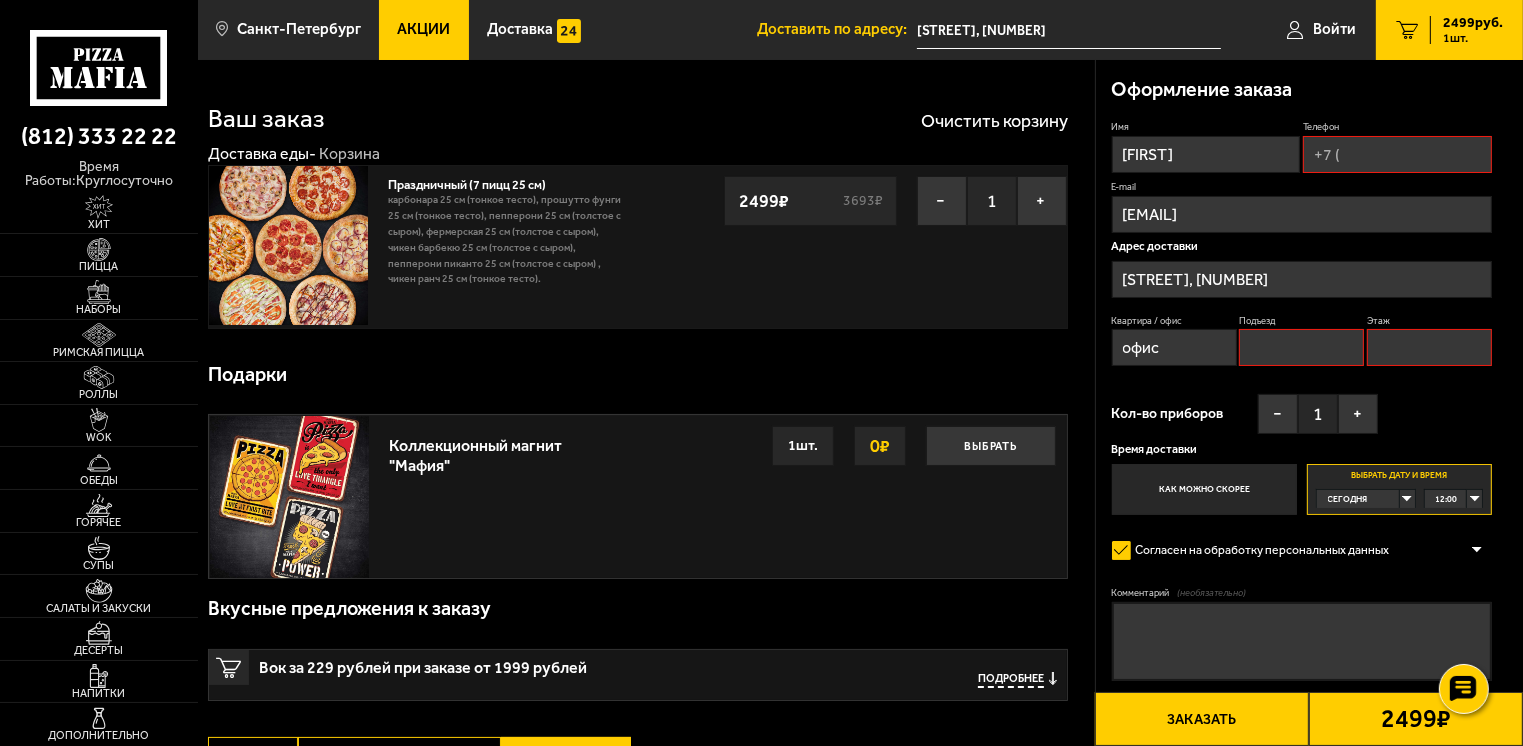 click on "Заказать" at bounding box center (1202, 719) 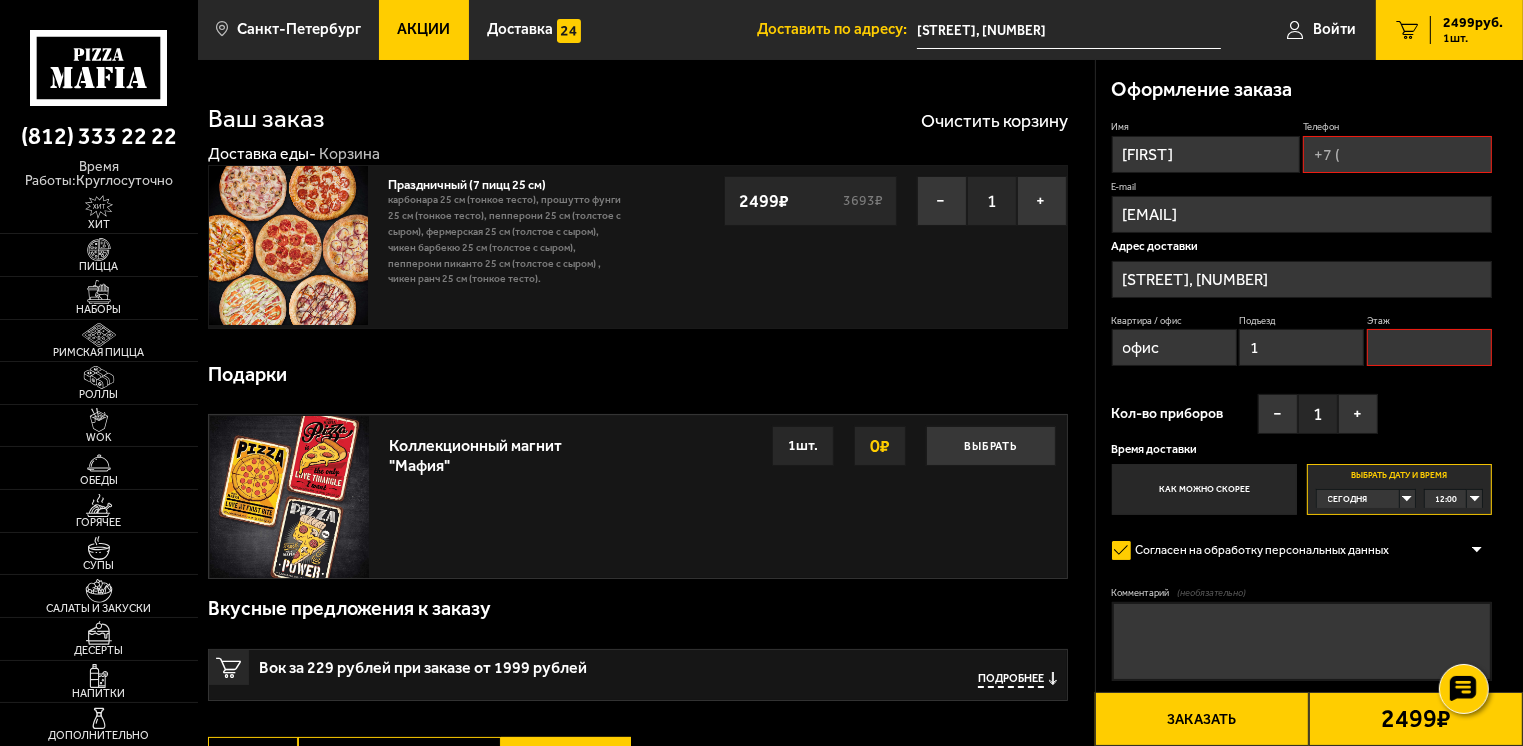 click on "Этаж" at bounding box center [1429, 347] 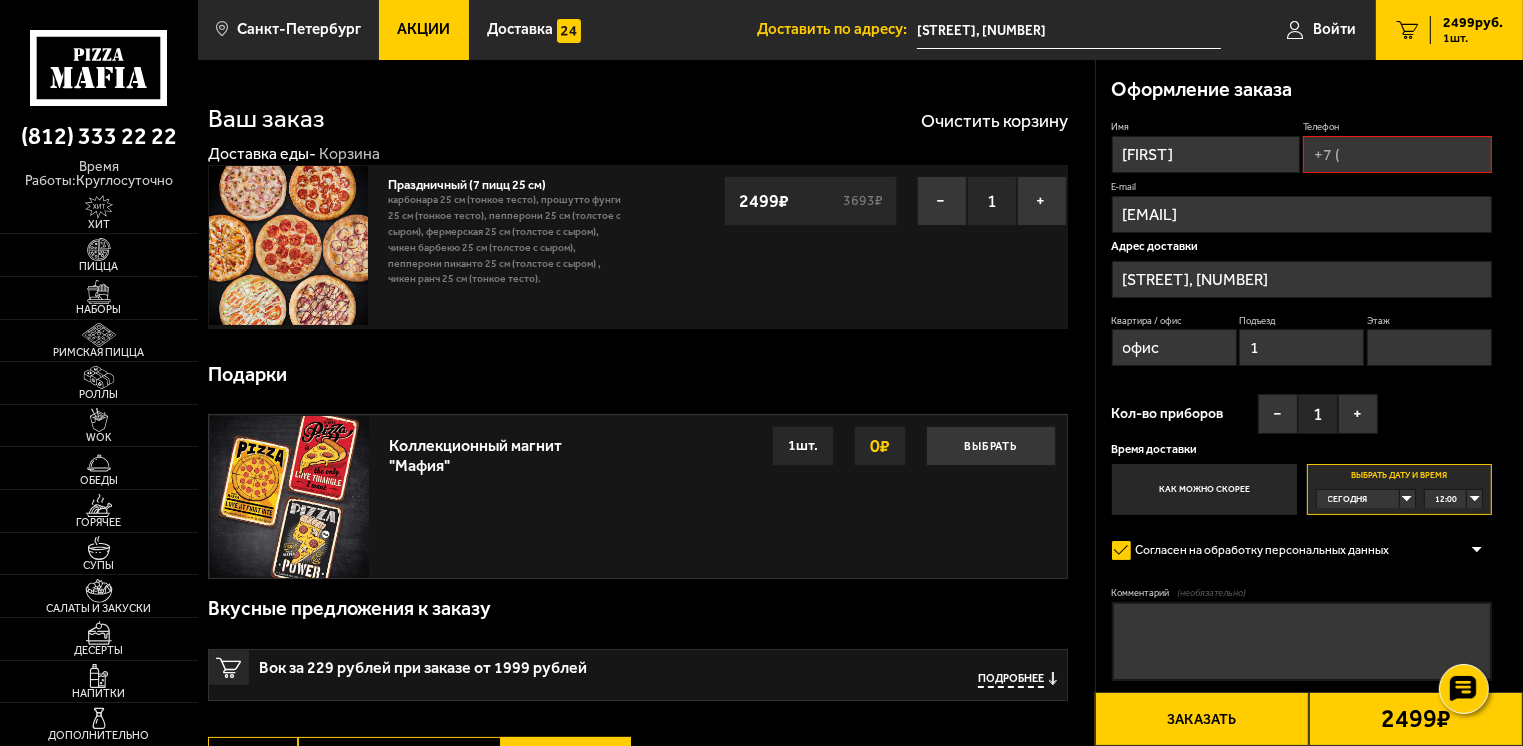 click on "Заказать" at bounding box center [1202, 719] 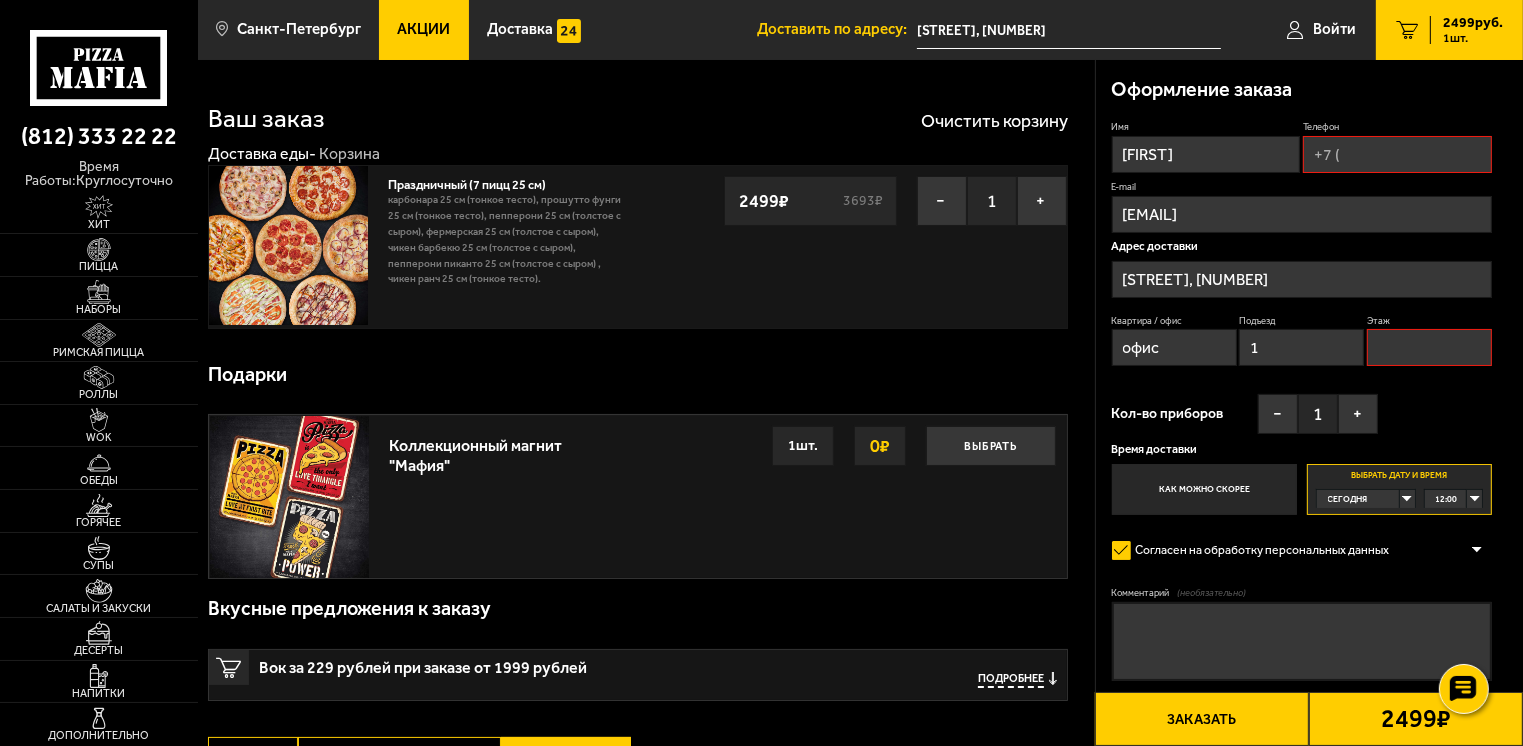 click on "Телефон" at bounding box center (1397, 154) 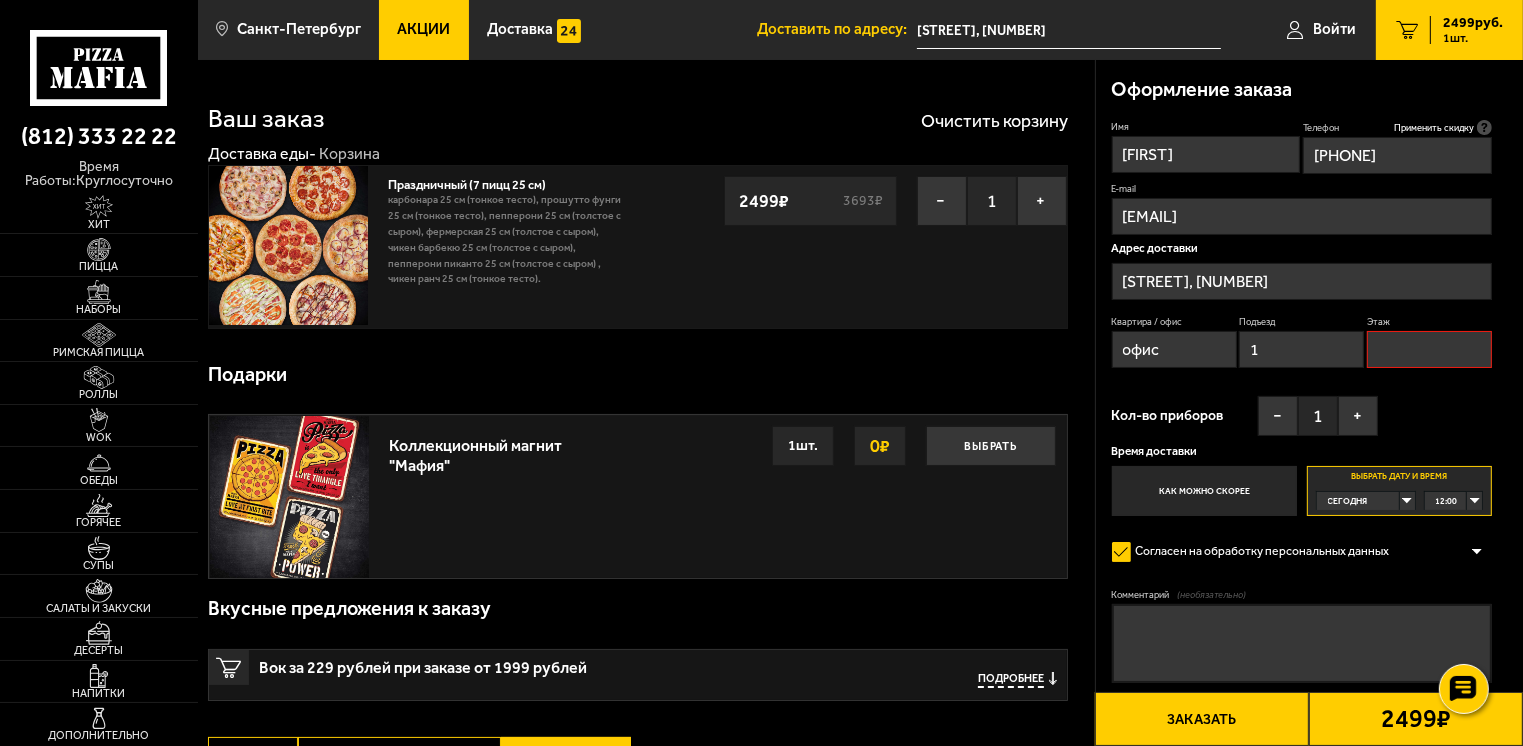 type on "+7 (911) 761-24-00" 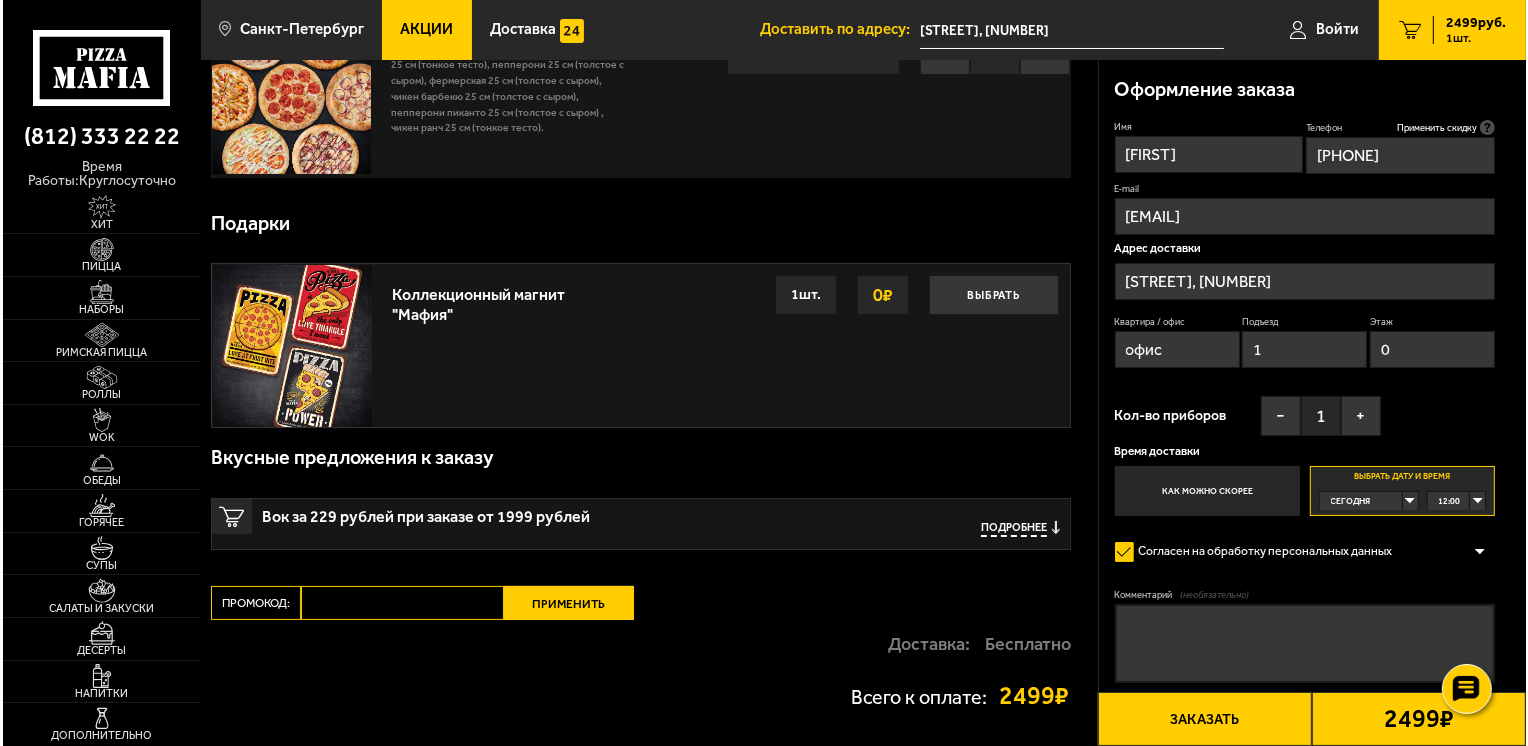 scroll, scrollTop: 200, scrollLeft: 0, axis: vertical 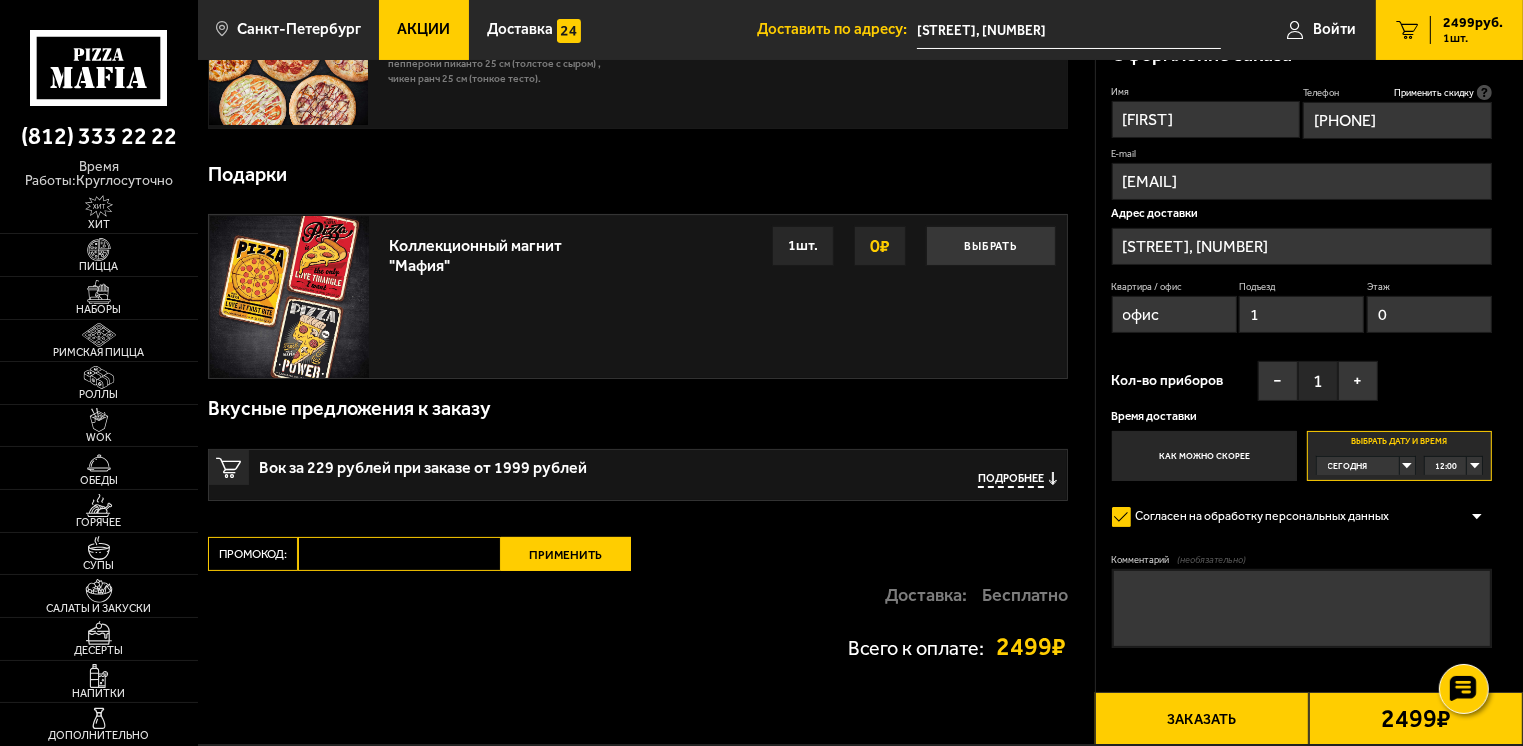 type on "0" 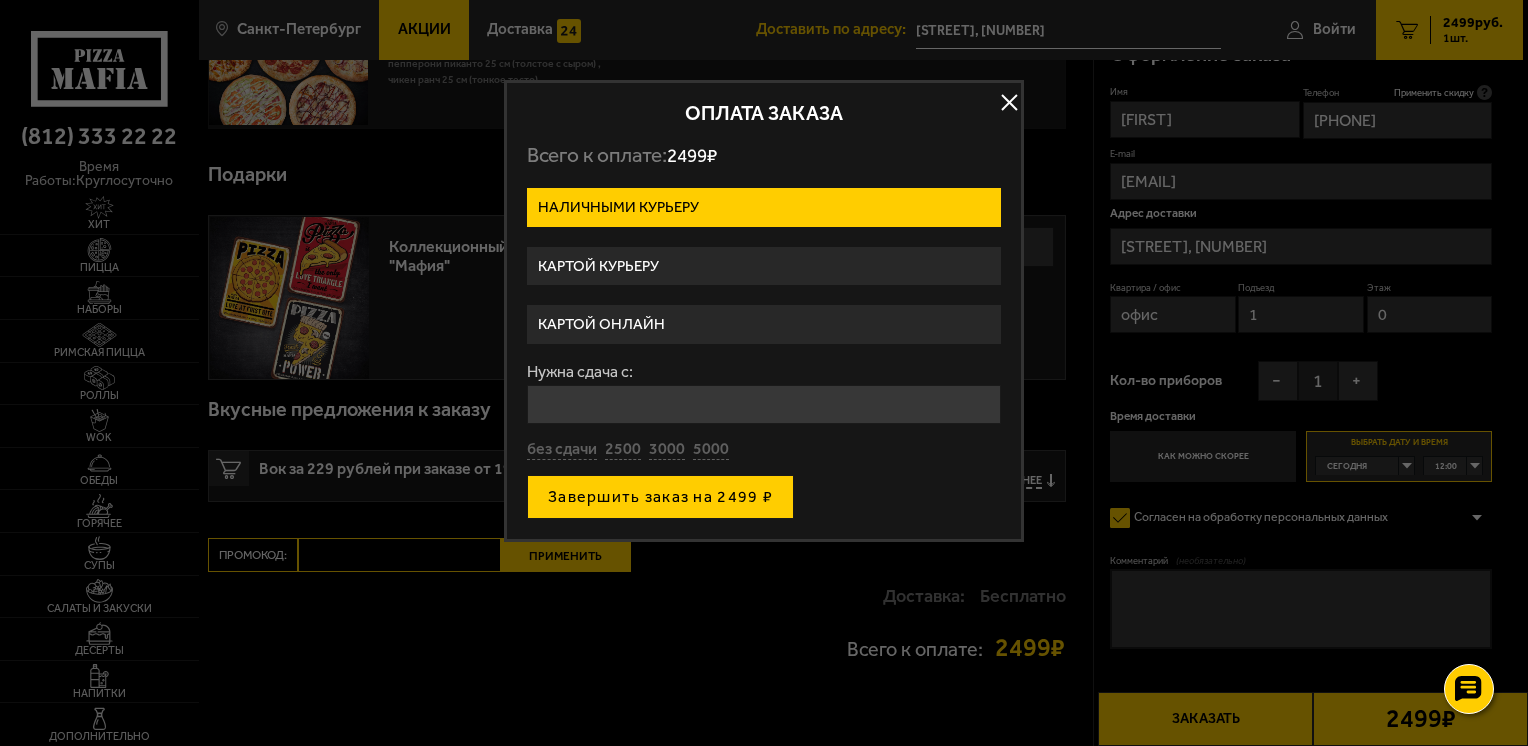 click on "Завершить заказ на 2499 ₽" at bounding box center [660, 497] 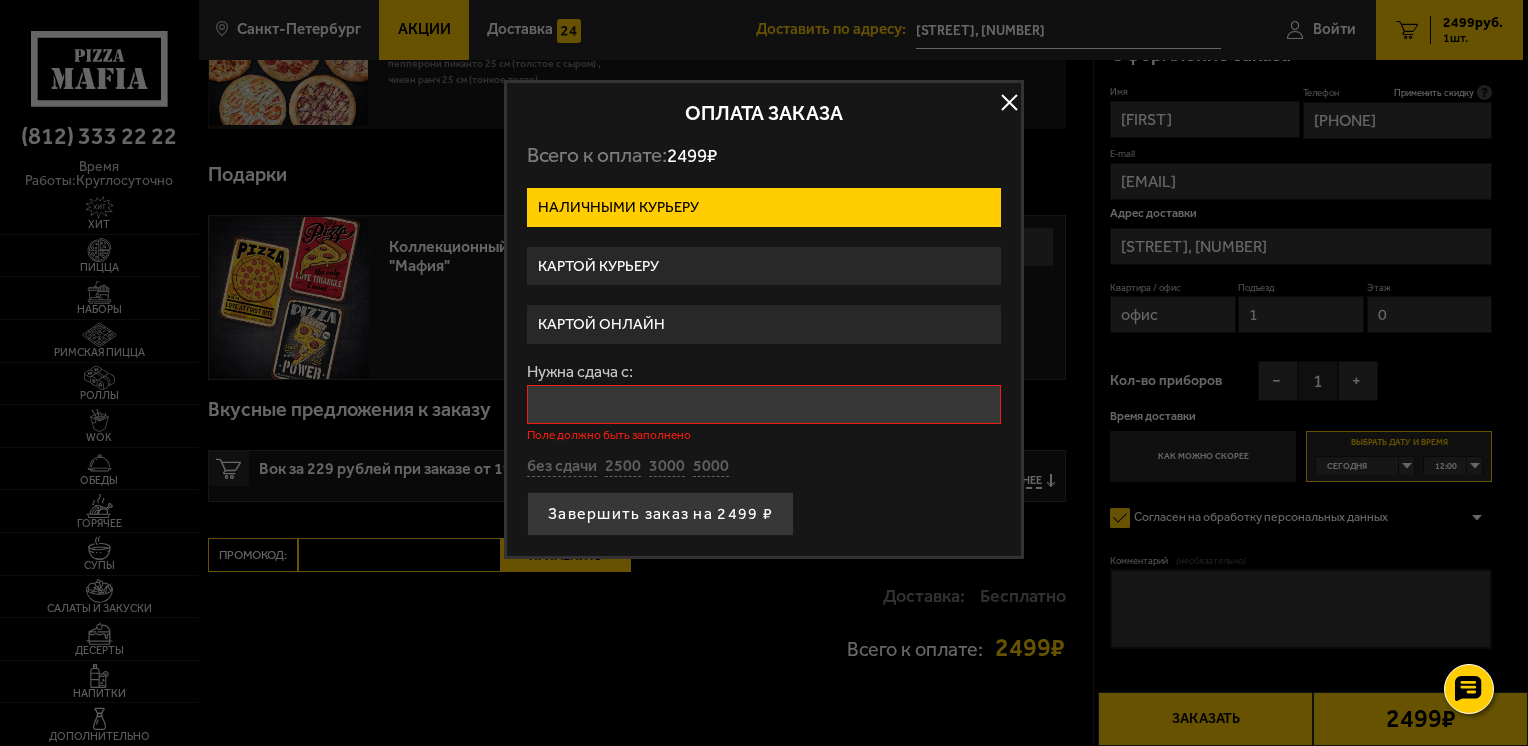 click on "Нужна сдача с:" at bounding box center (764, 404) 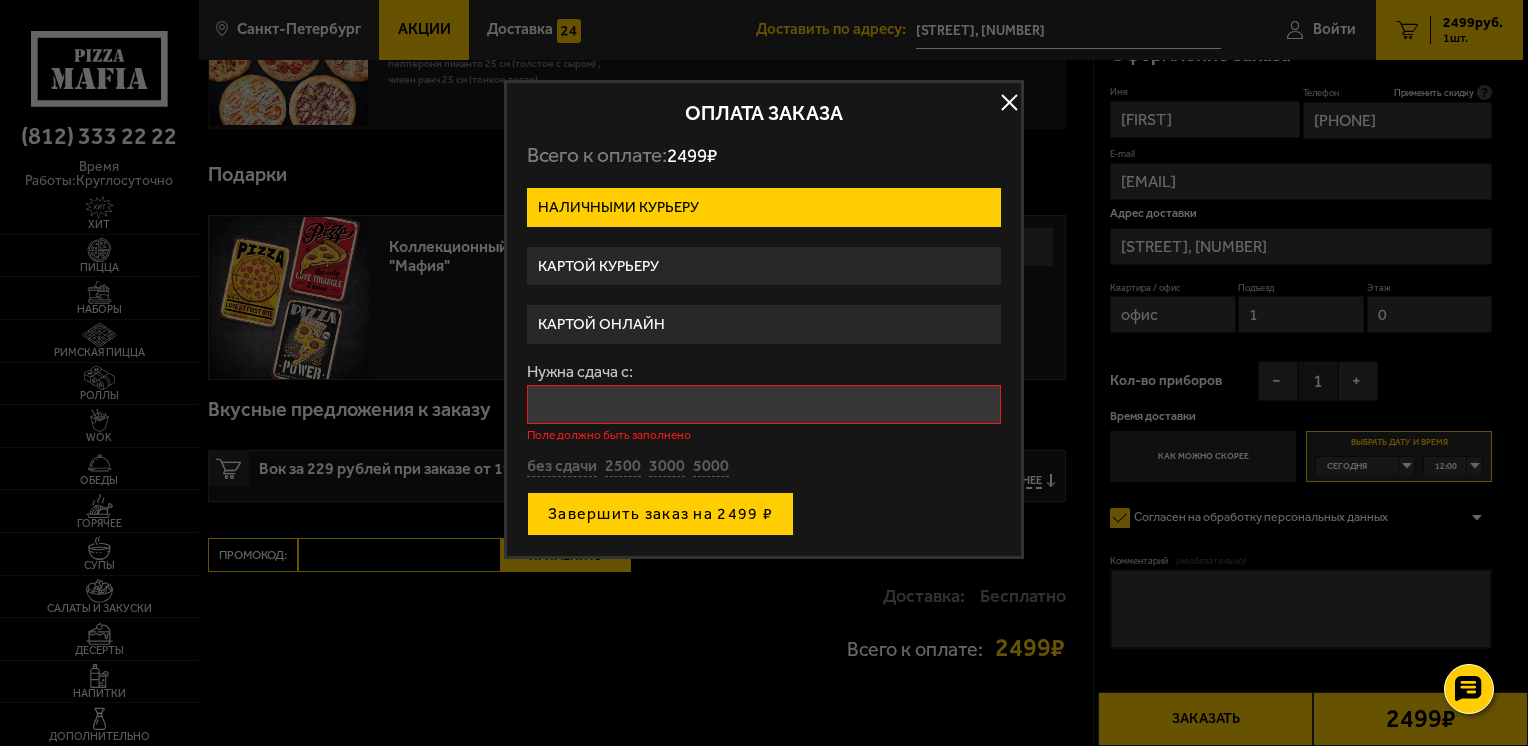 type on "0" 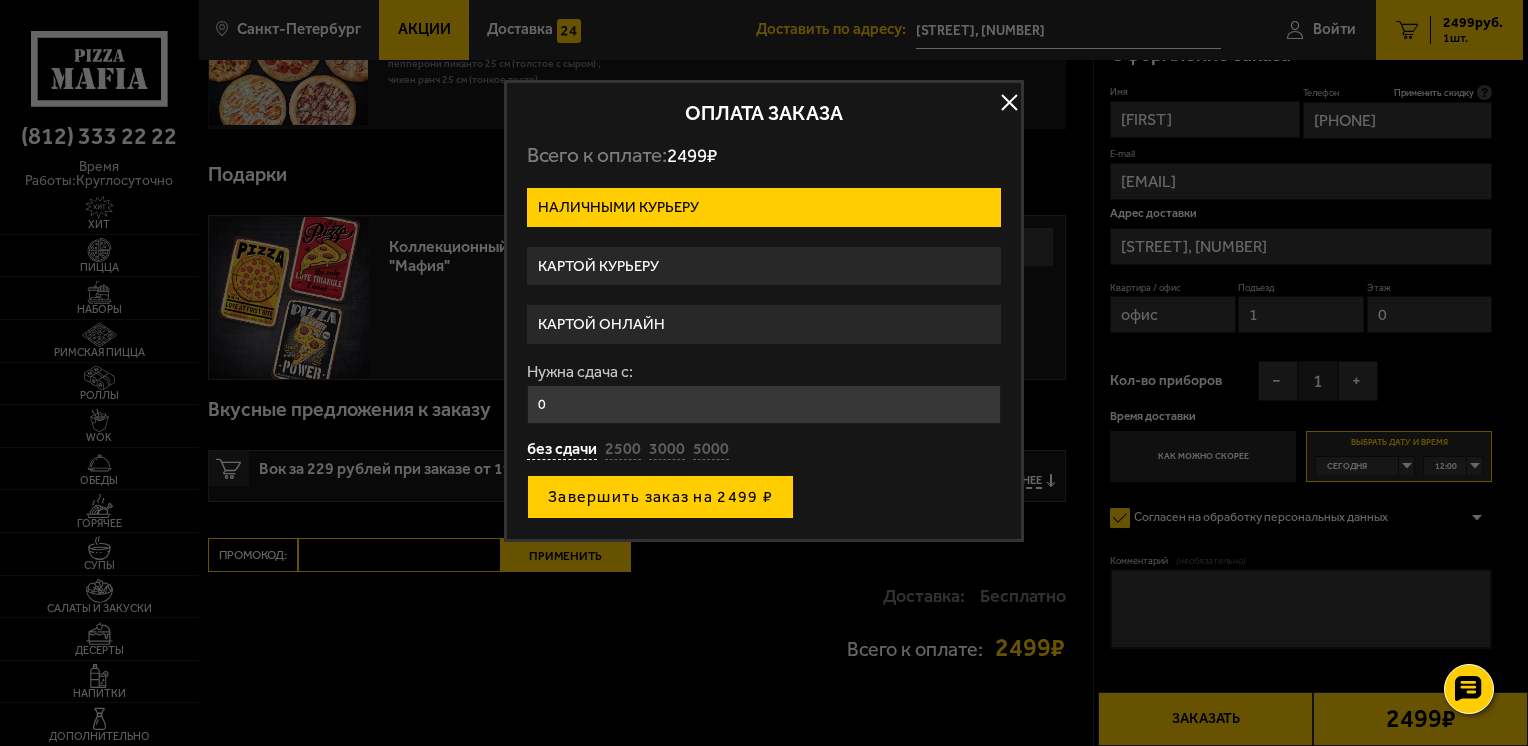 click on "Завершить заказ на 2499 ₽" at bounding box center (660, 497) 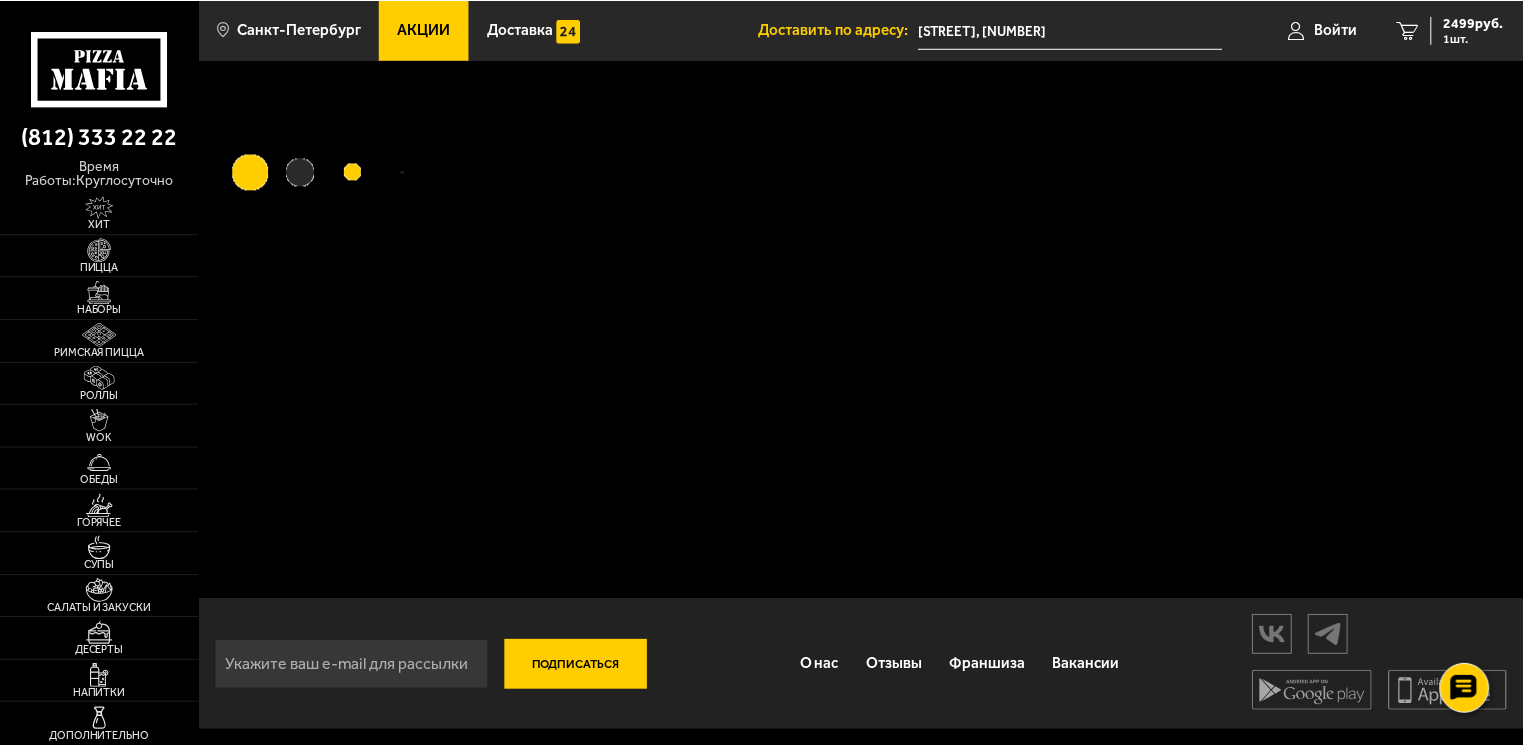 scroll, scrollTop: 0, scrollLeft: 0, axis: both 